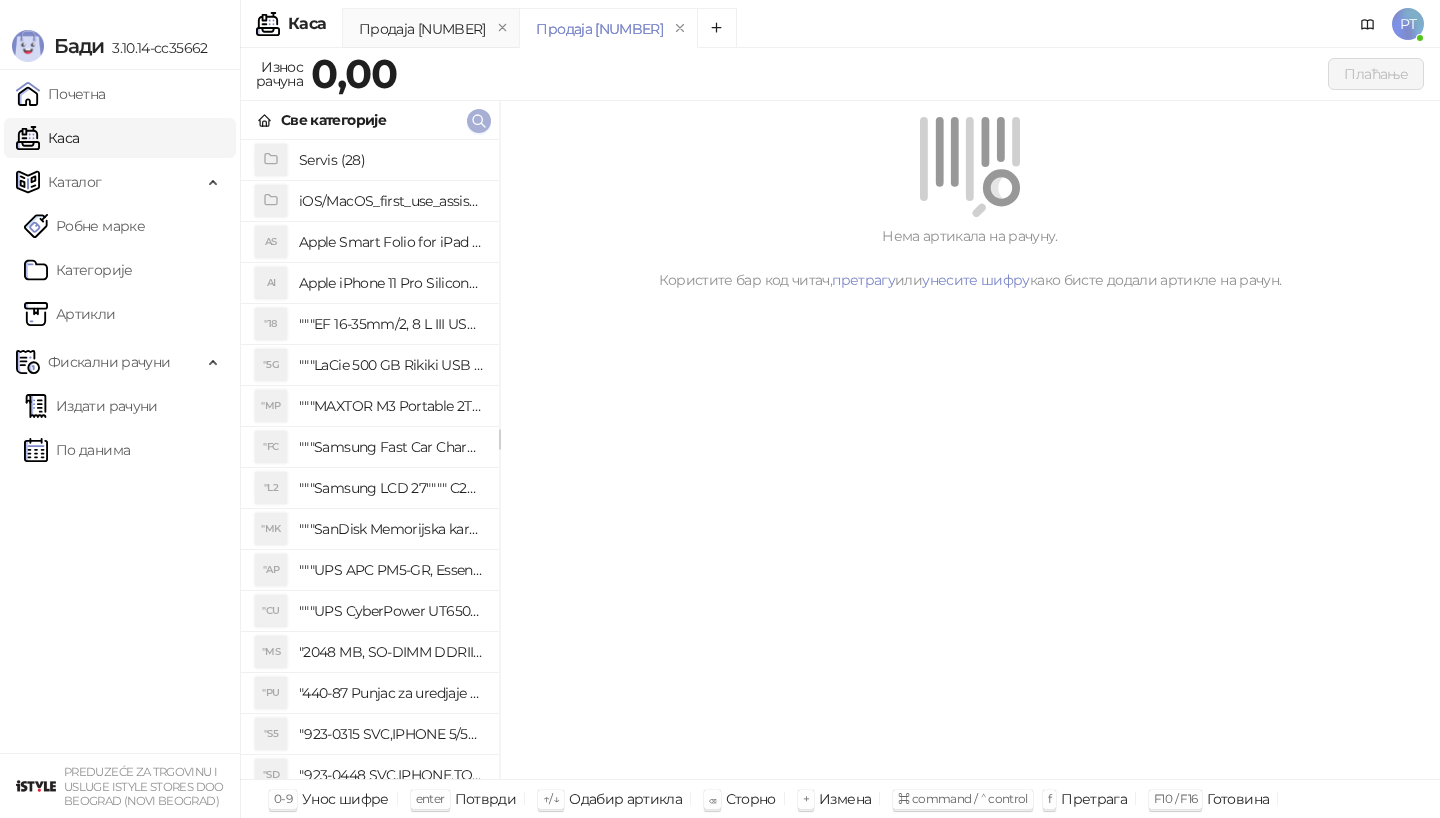 scroll, scrollTop: 0, scrollLeft: 0, axis: both 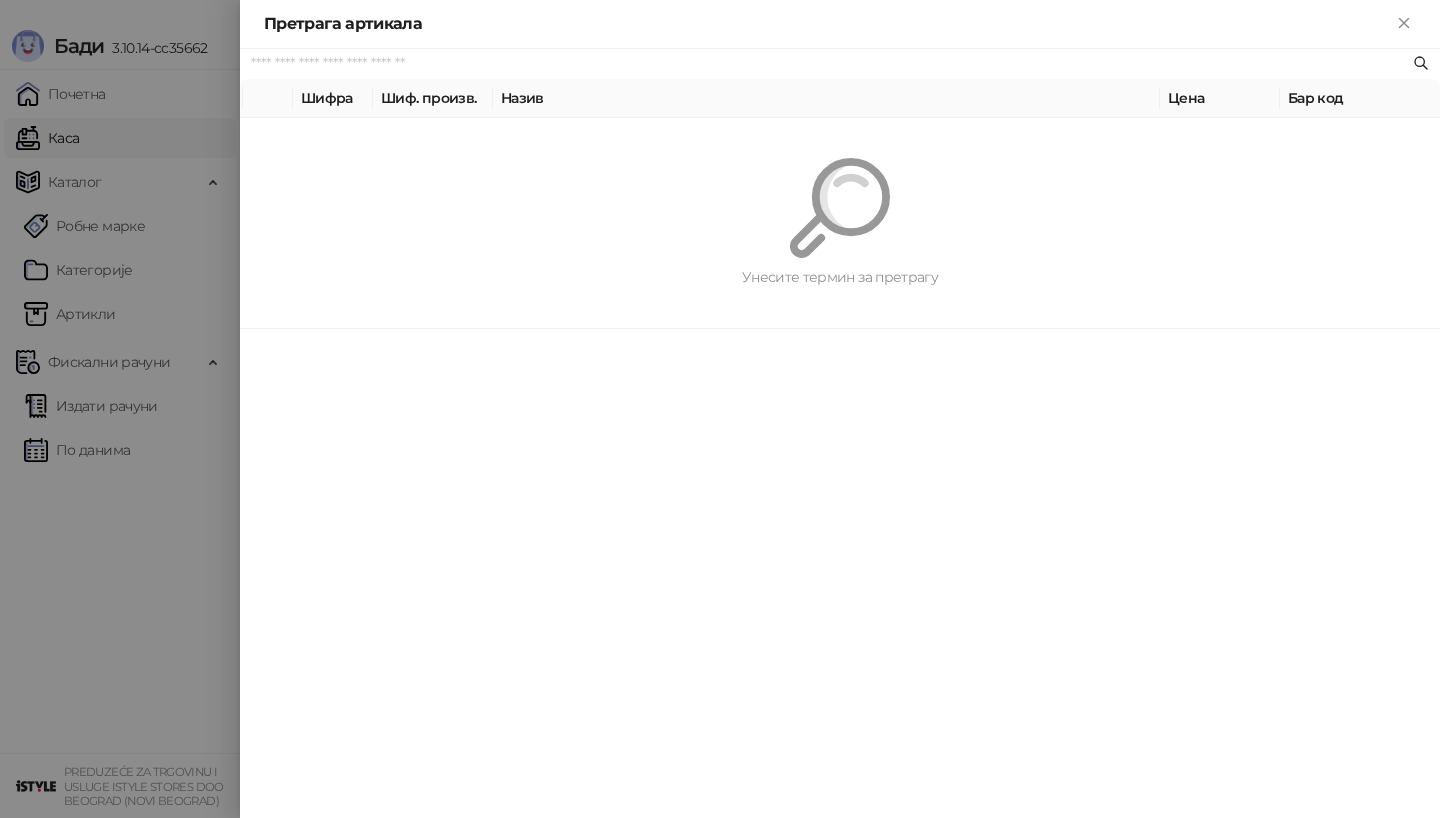 paste on "*********" 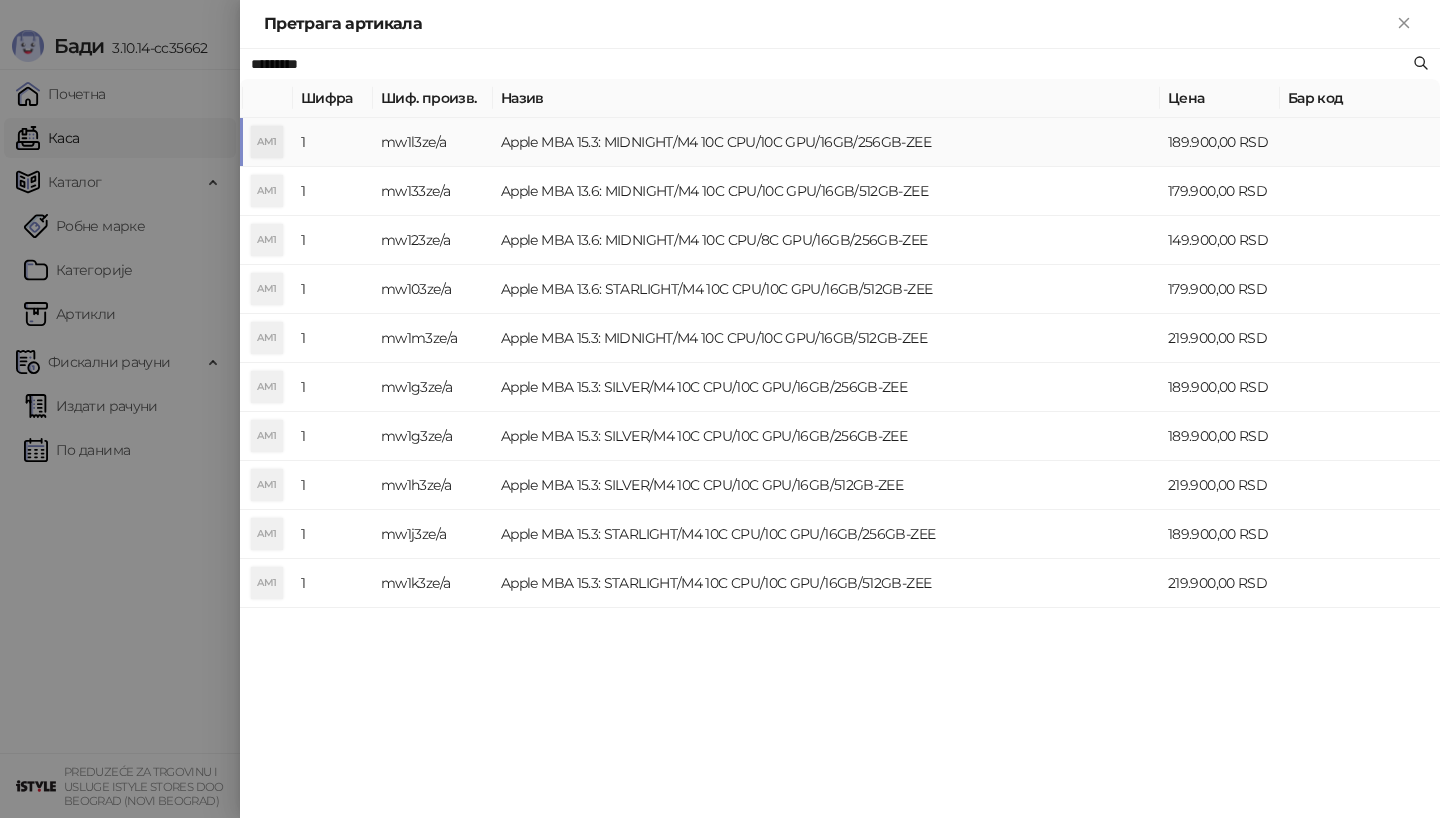 click on "AM1" at bounding box center (267, 142) 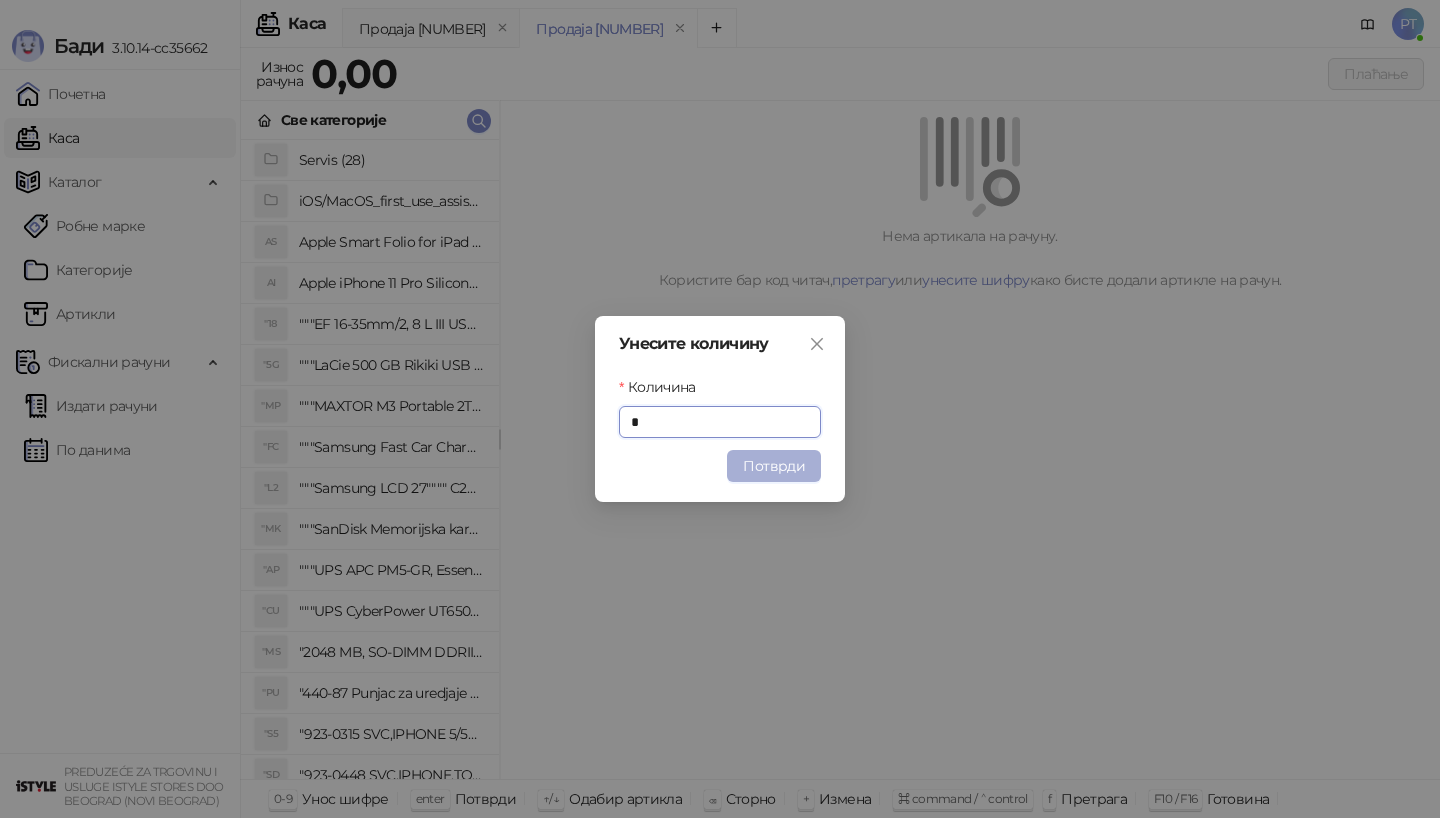 click on "Потврди" at bounding box center [774, 466] 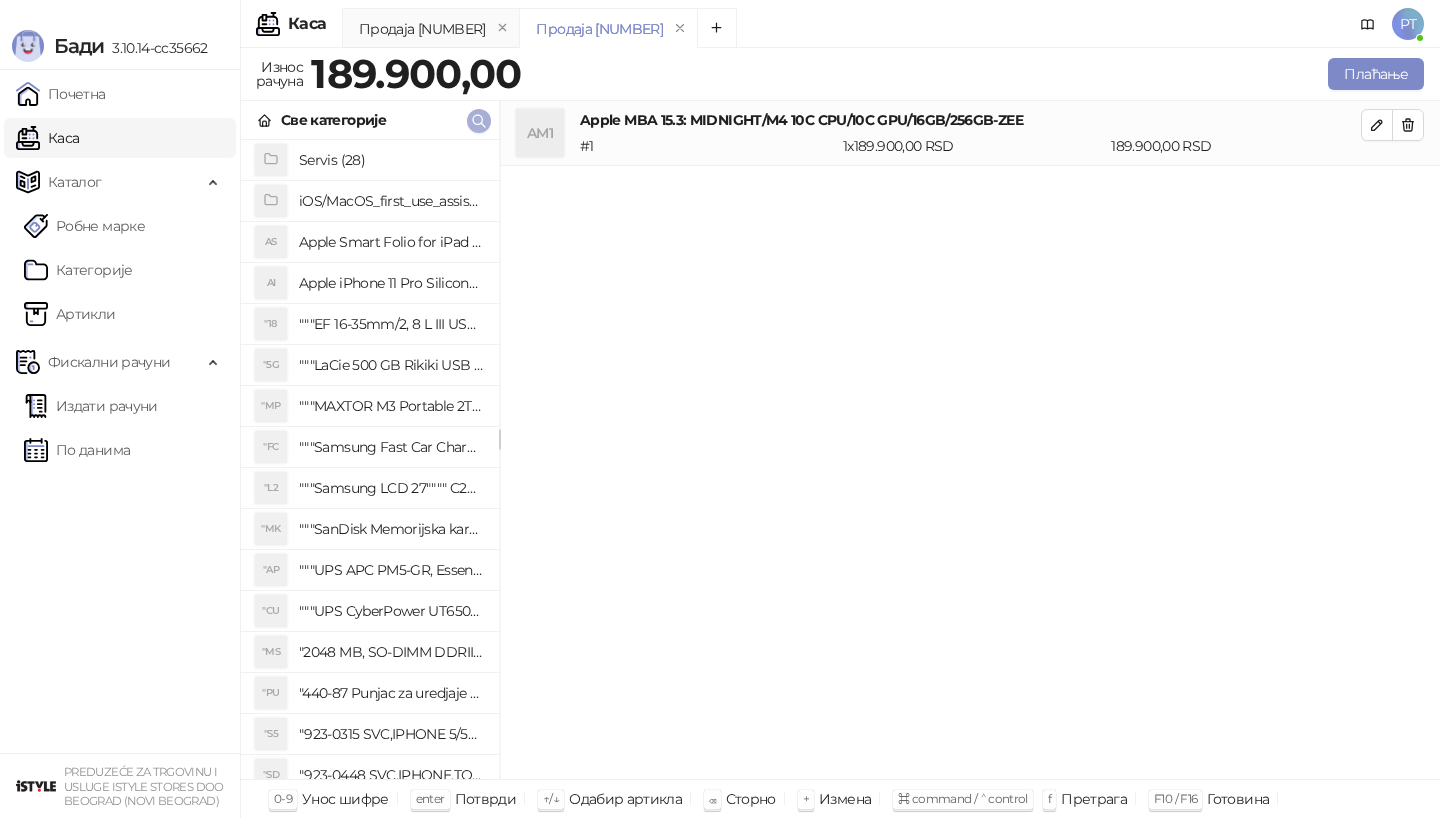 click 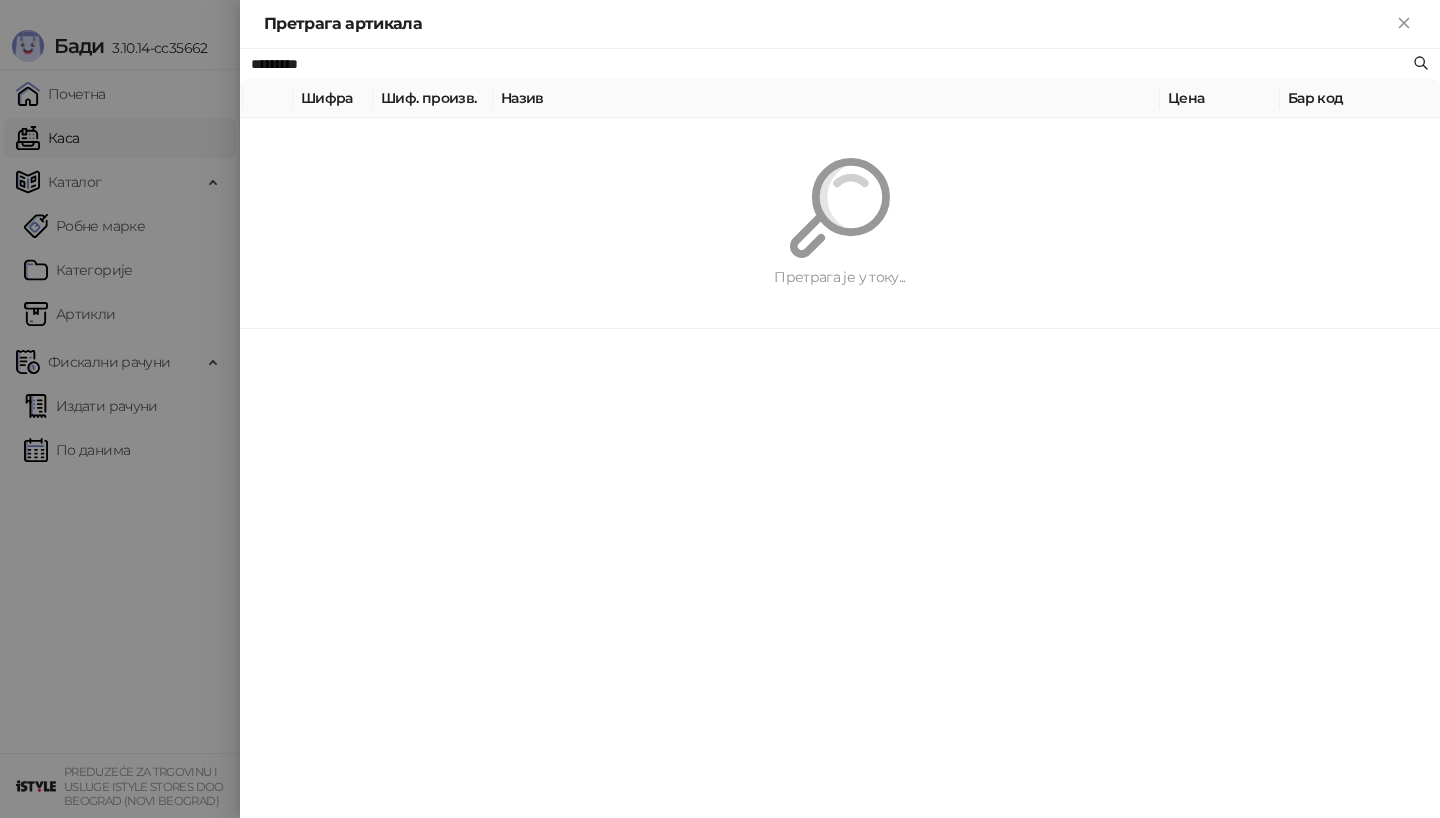 paste 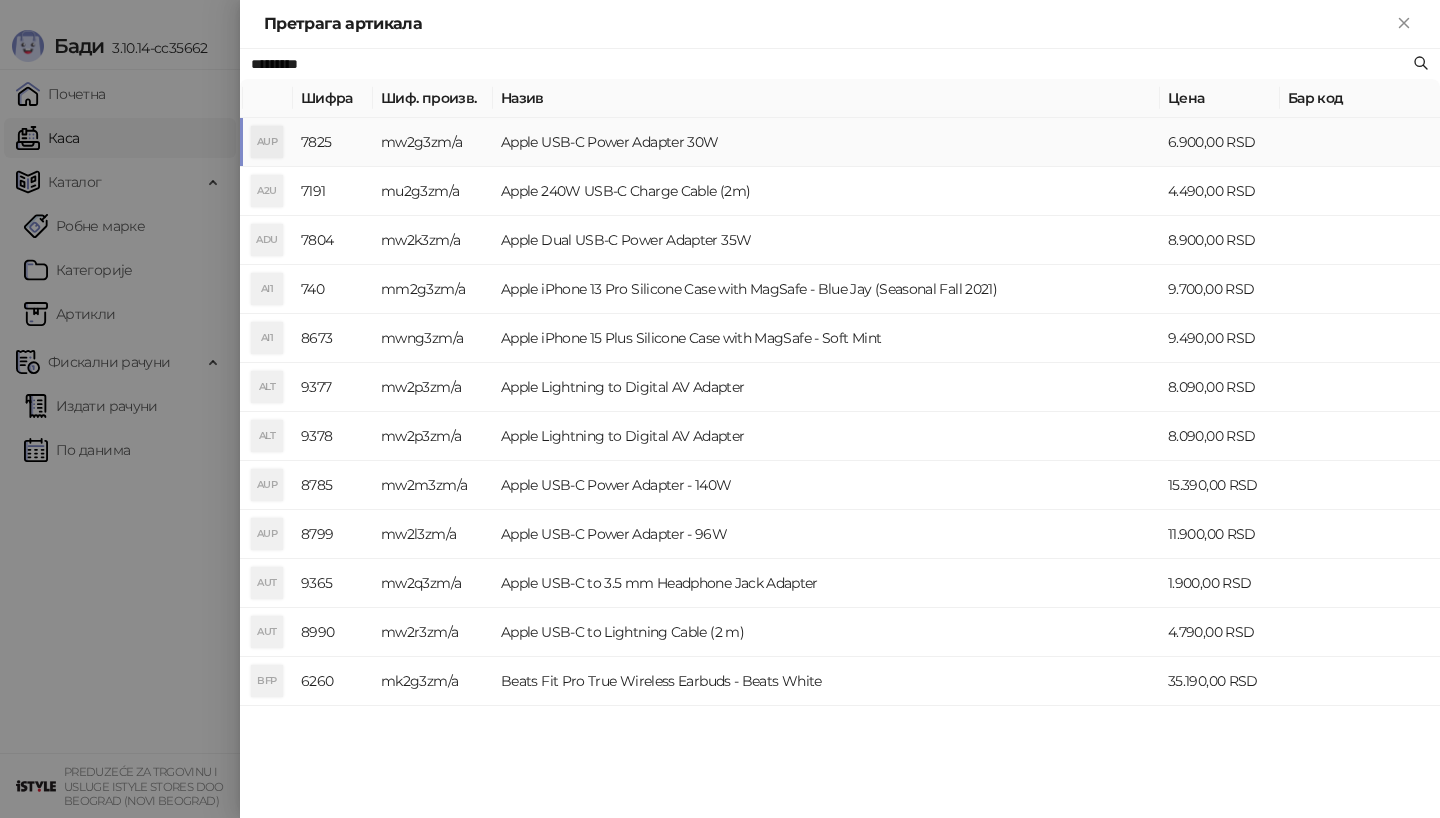click on "AUP" at bounding box center (267, 142) 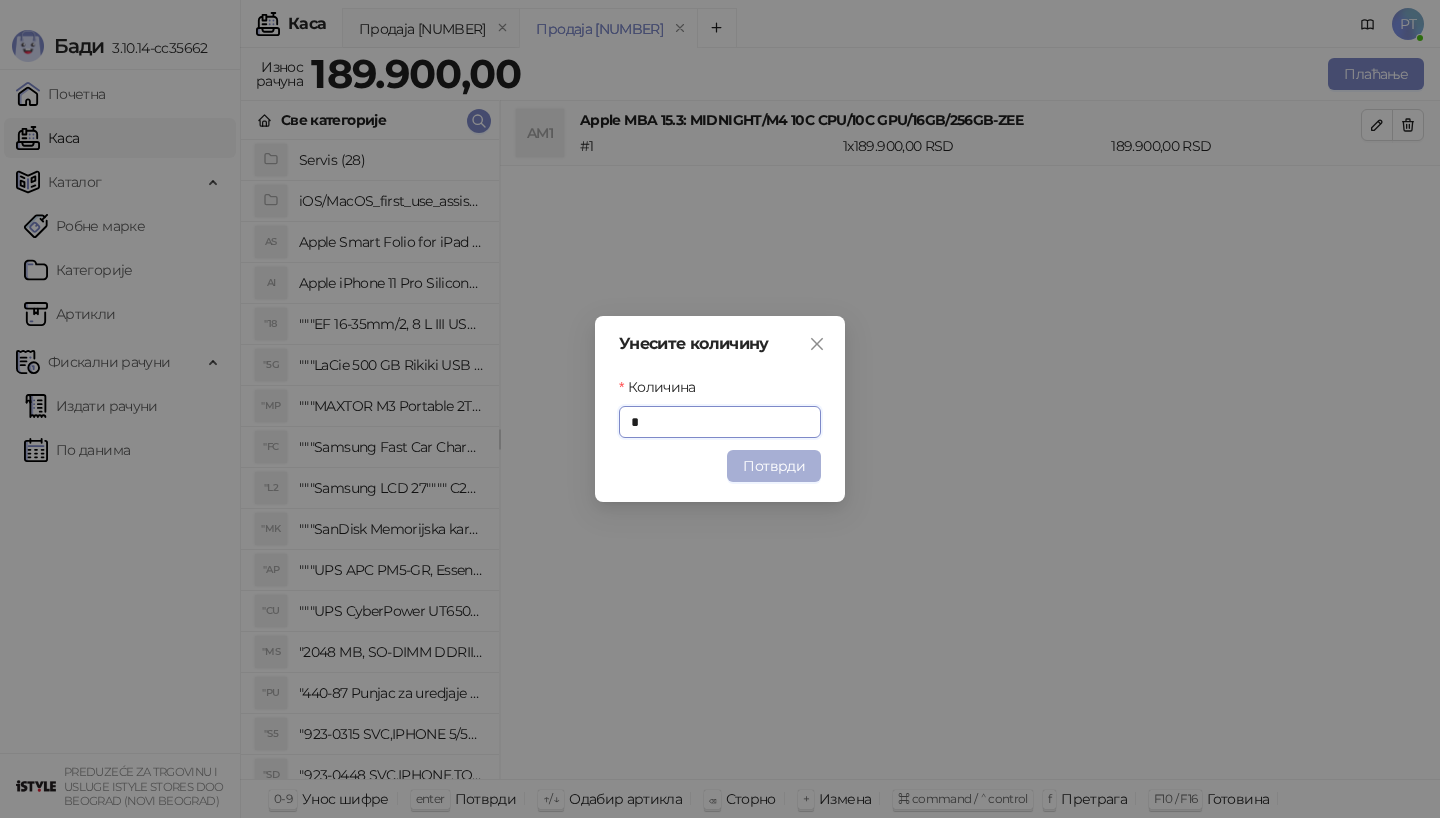 click on "Потврди" at bounding box center (774, 466) 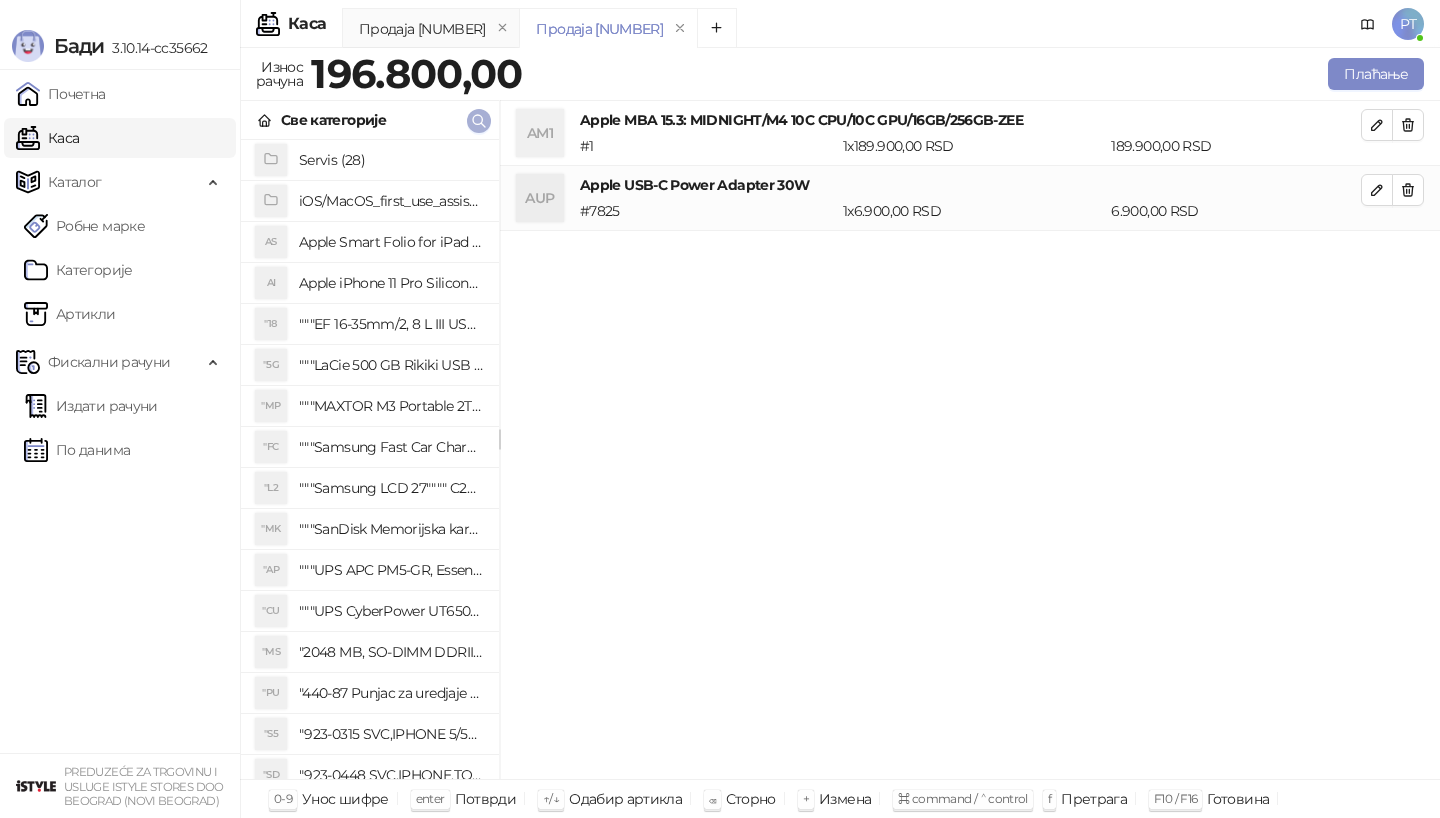 click at bounding box center (479, 121) 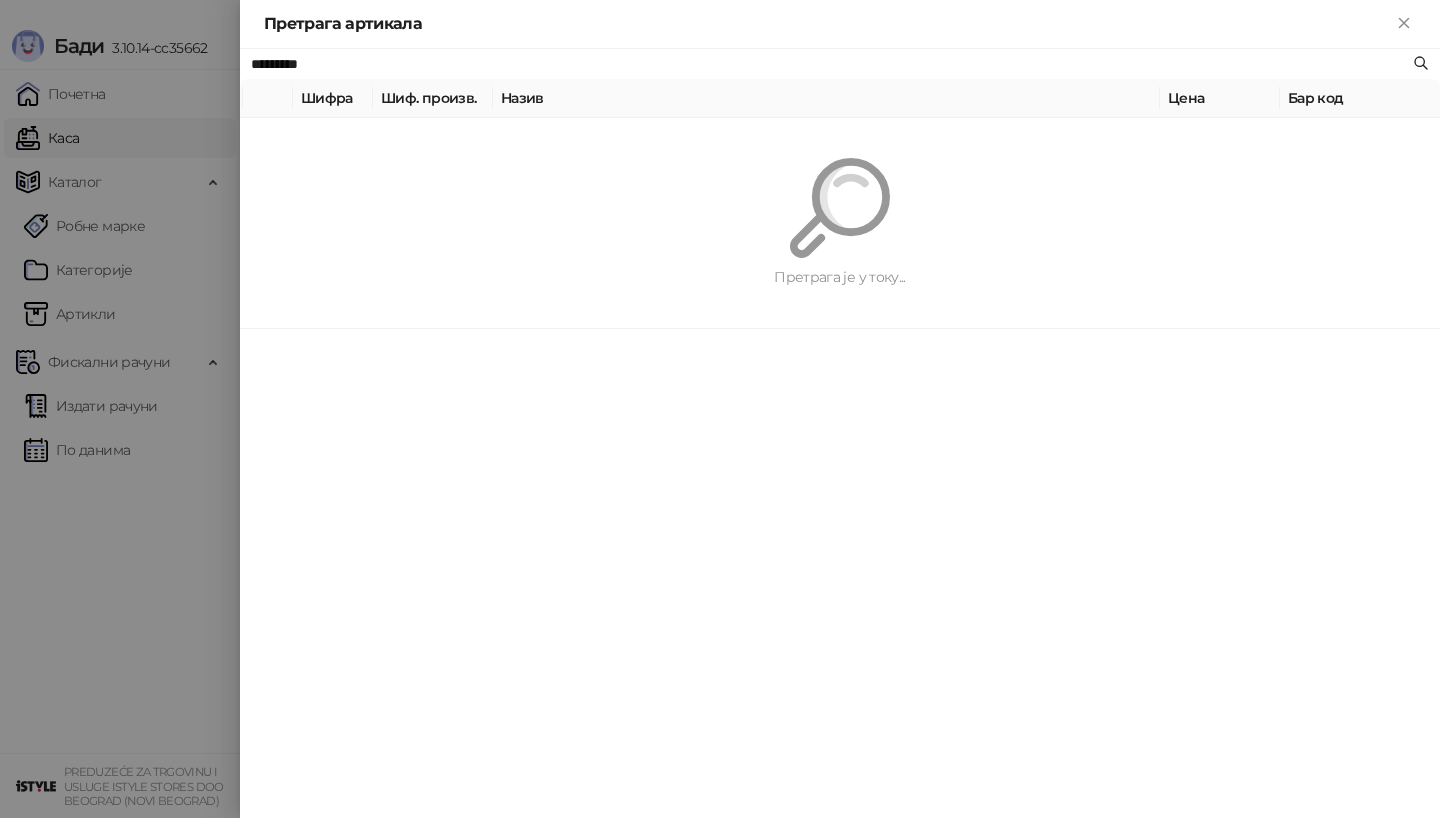 paste 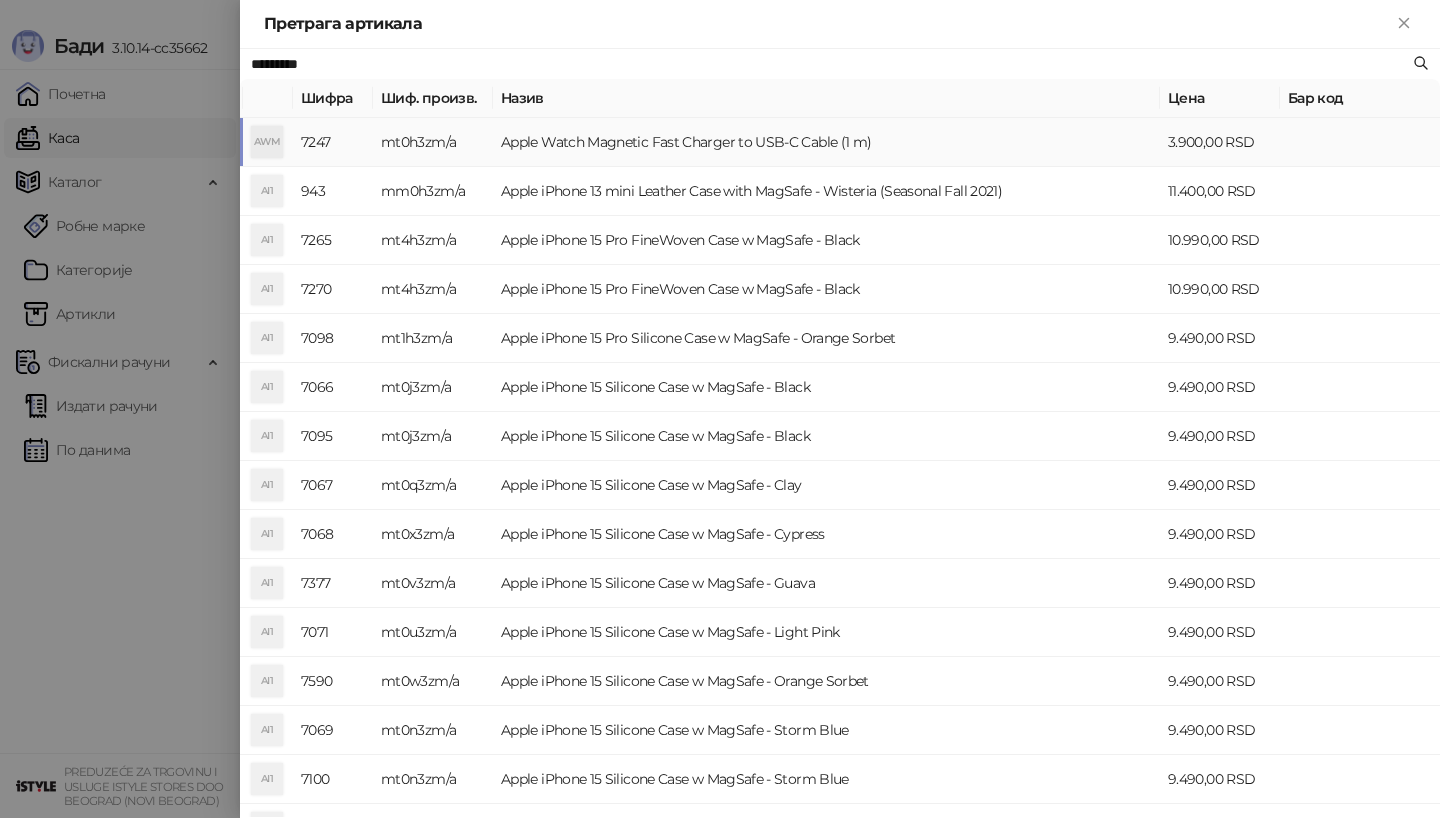 click on "AWM" at bounding box center [267, 142] 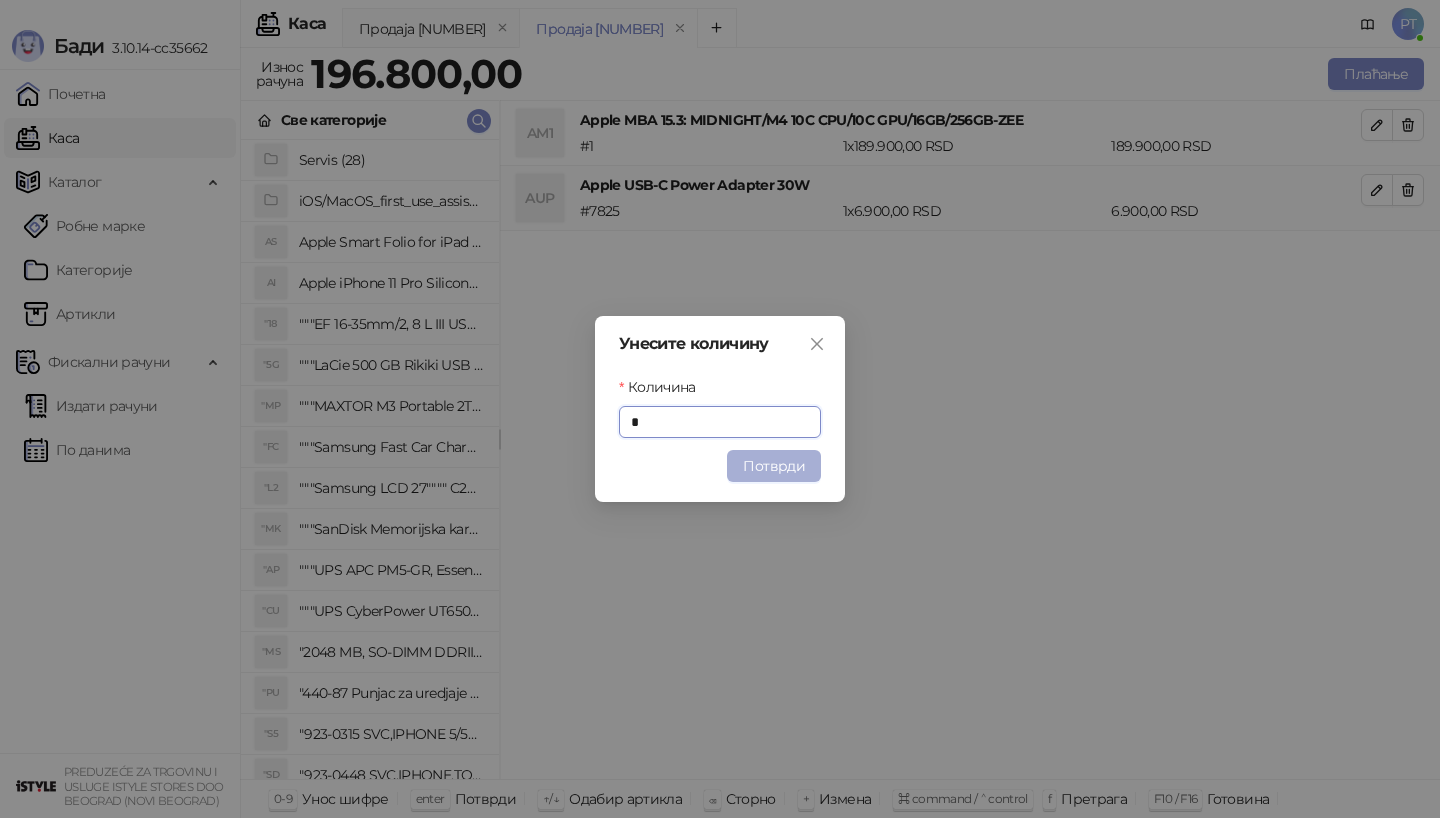 click on "Потврди" at bounding box center (774, 466) 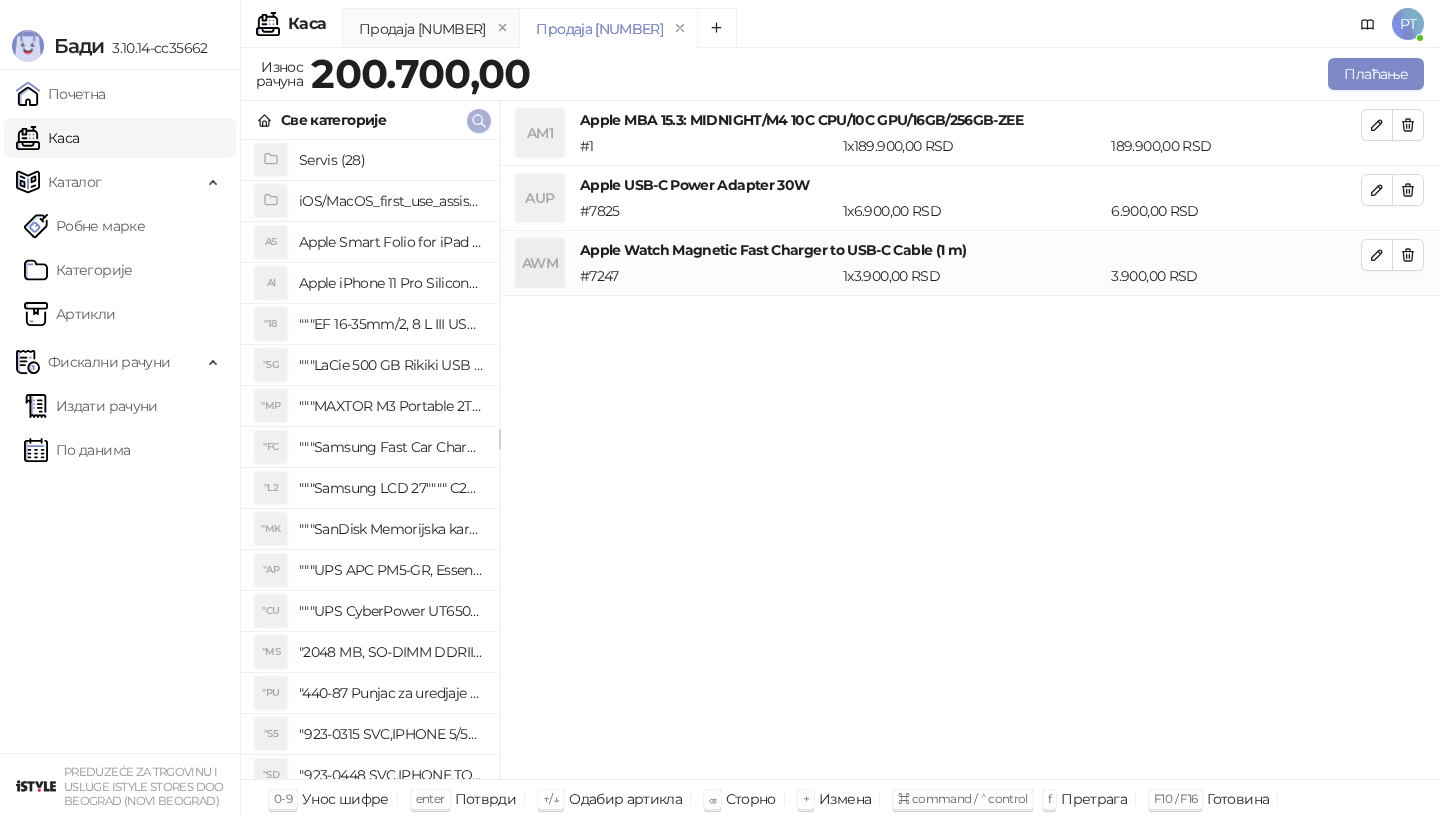 click 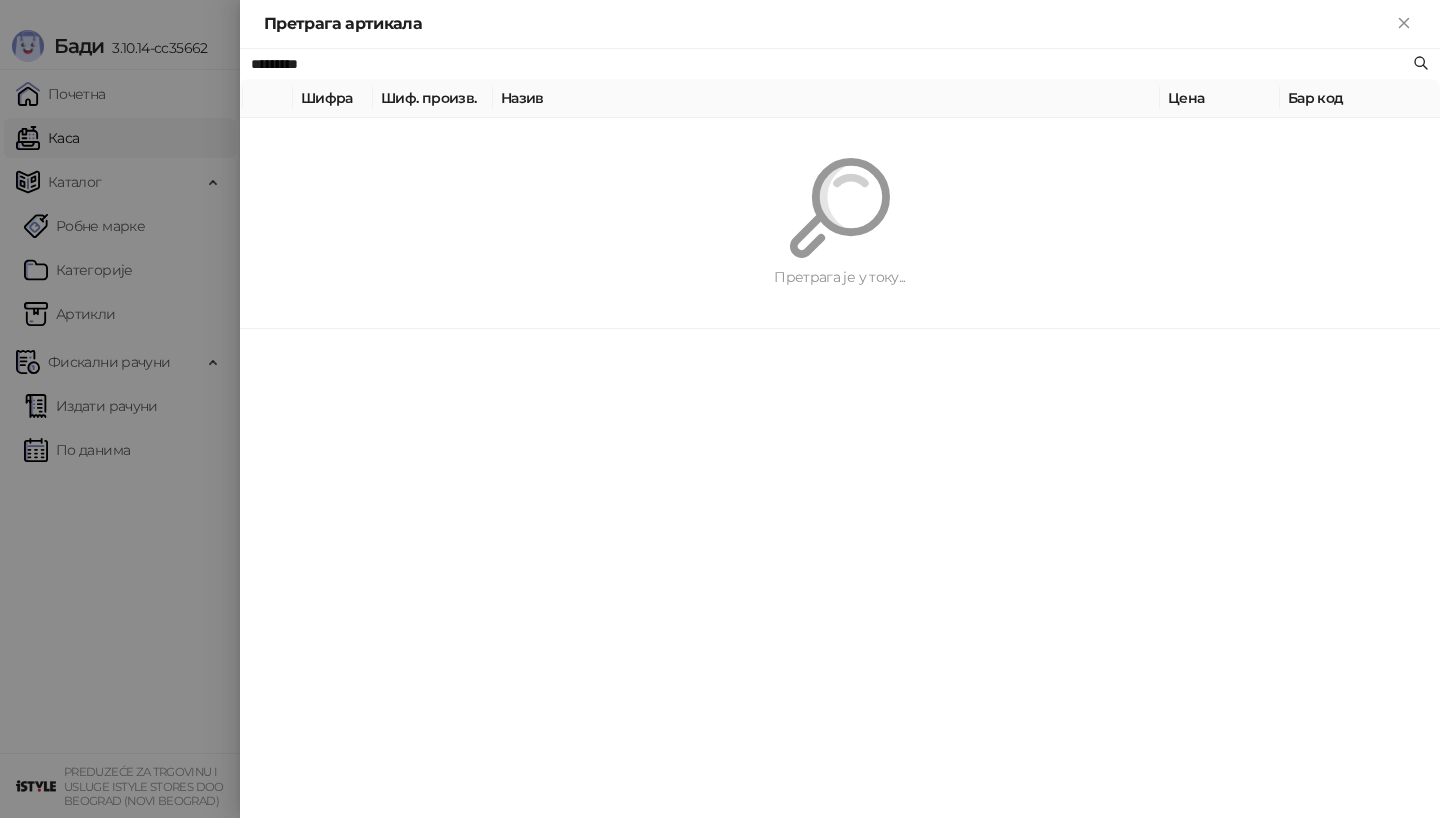paste on "***" 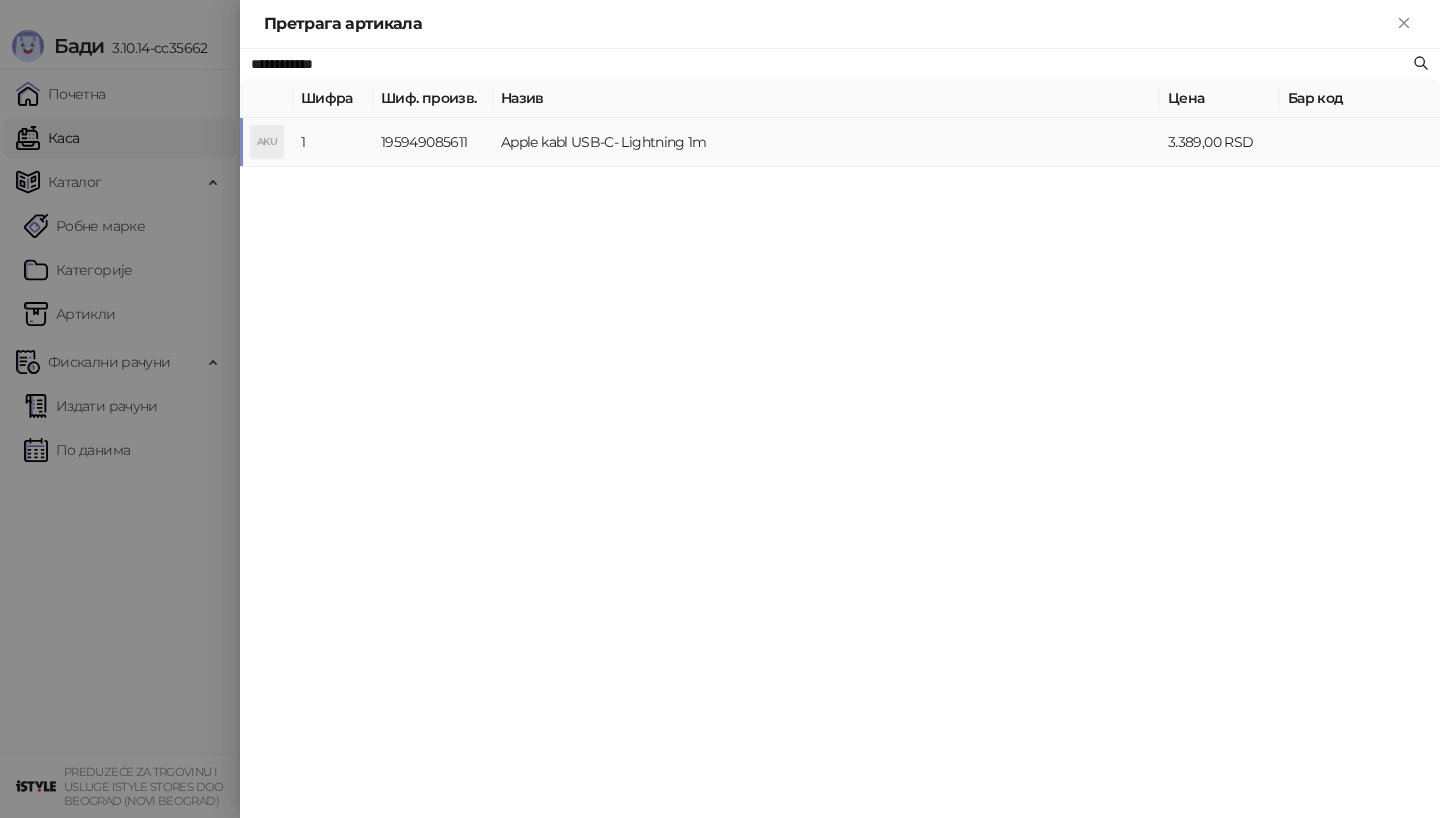 click on "AKU" at bounding box center [267, 142] 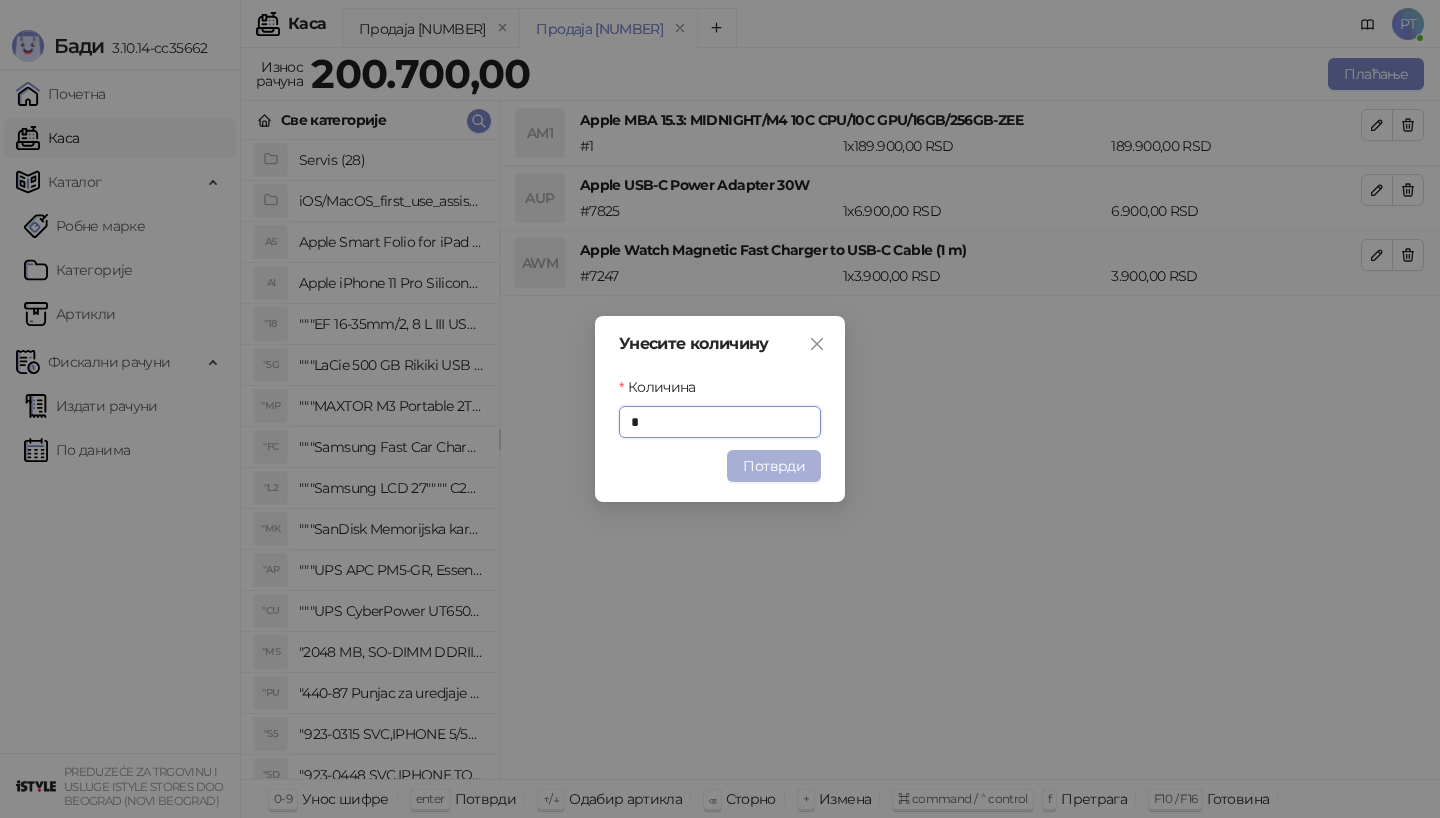 click on "Потврди" at bounding box center (774, 466) 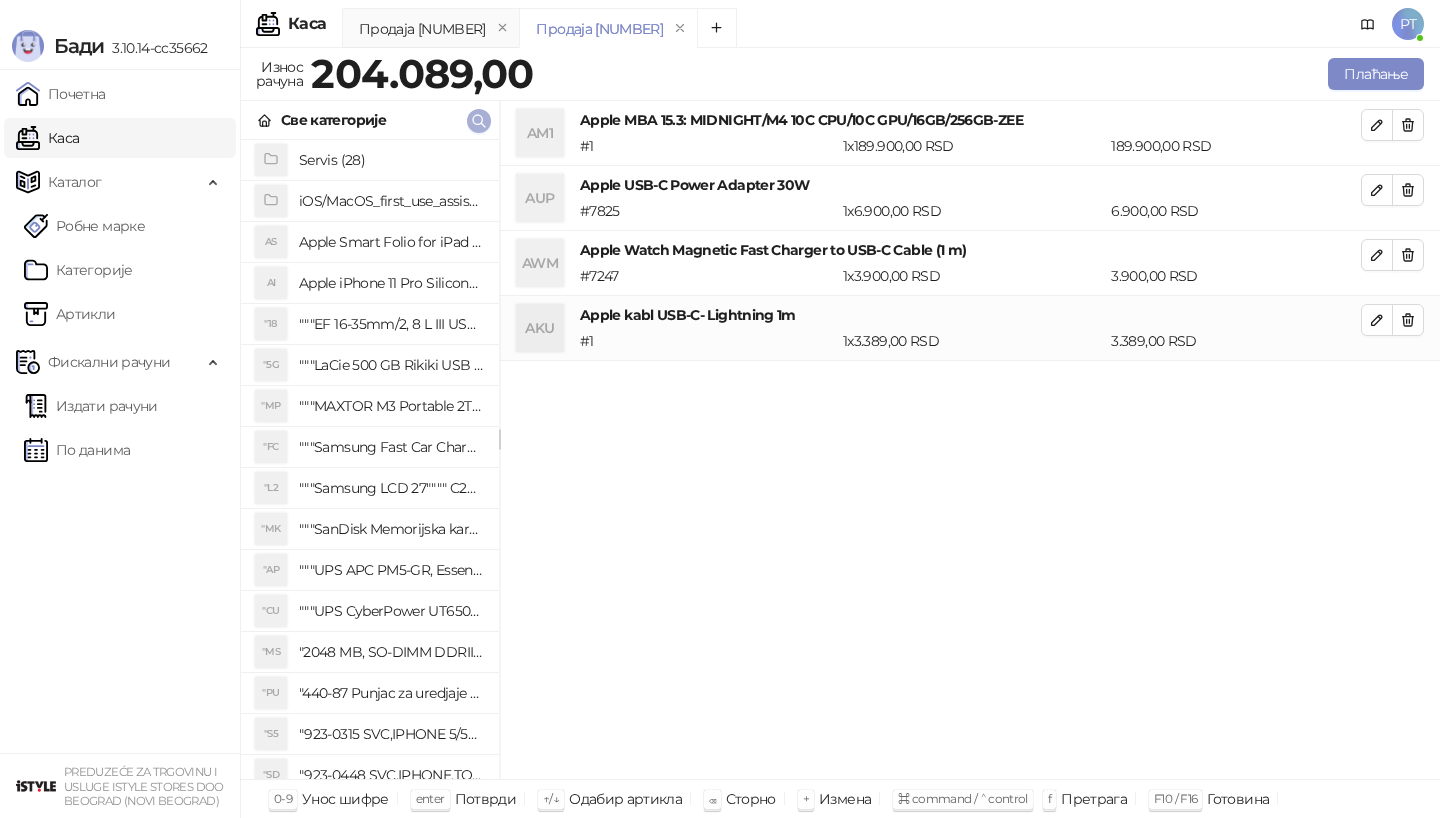 click 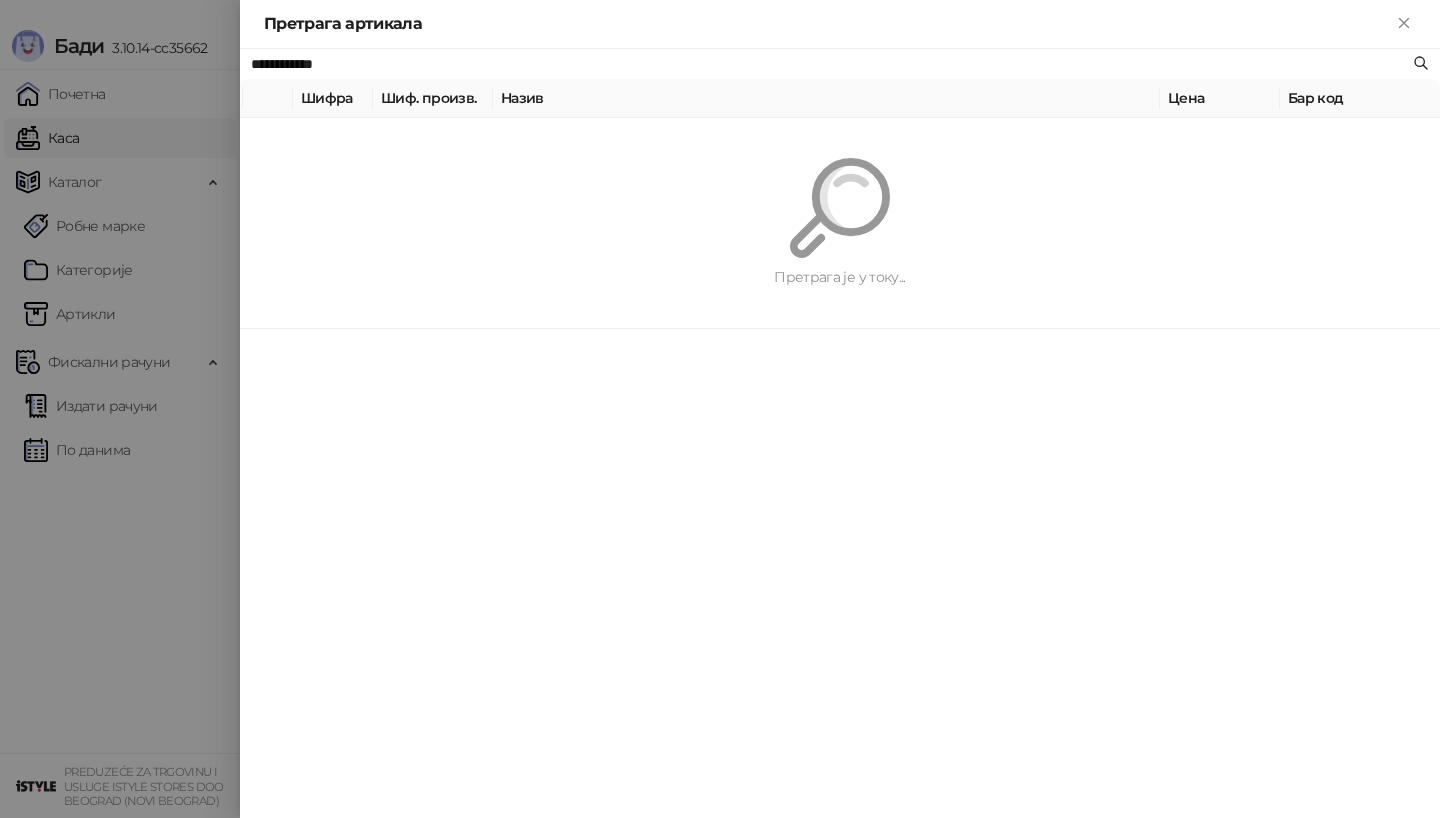 paste on "**********" 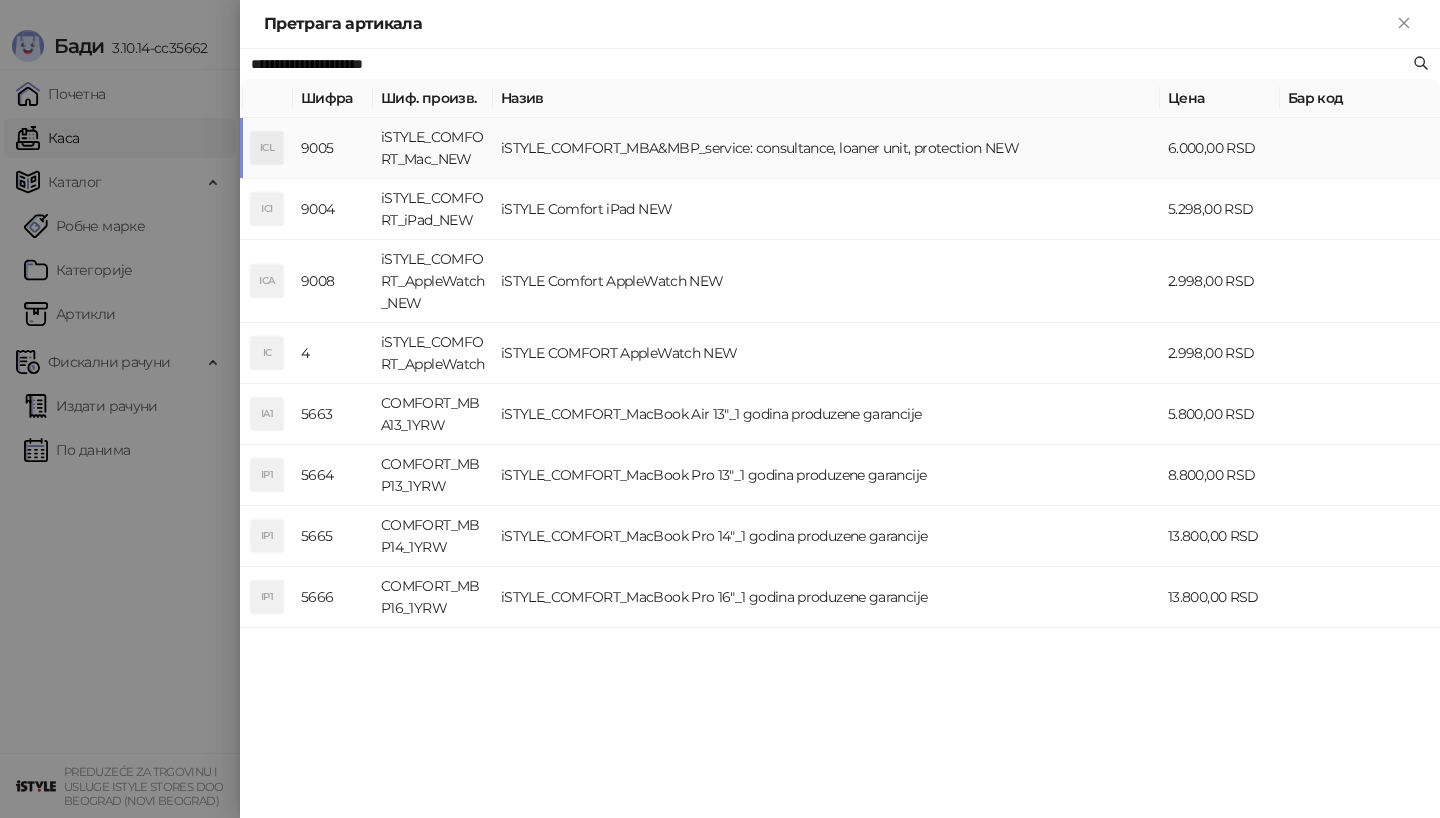 click on "ICL" at bounding box center [267, 148] 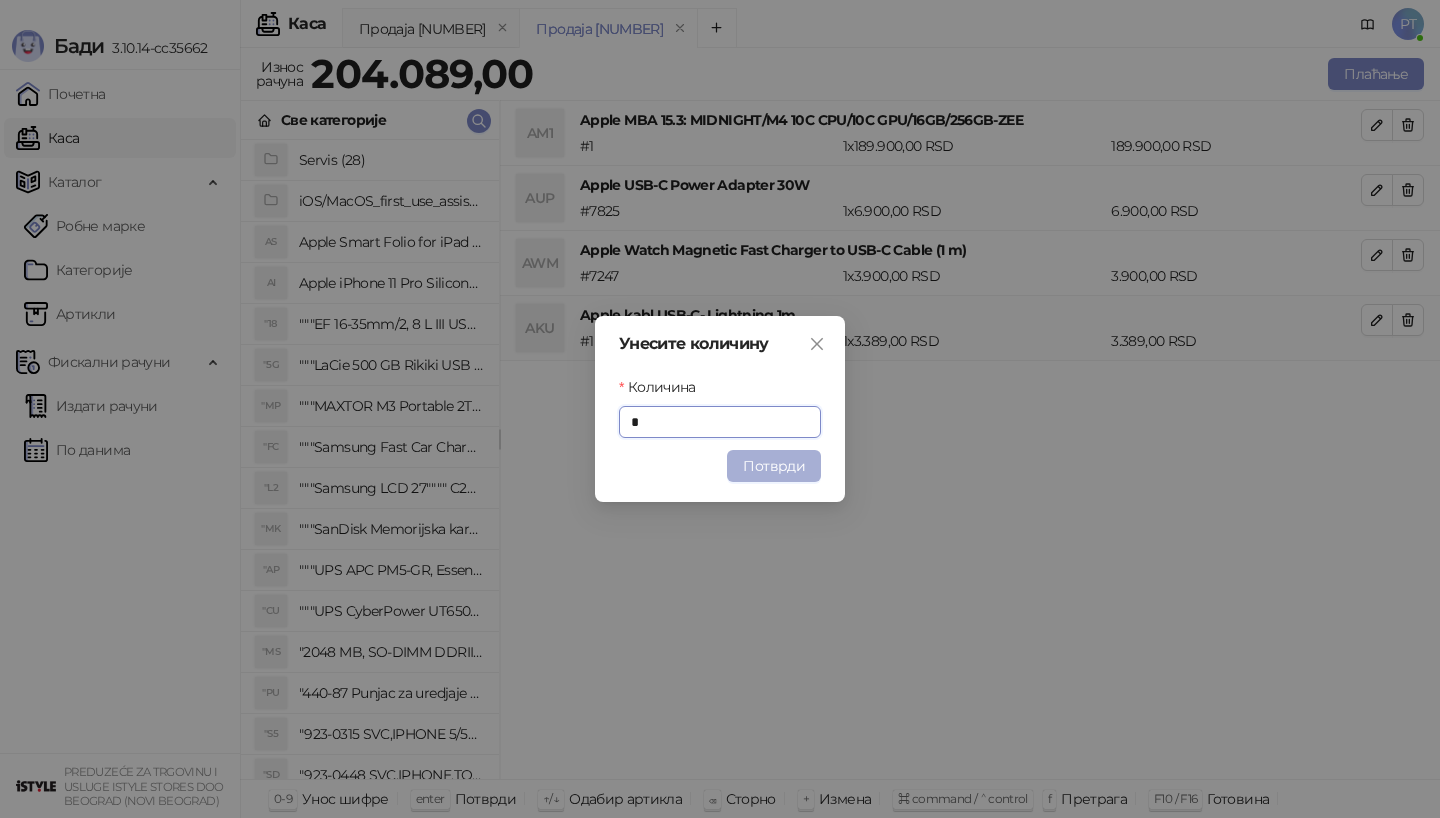 click on "Потврди" at bounding box center (774, 466) 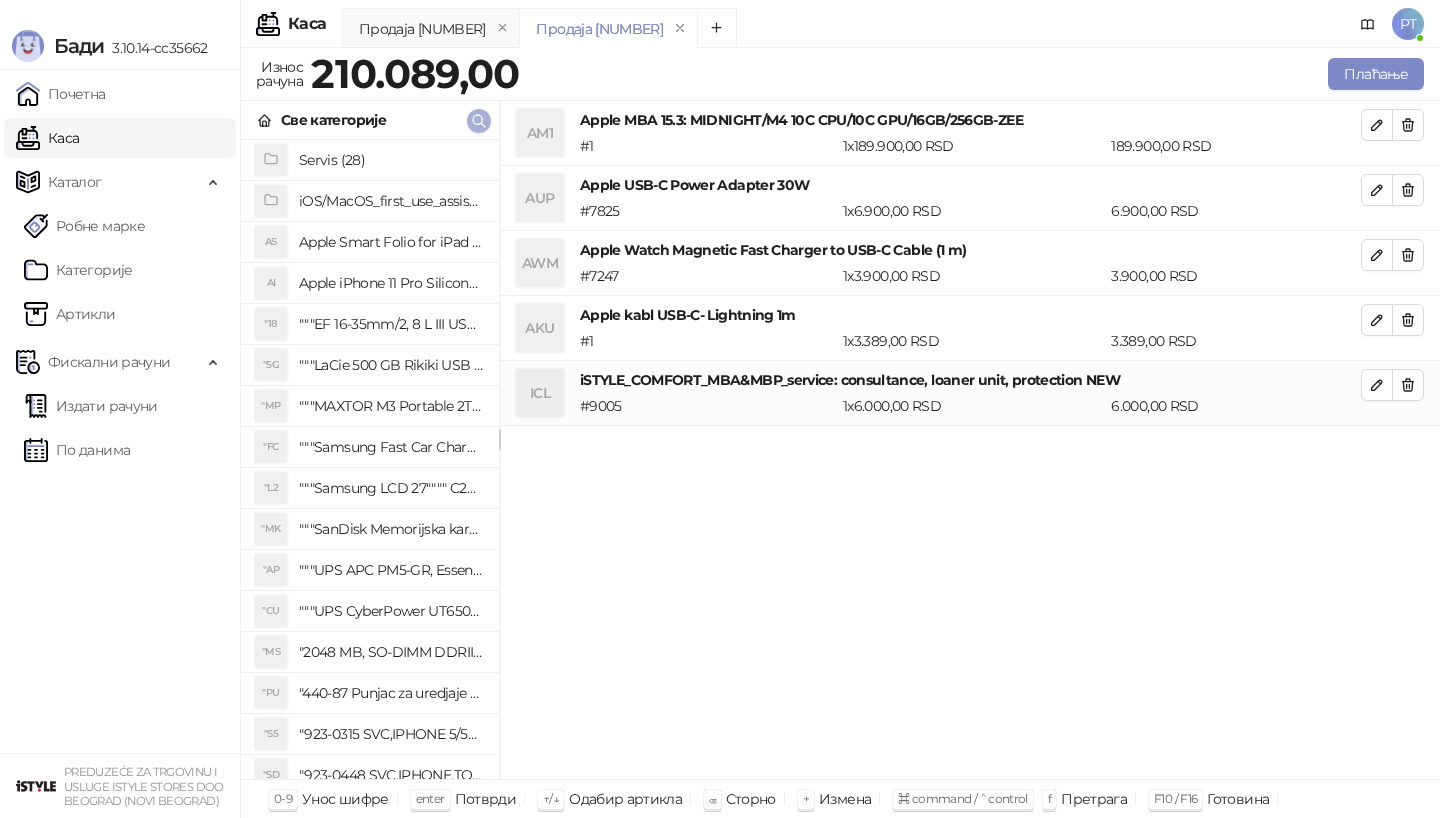click 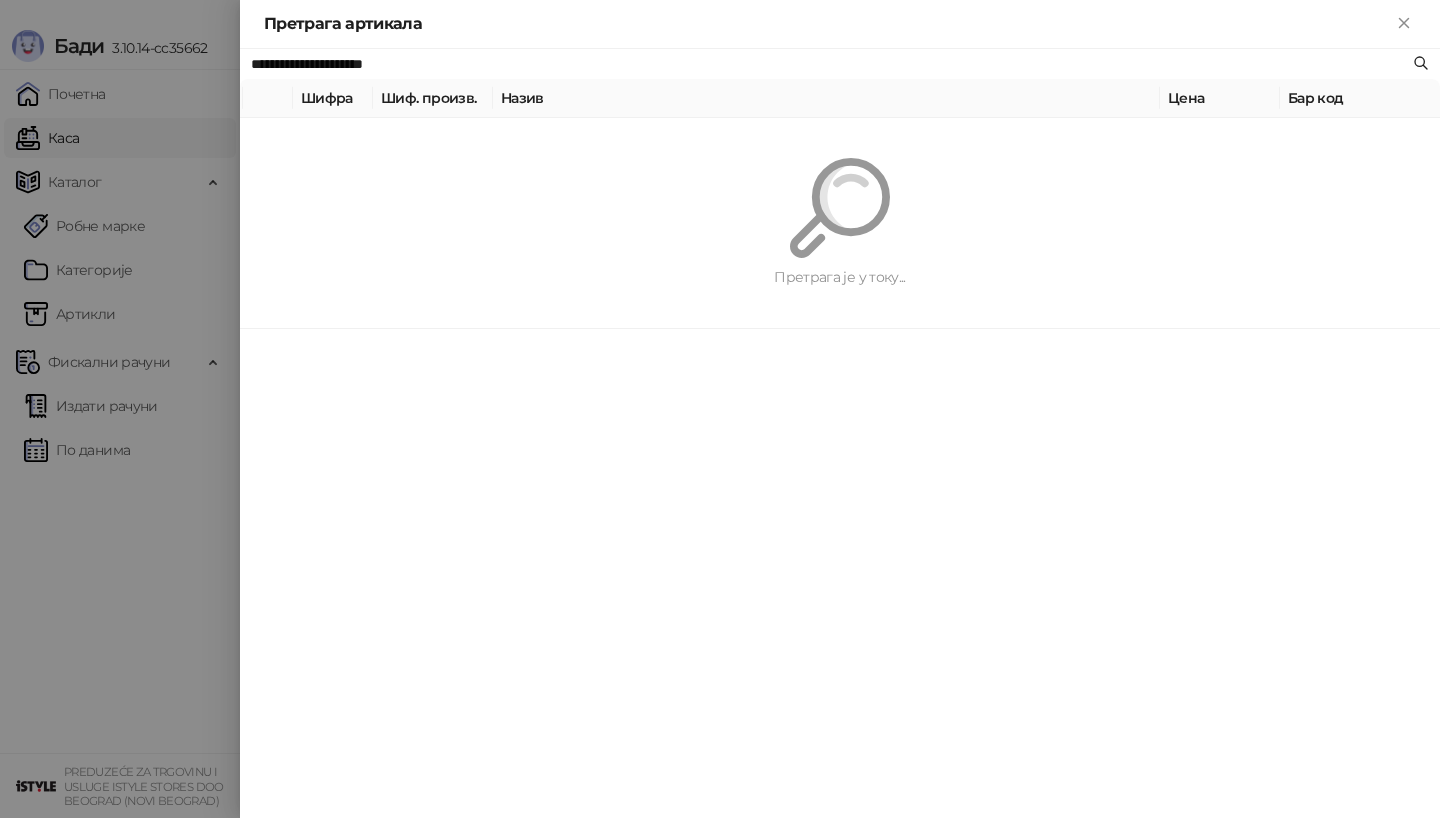paste 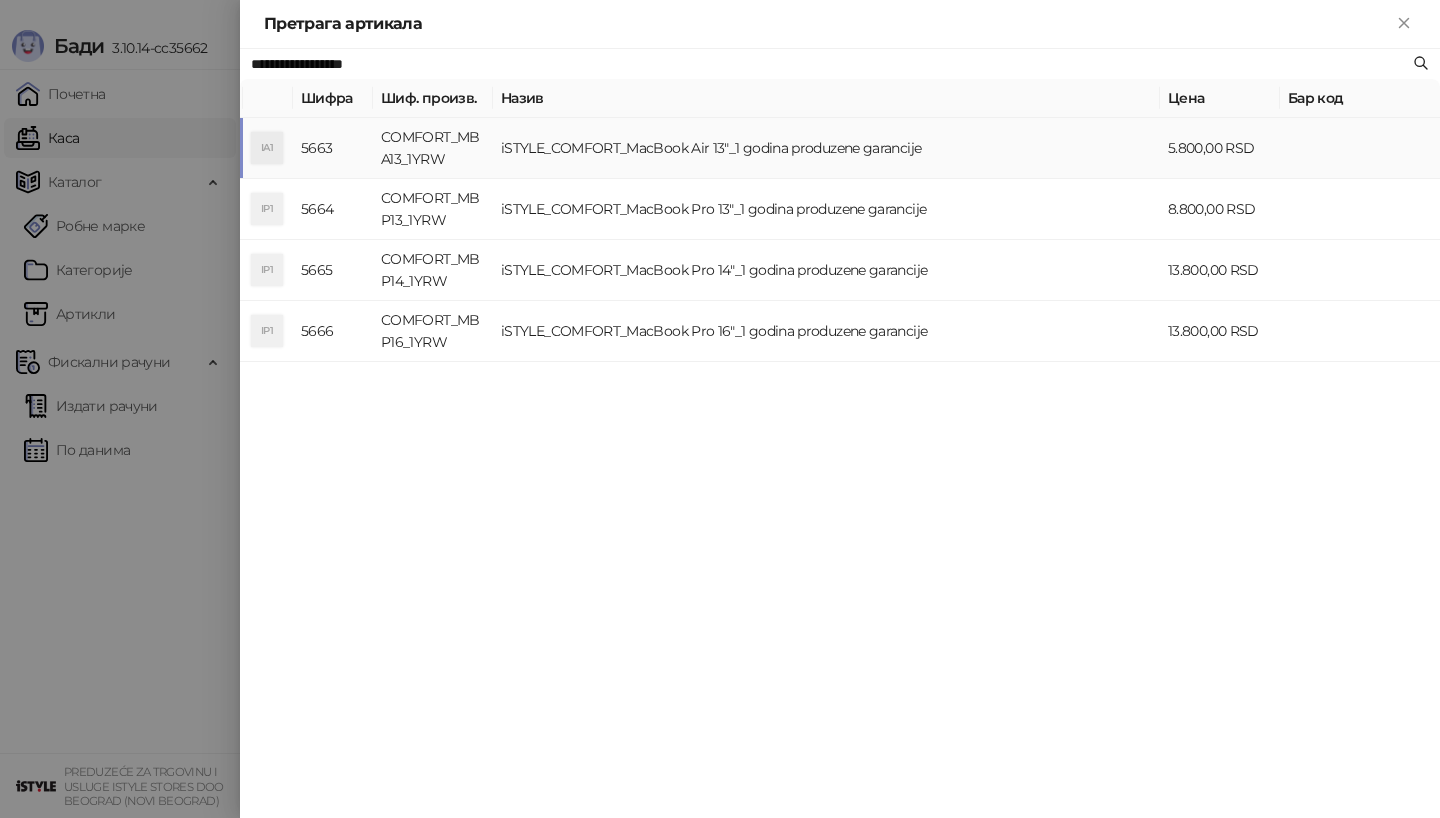 type on "**********" 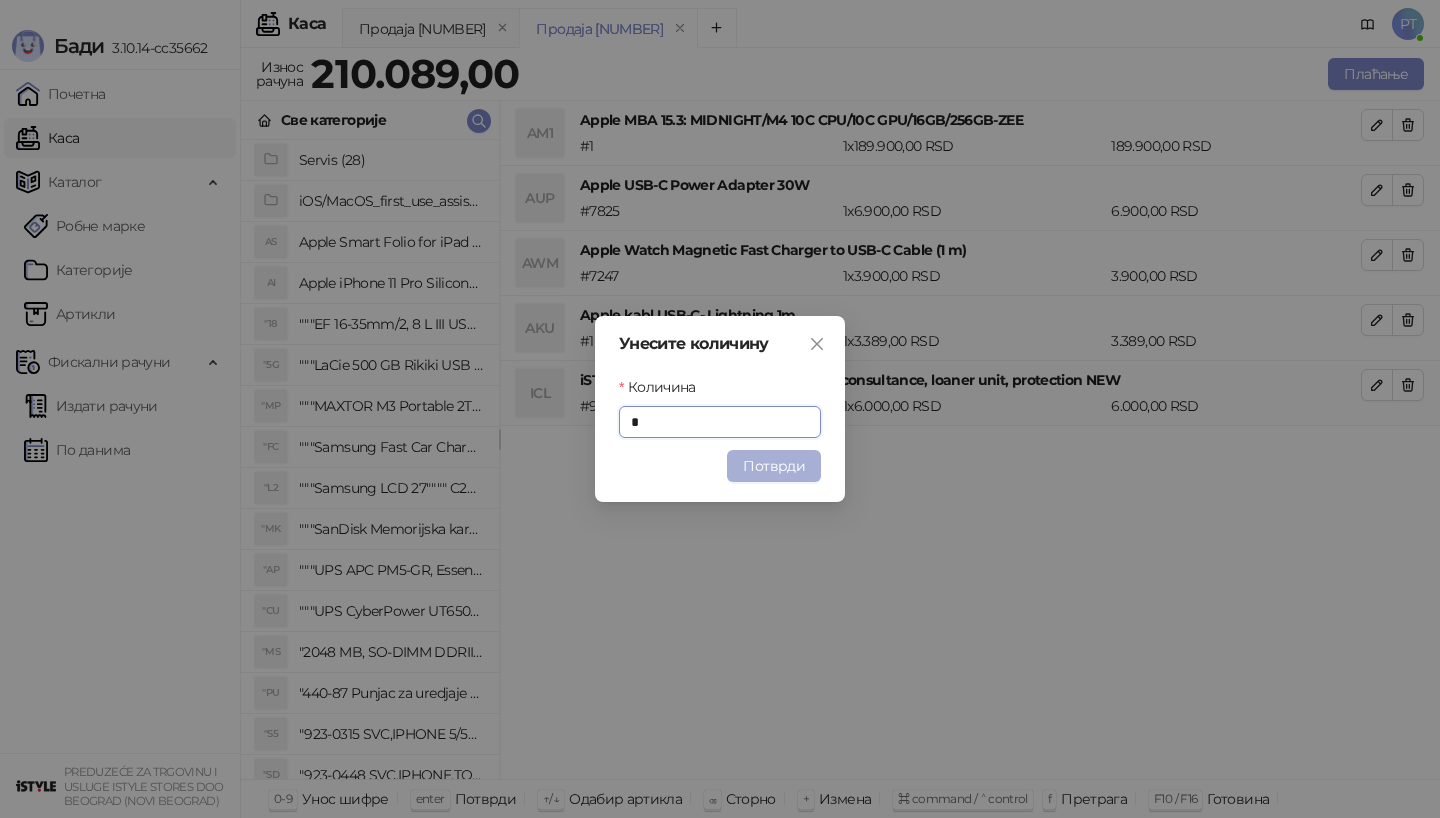 click on "Потврди" at bounding box center (774, 466) 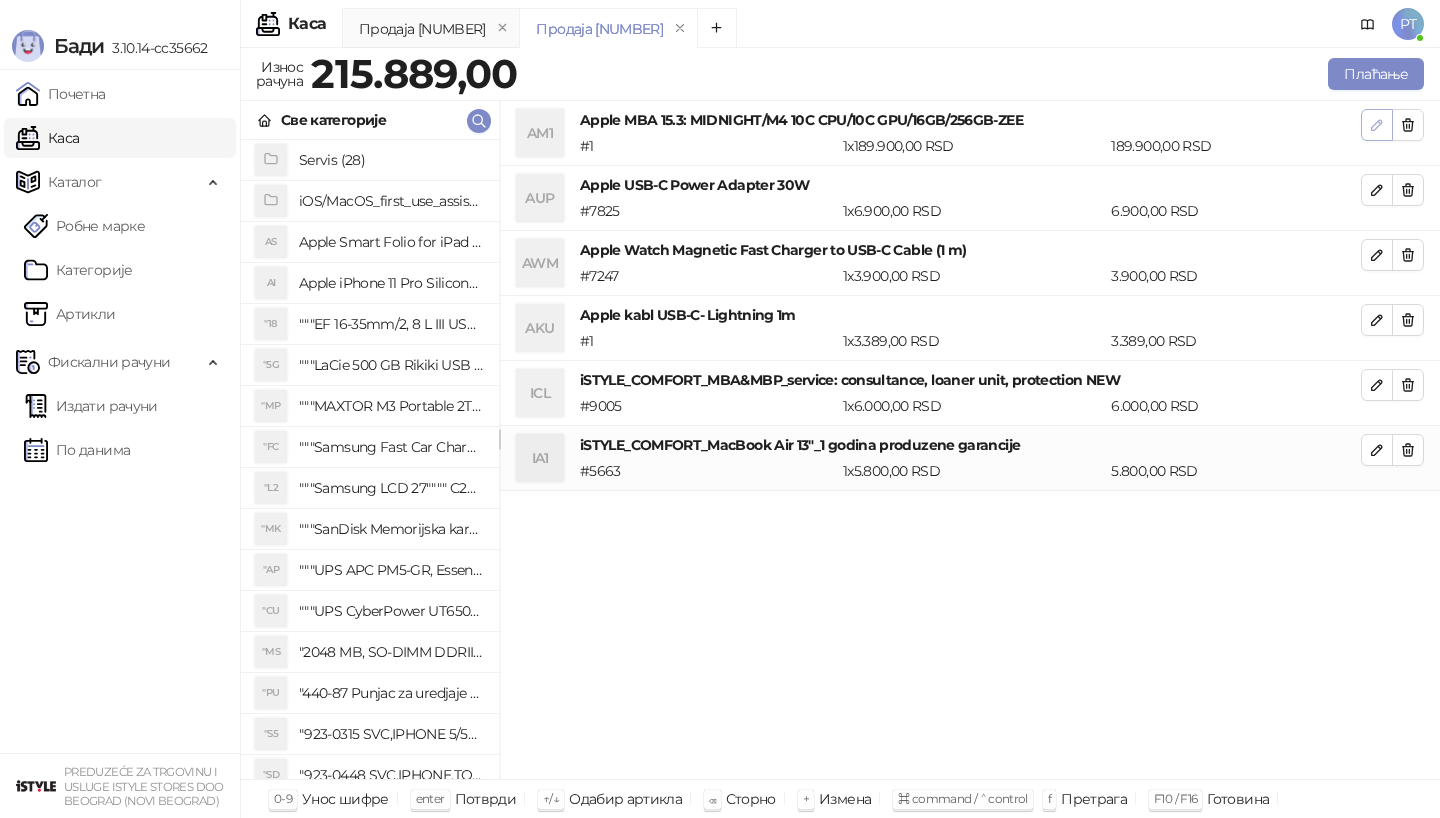click 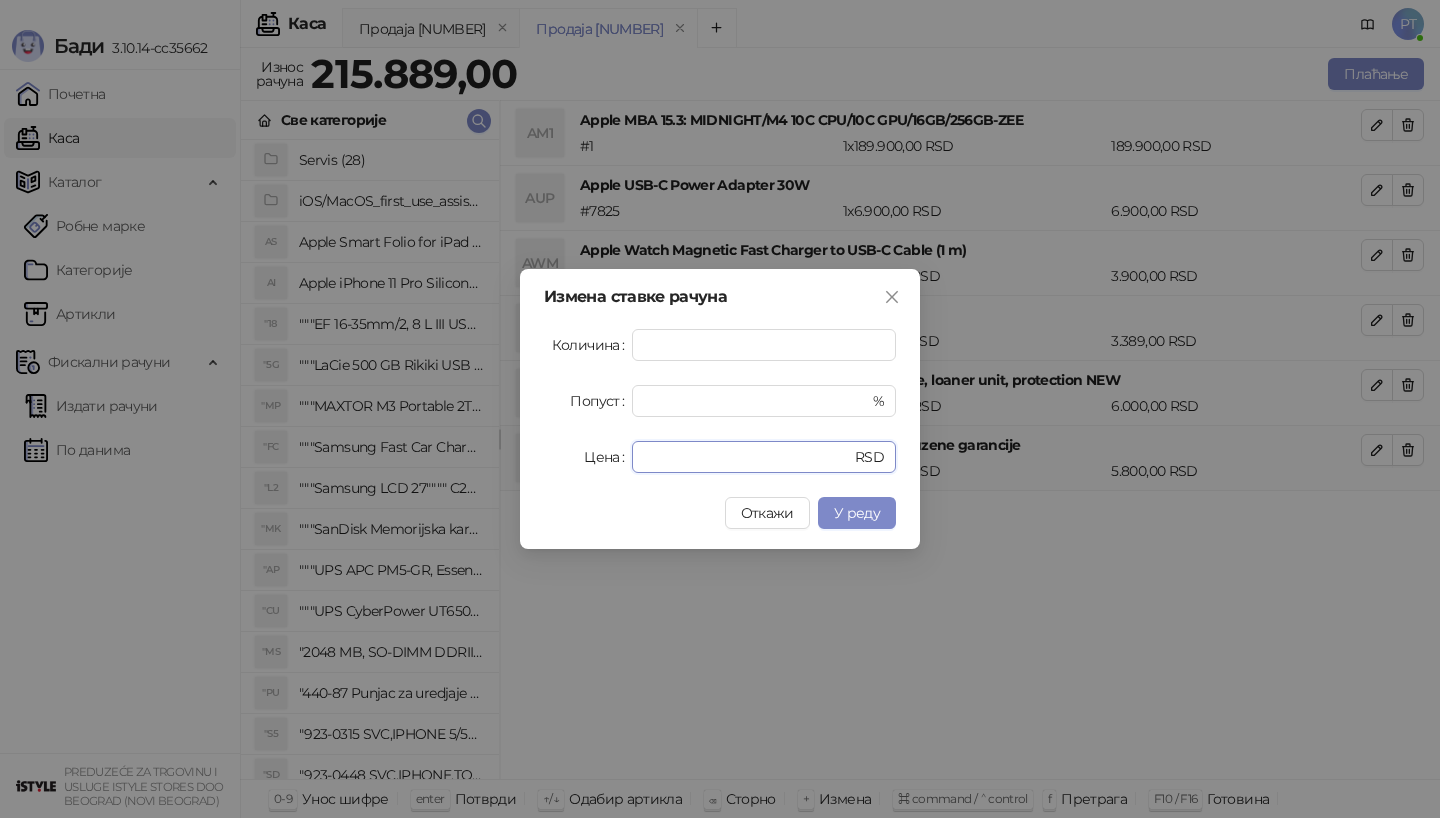 drag, startPoint x: 698, startPoint y: 461, endPoint x: 562, endPoint y: 461, distance: 136 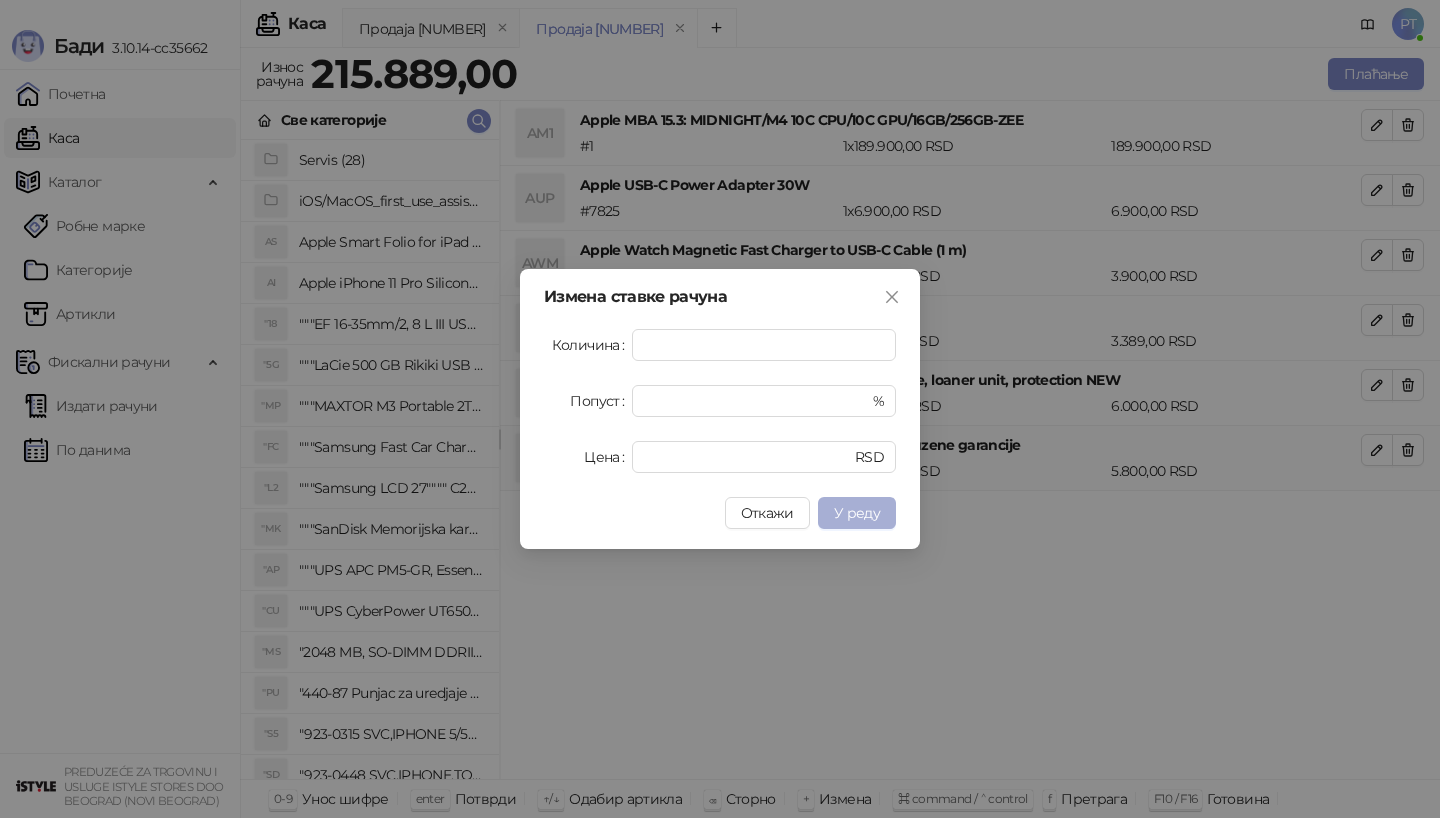 type on "******" 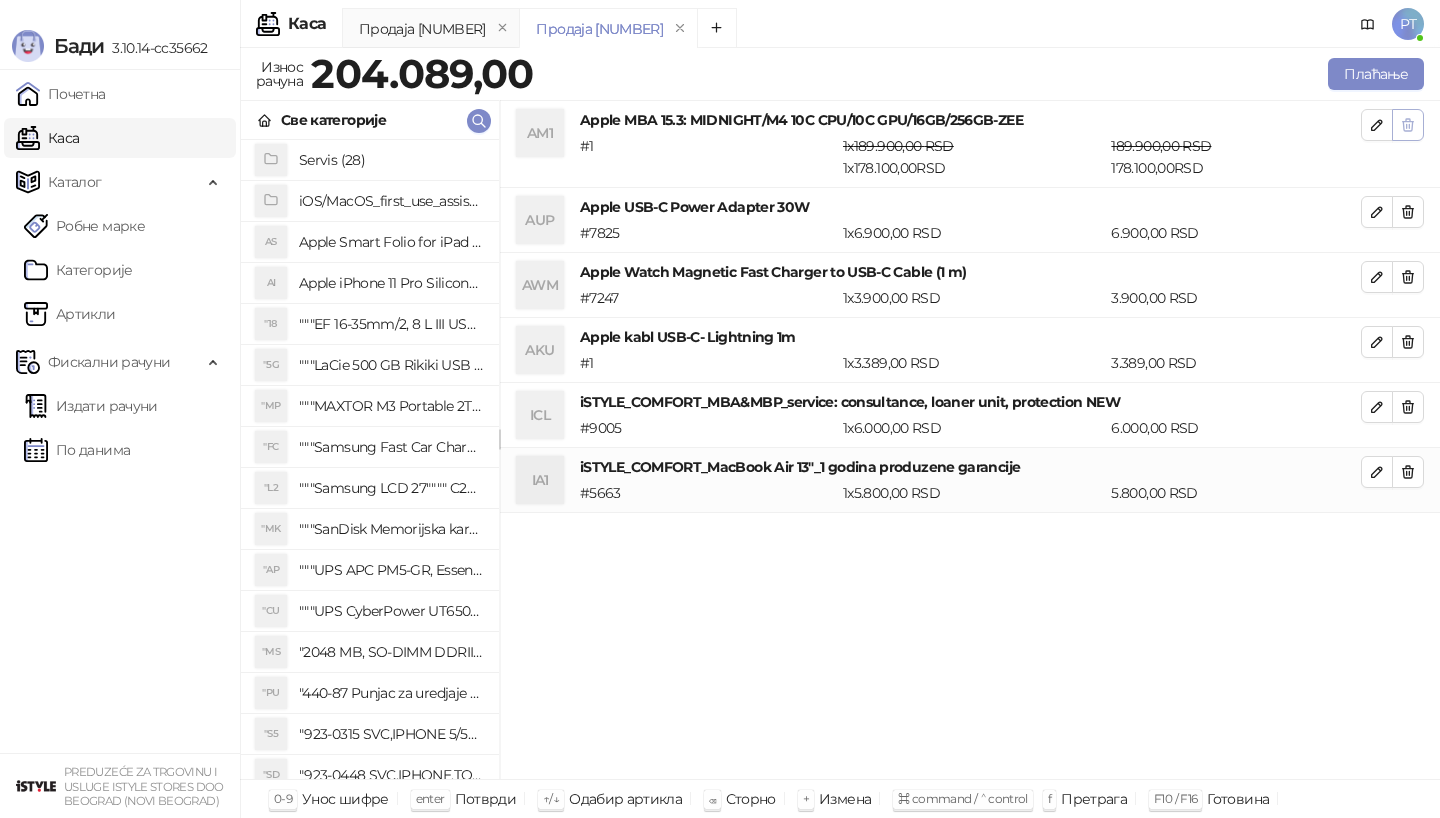 click 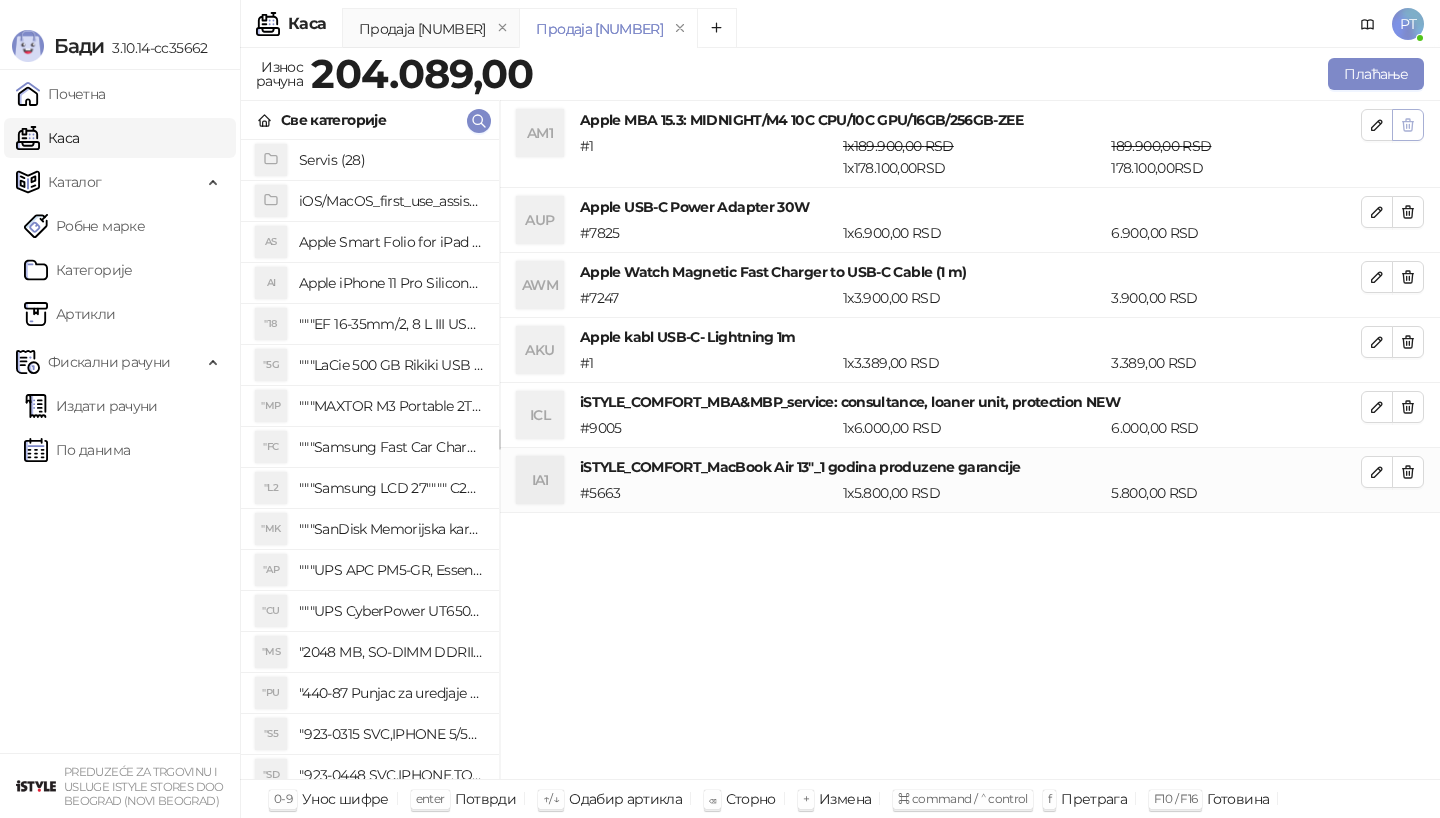 click 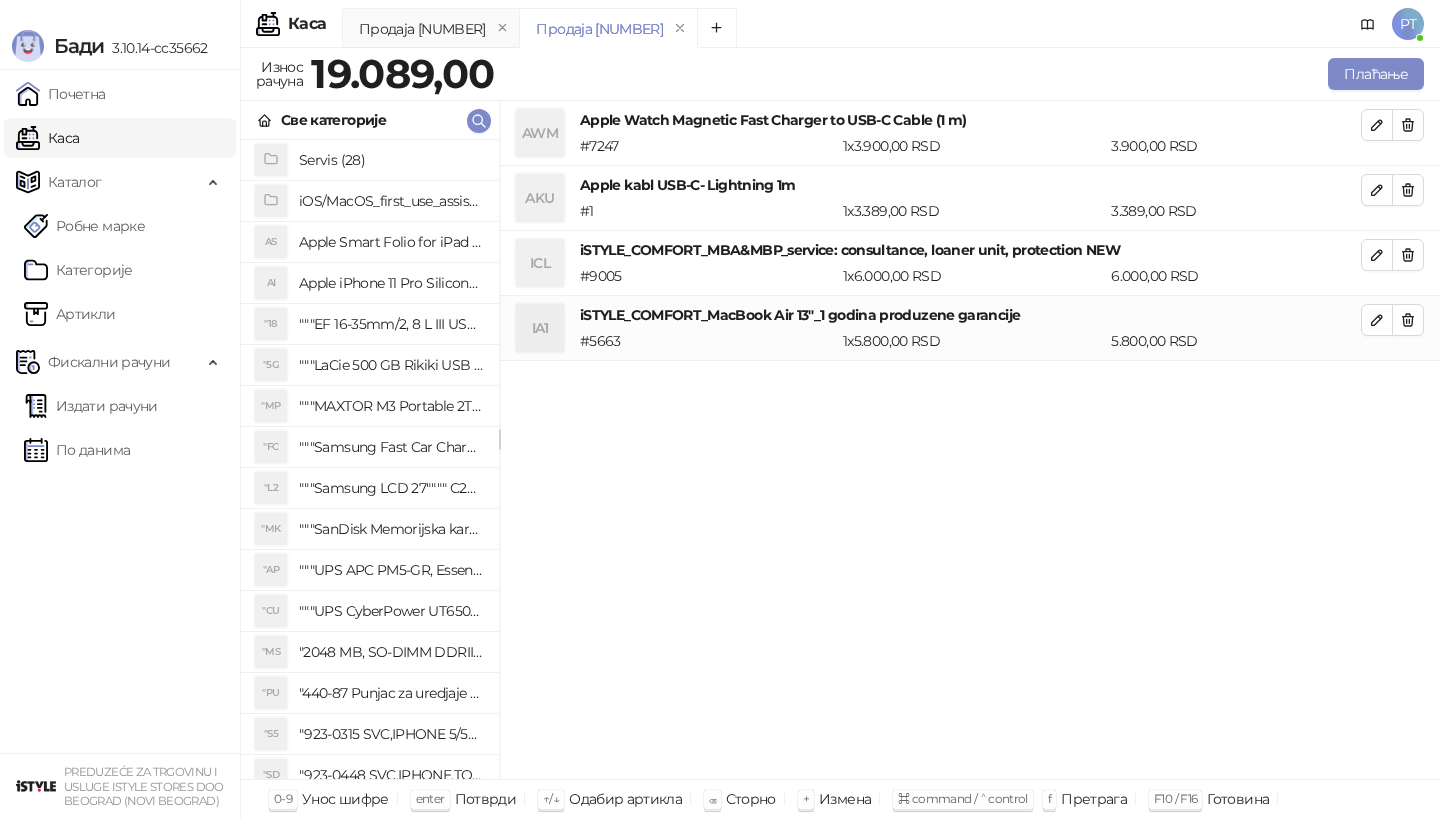 click 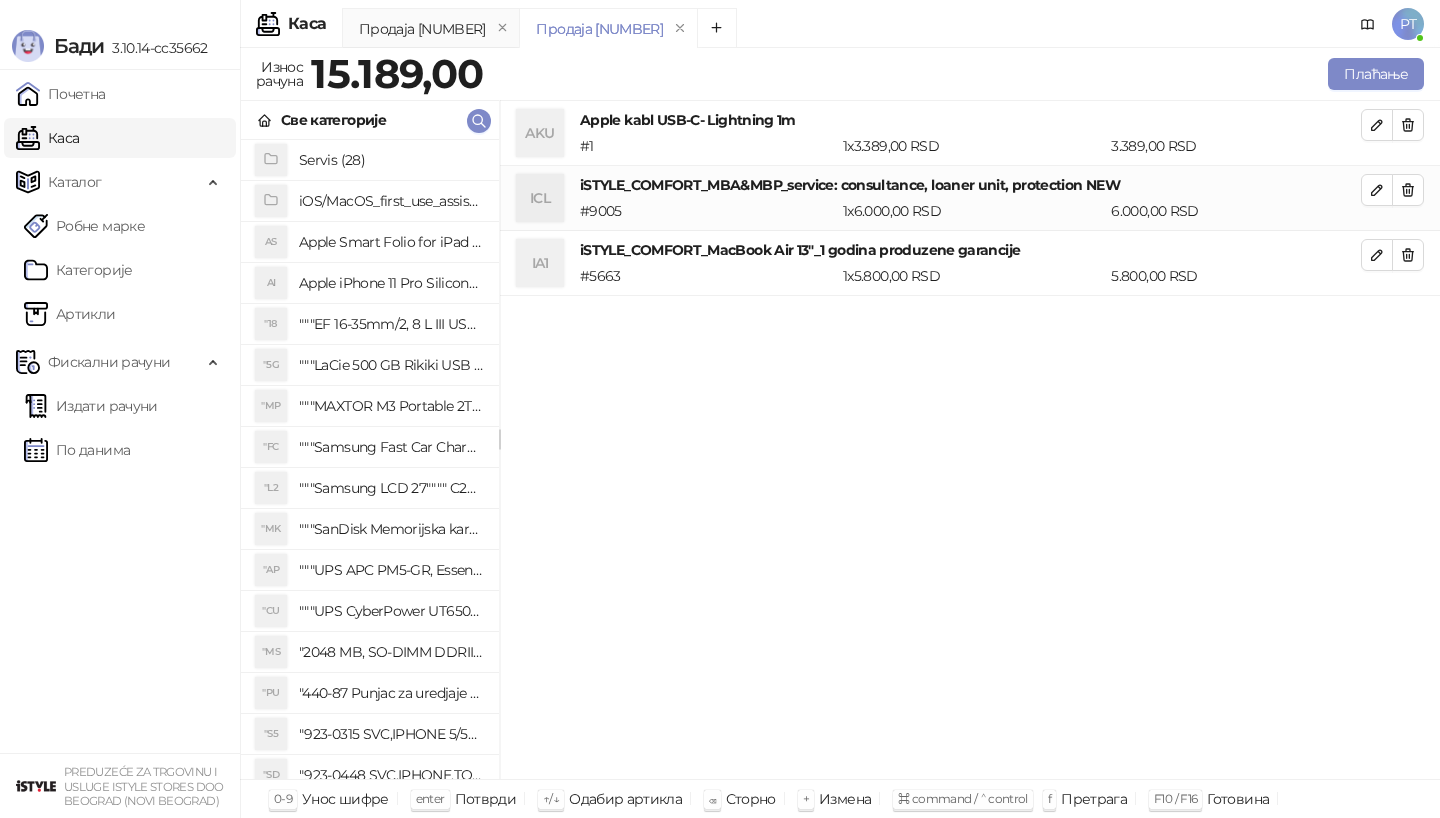 click 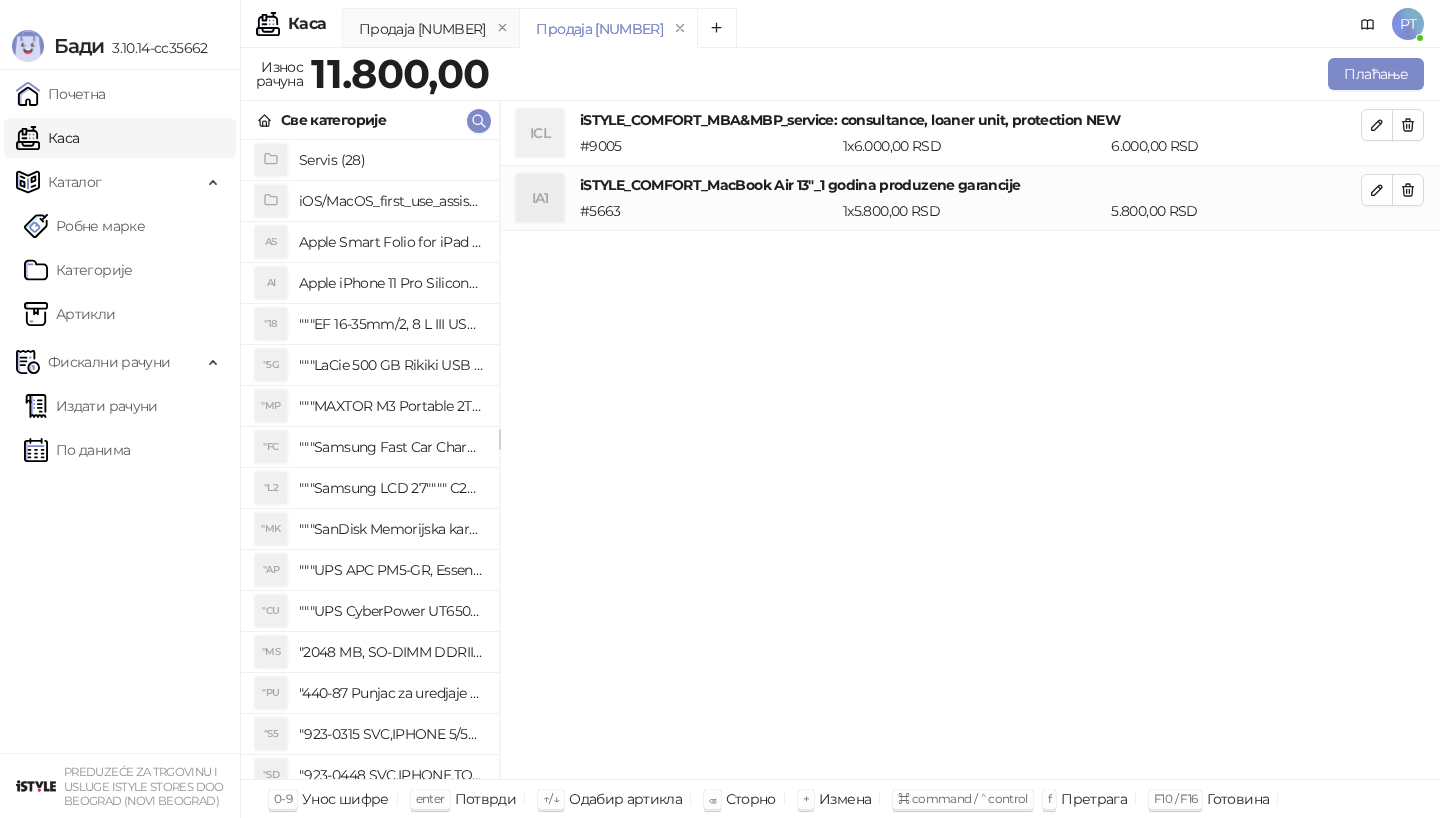click 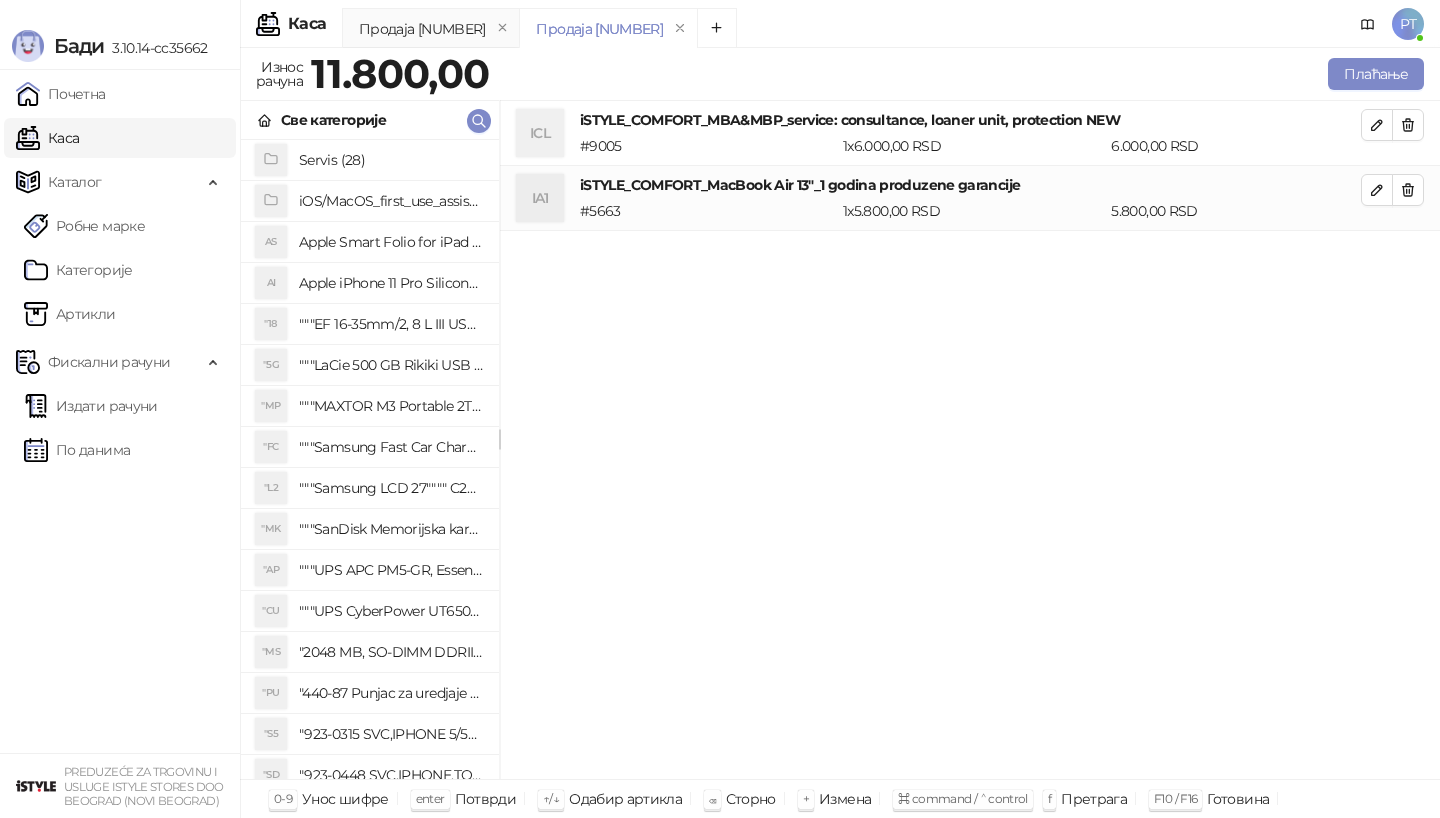 click 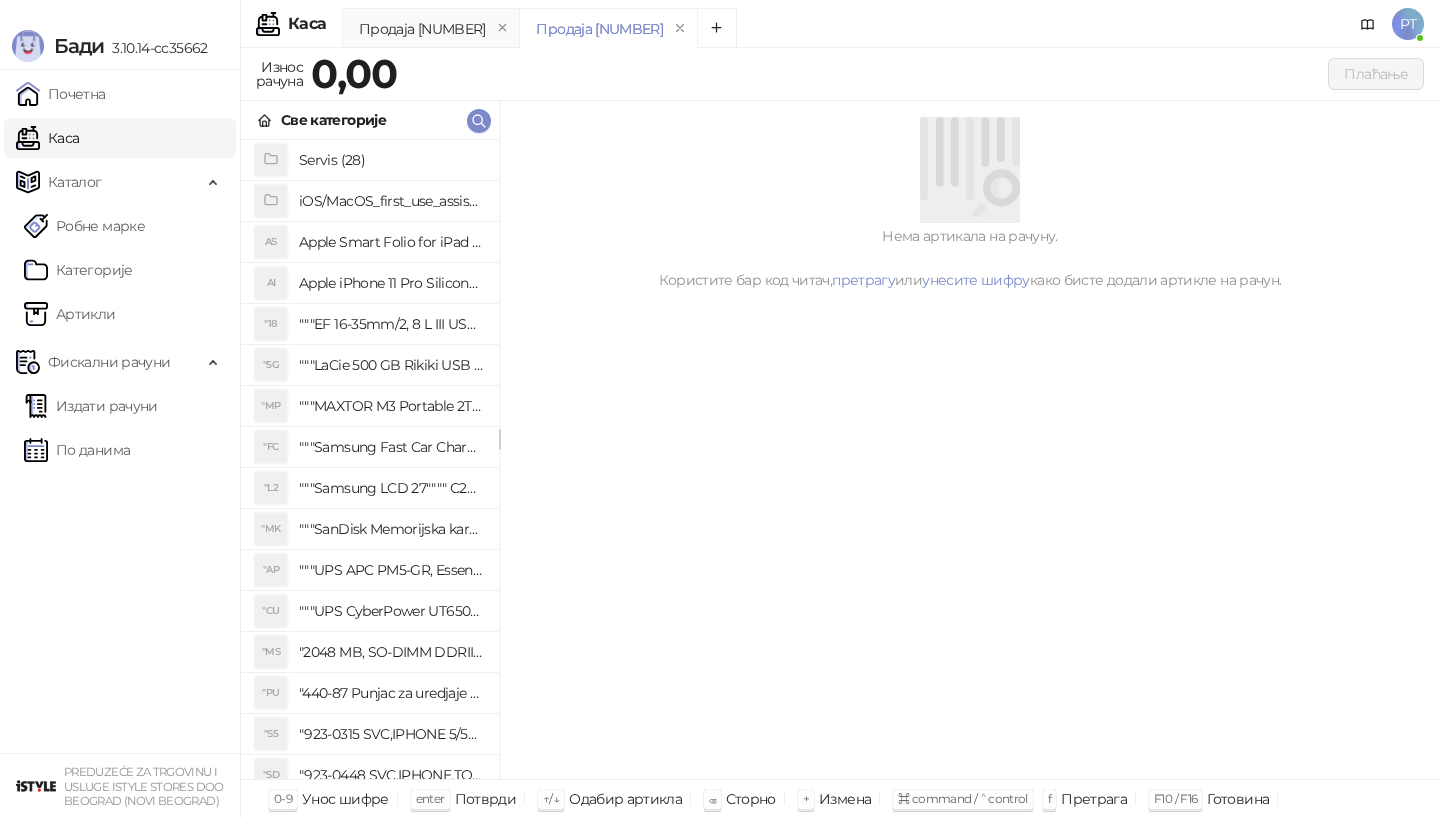 click at bounding box center (970, 167) 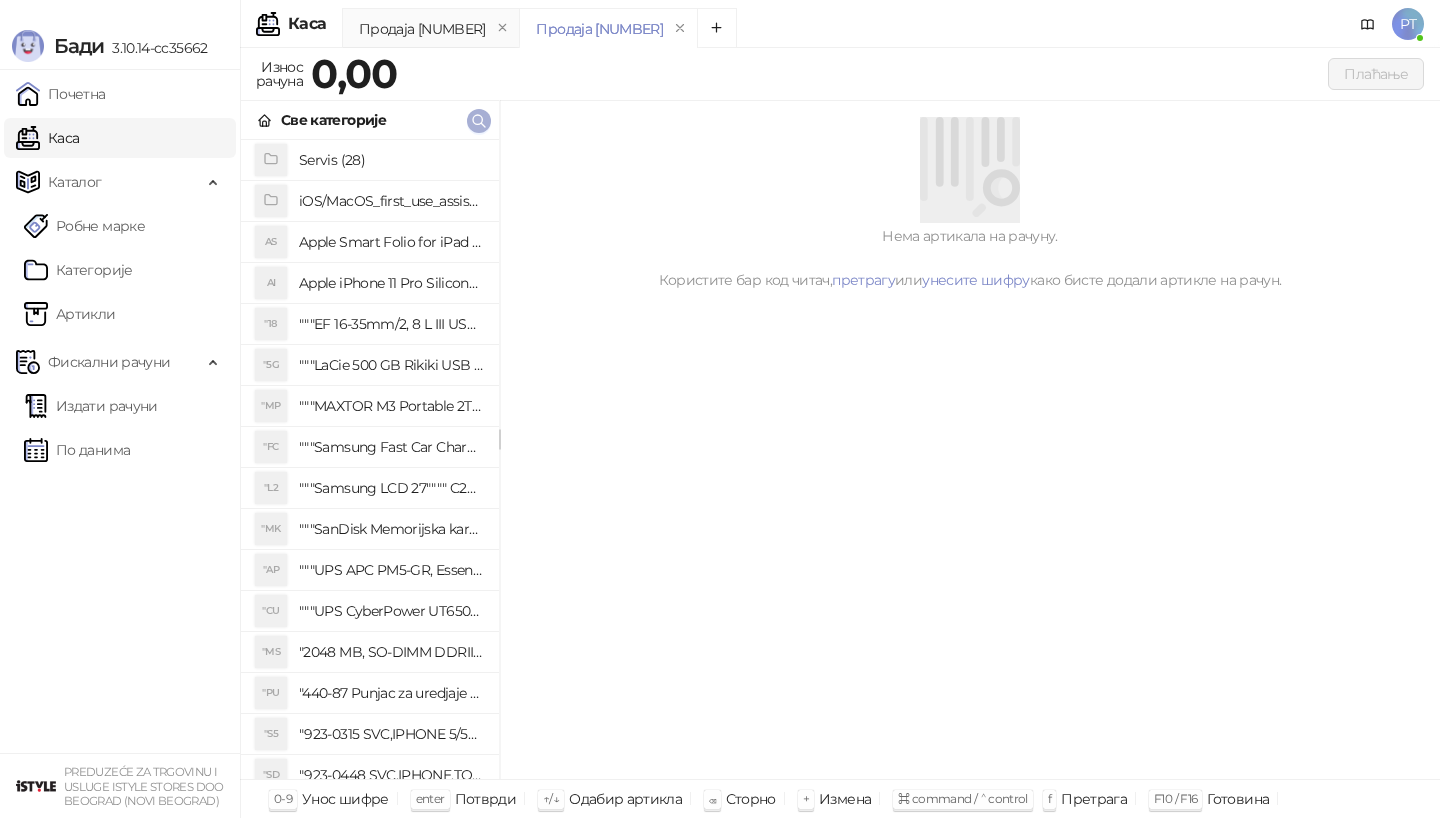 click 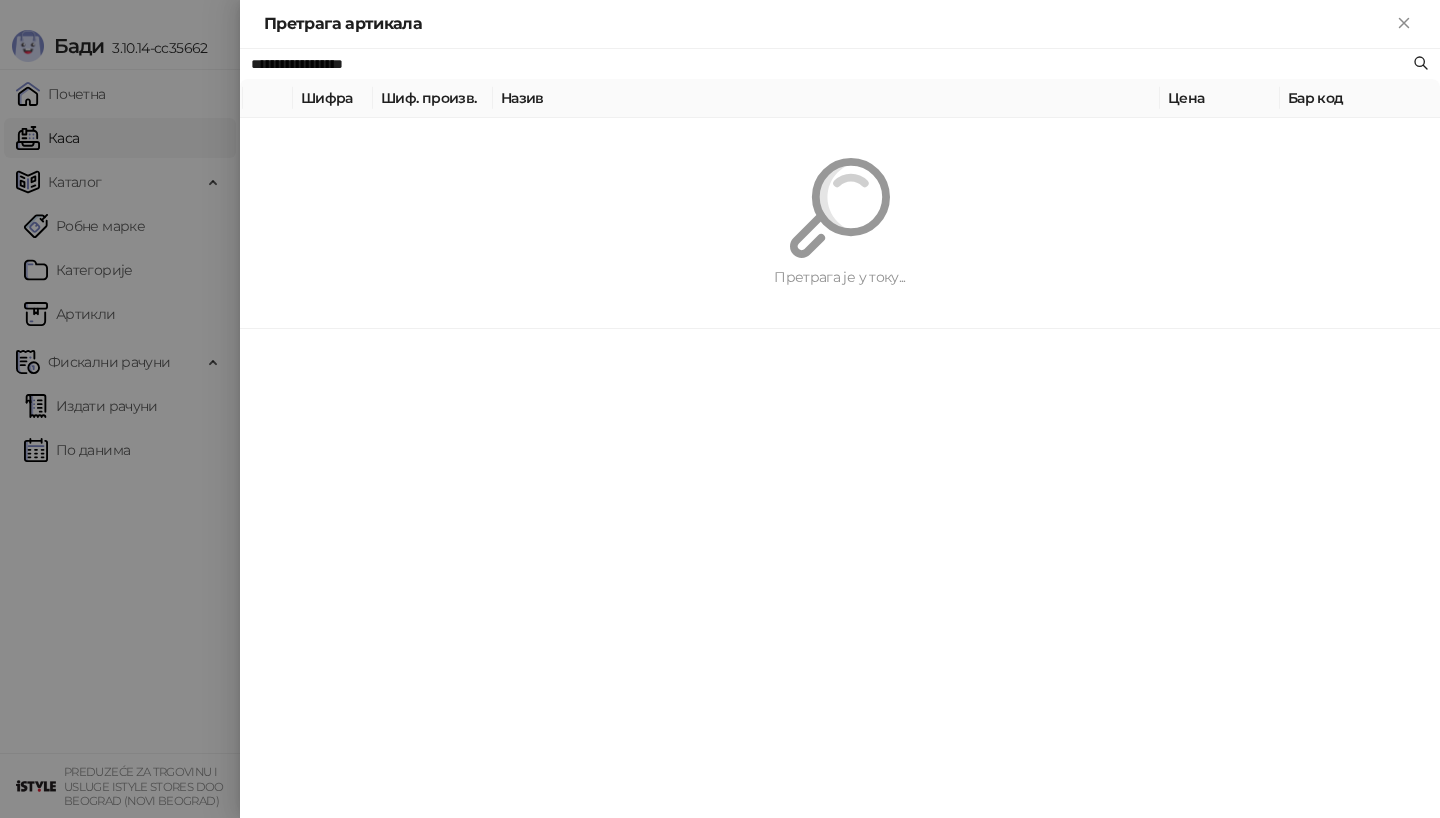 paste 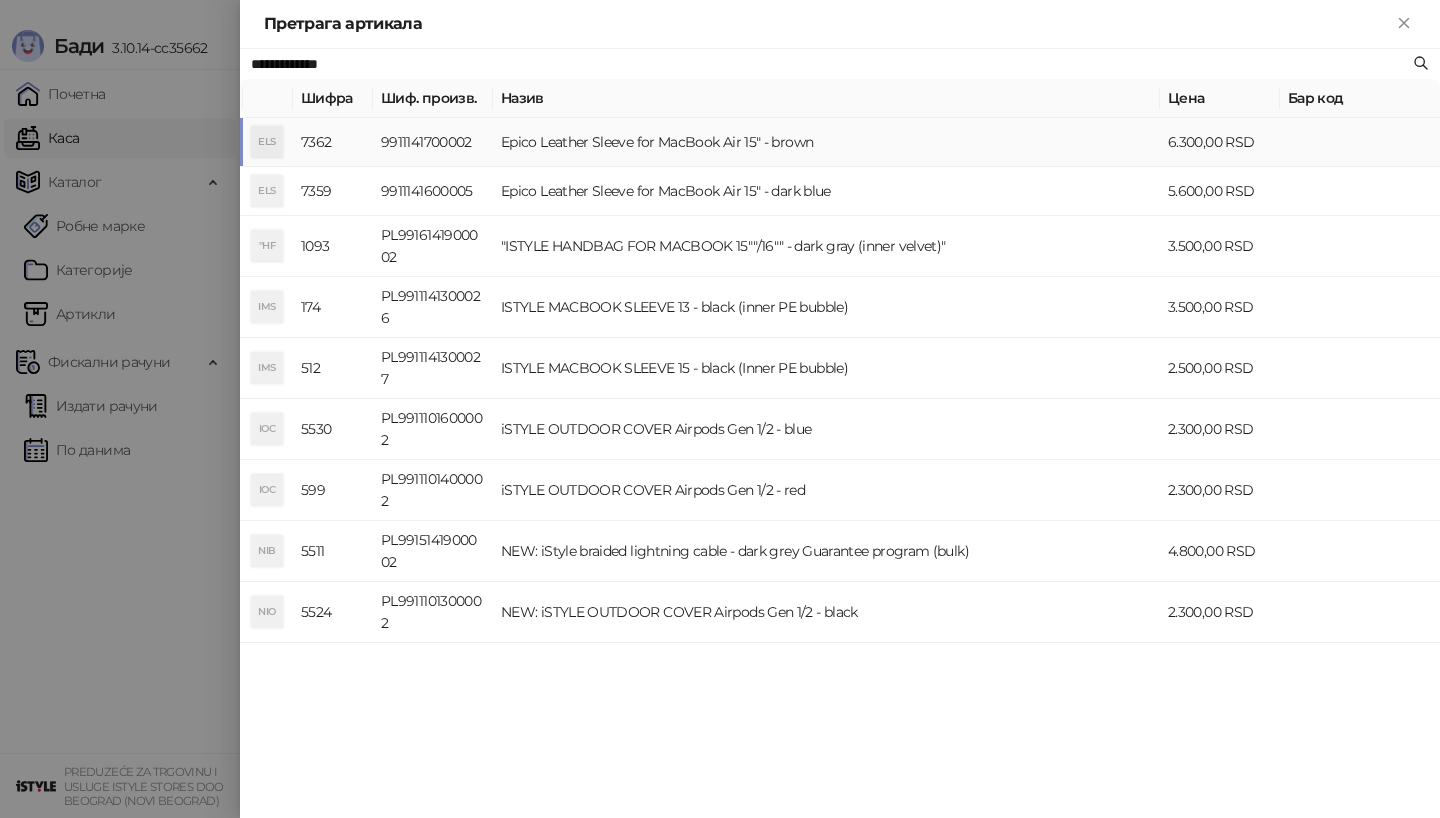 type on "**********" 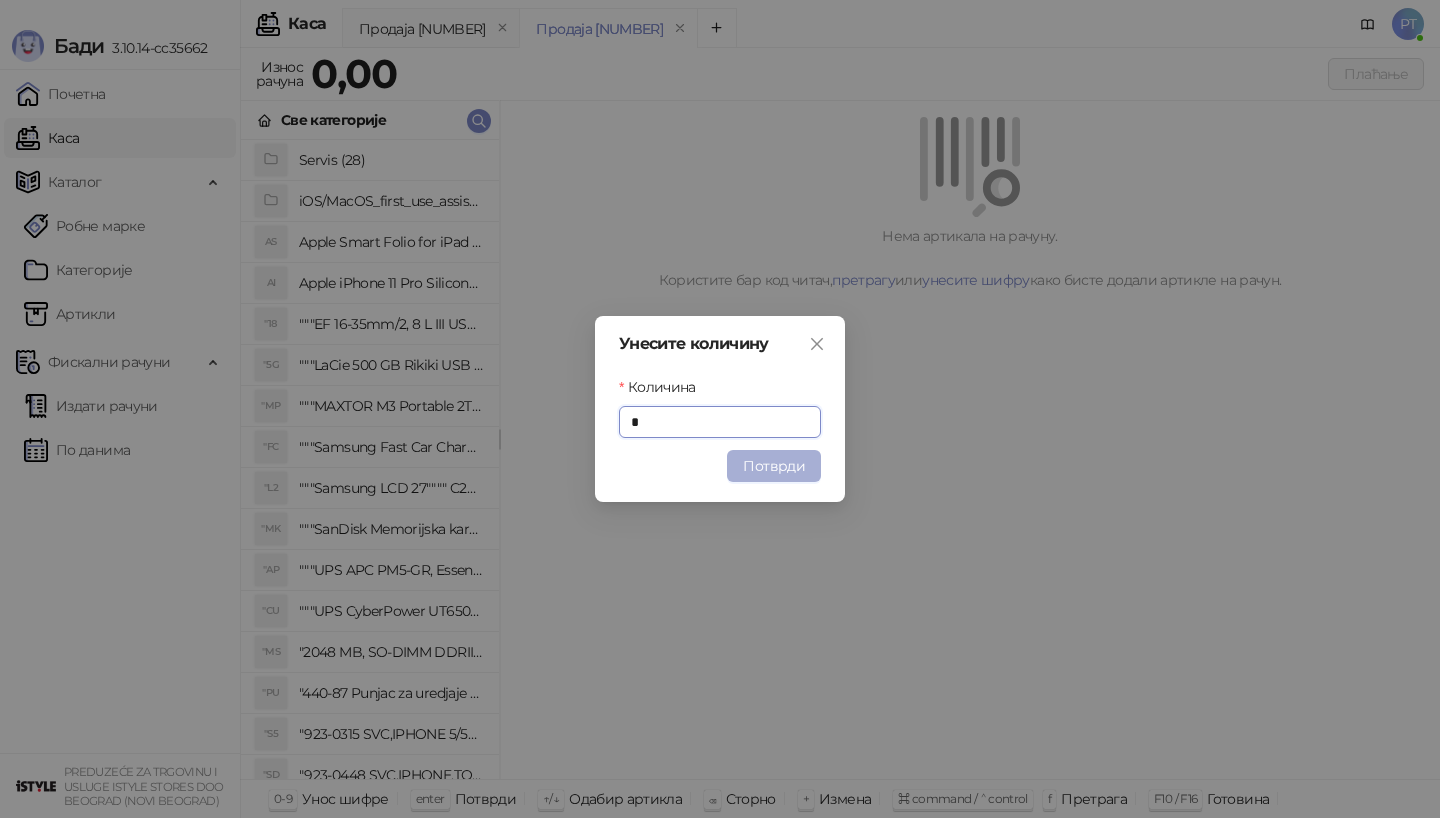 click on "Потврди" at bounding box center (774, 466) 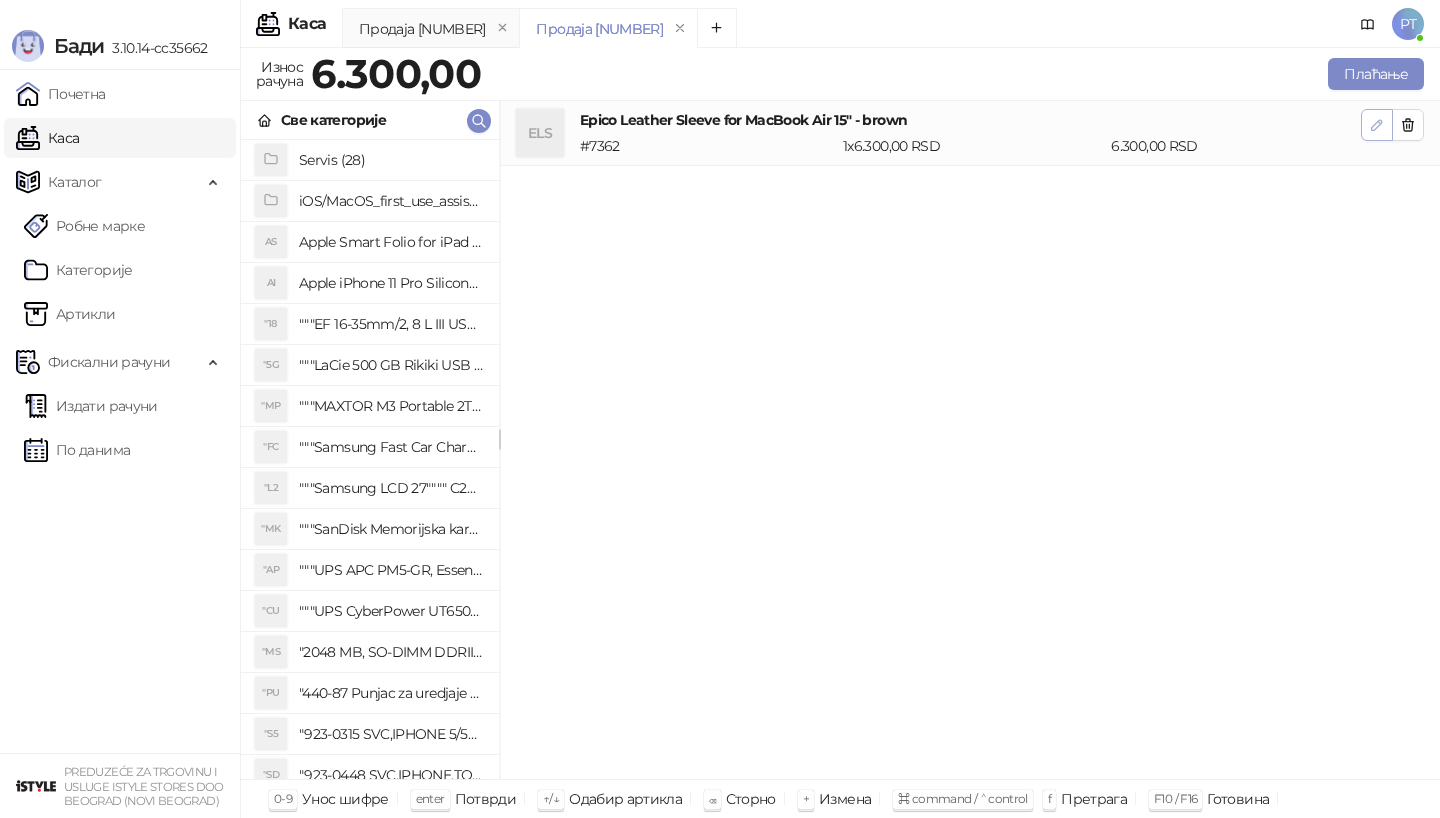 click 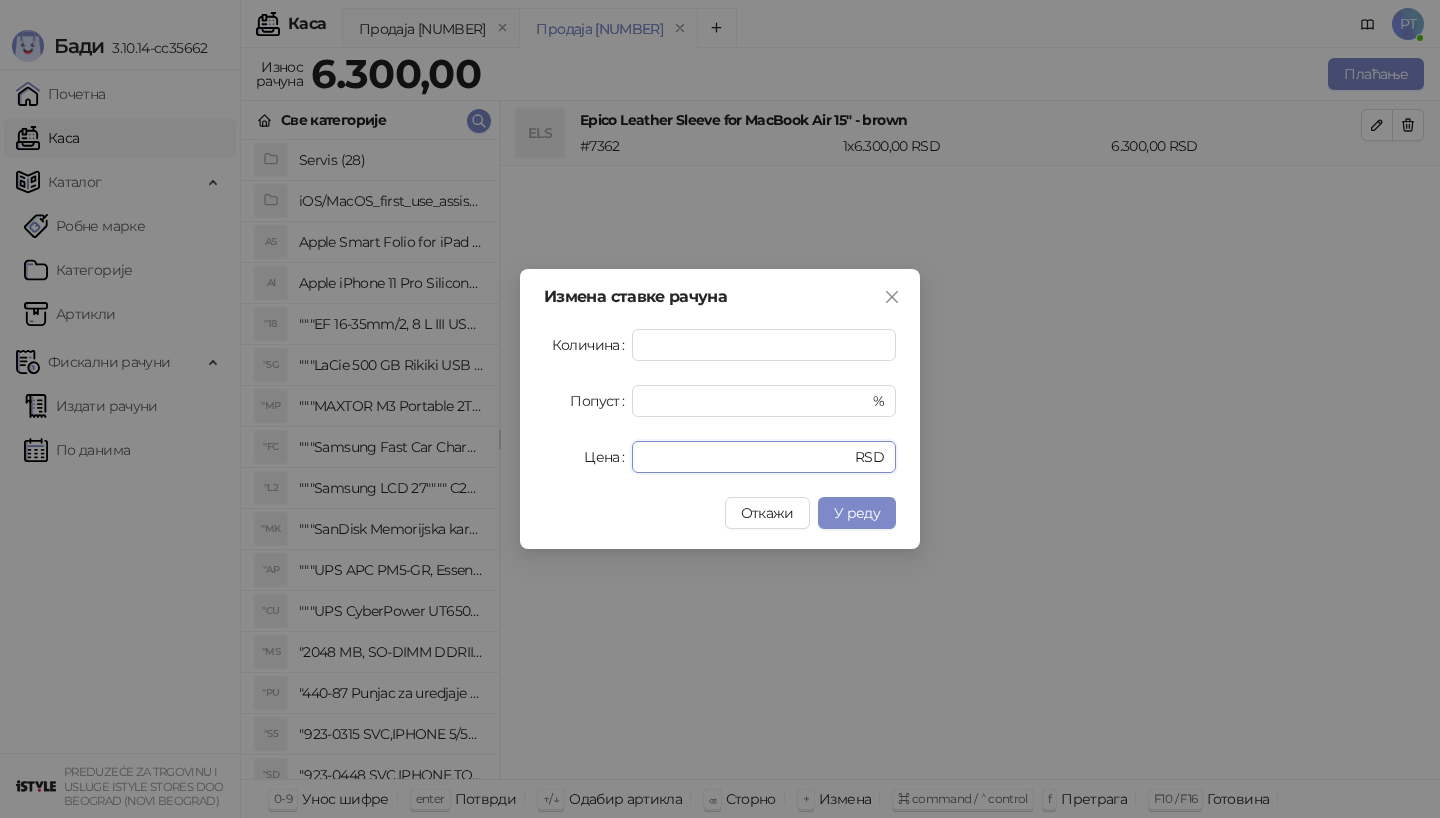drag, startPoint x: 688, startPoint y: 457, endPoint x: 546, endPoint y: 457, distance: 142 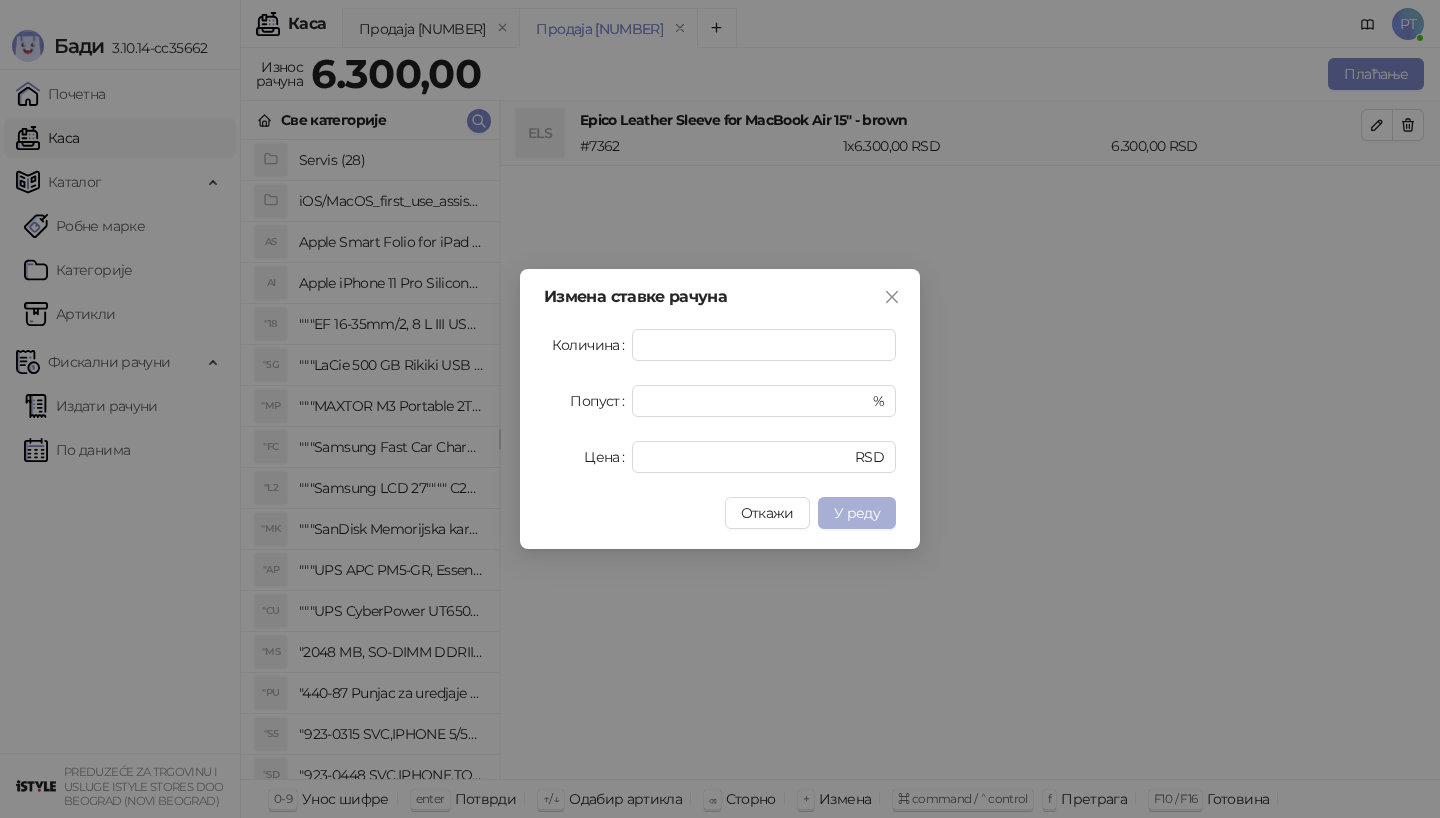 type on "****" 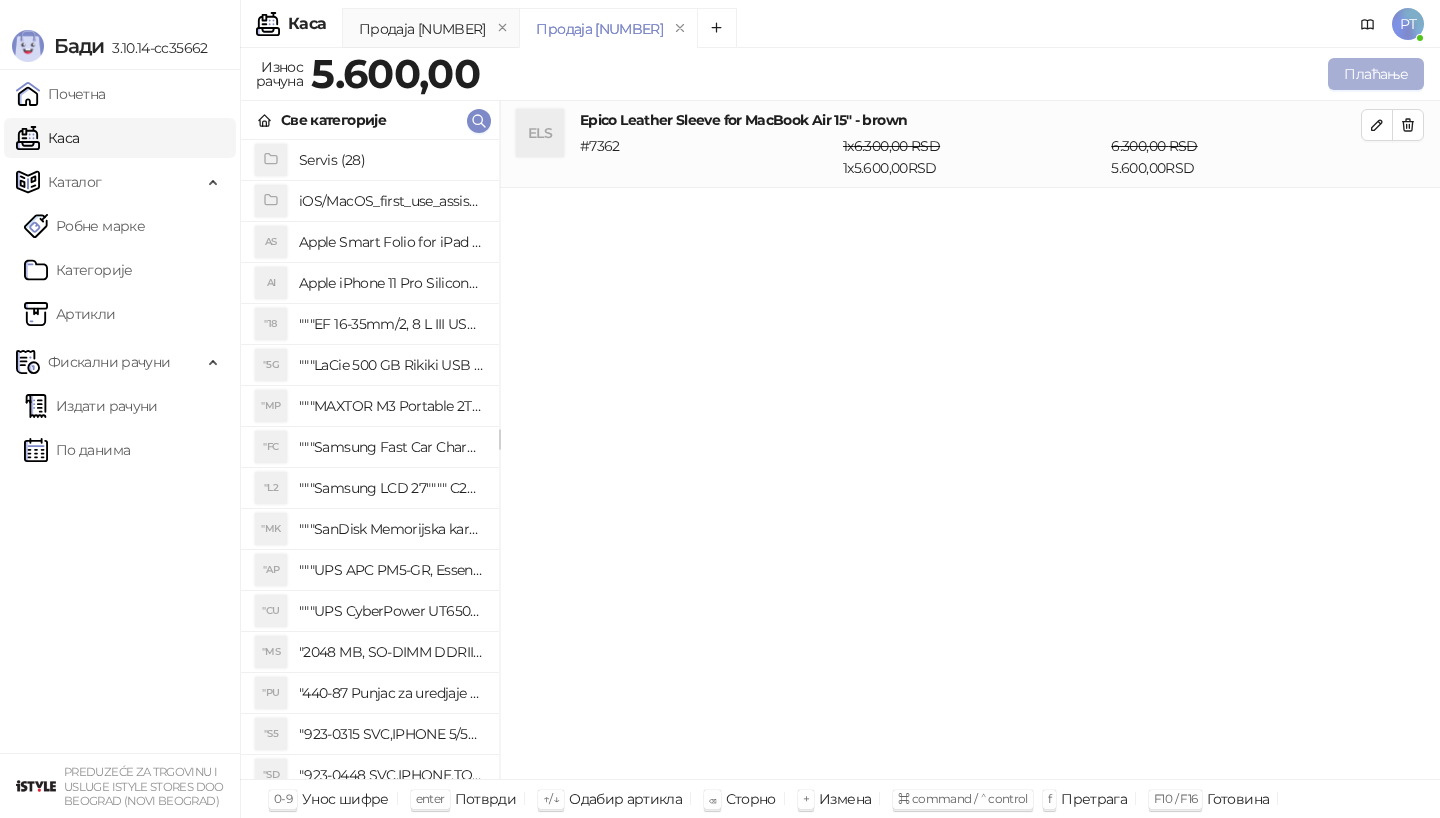 click on "Плаћање" at bounding box center [1376, 74] 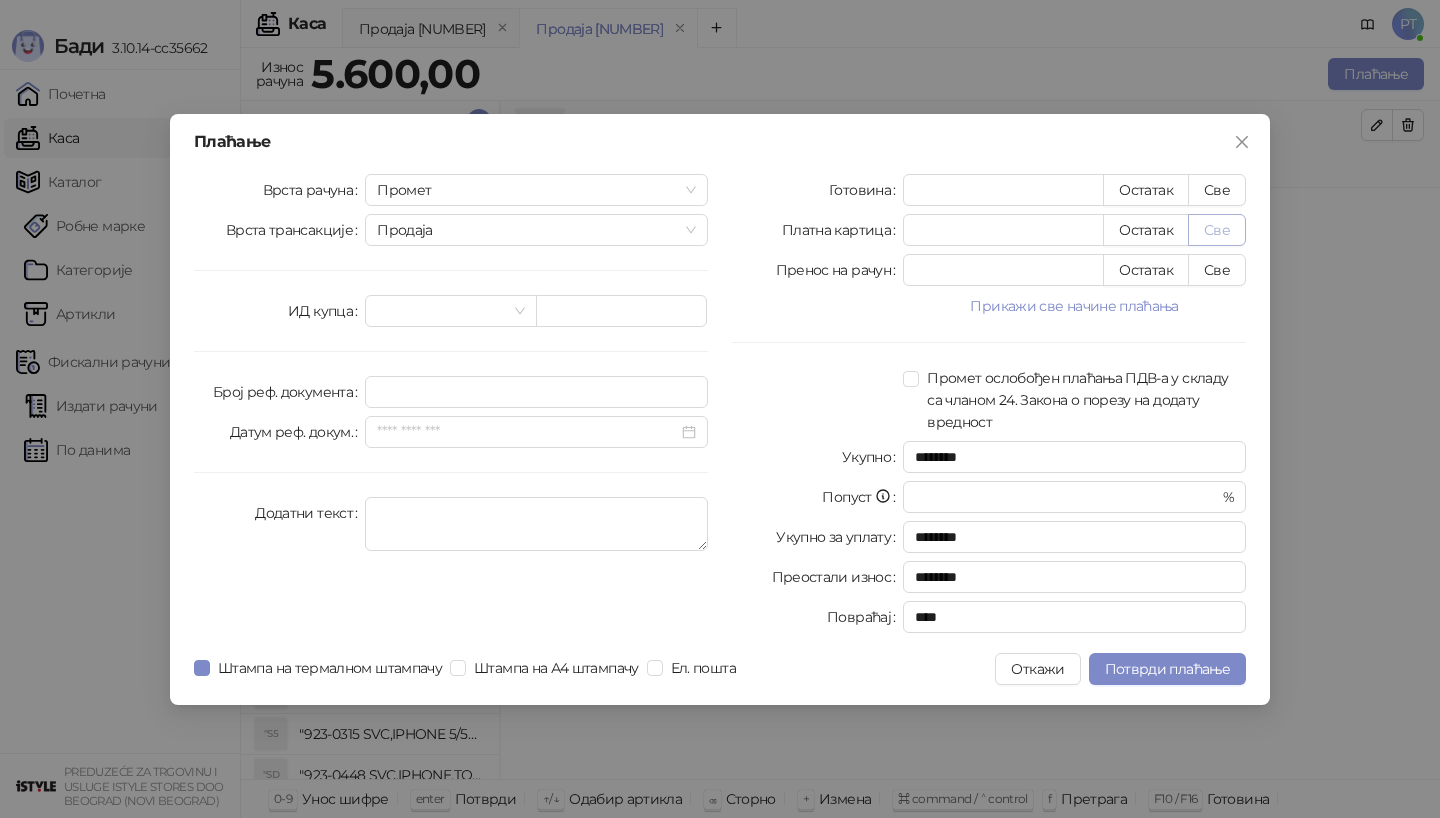 click on "Све" at bounding box center [1217, 230] 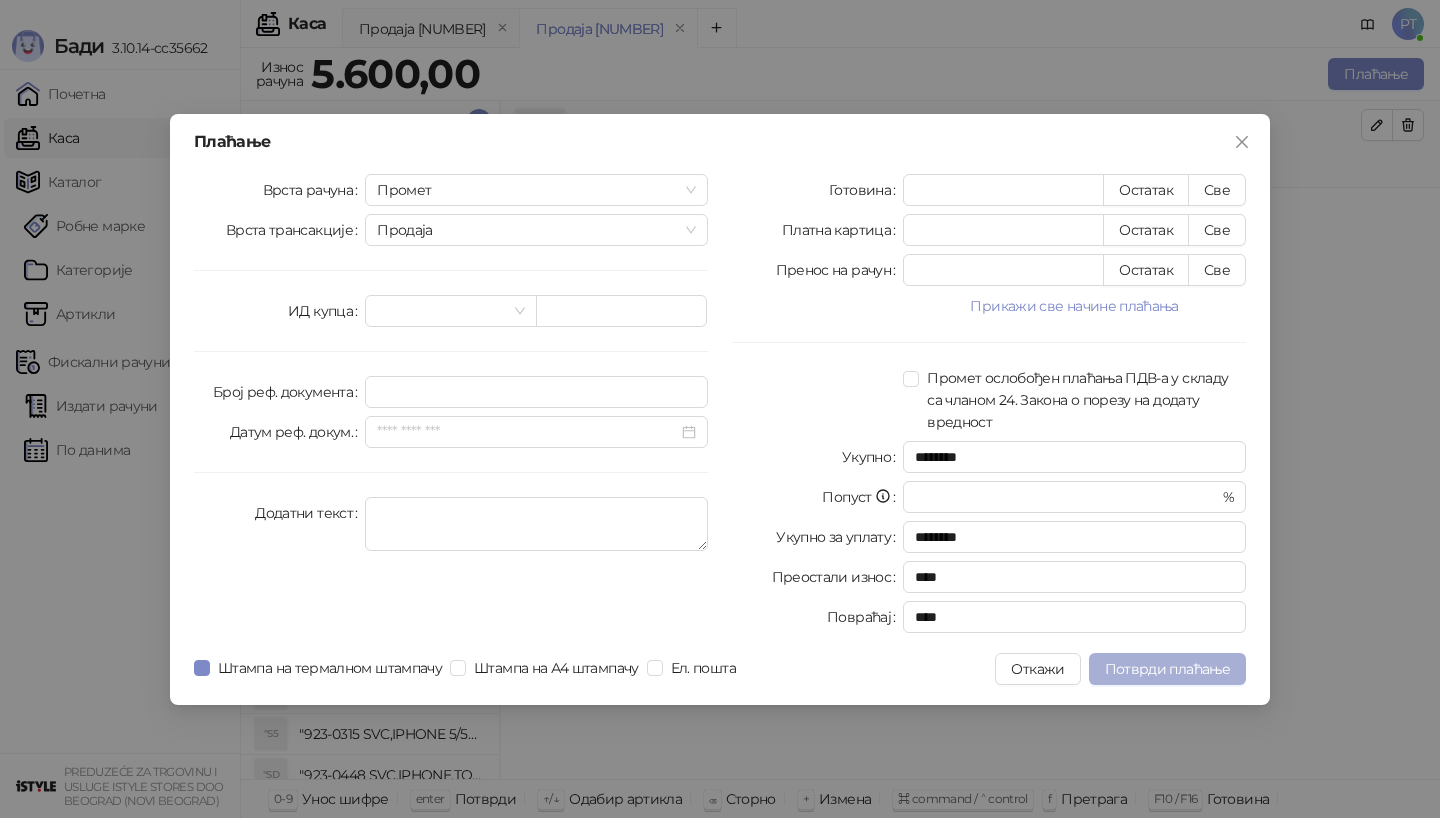 click on "Потврди плаћање" at bounding box center [1167, 669] 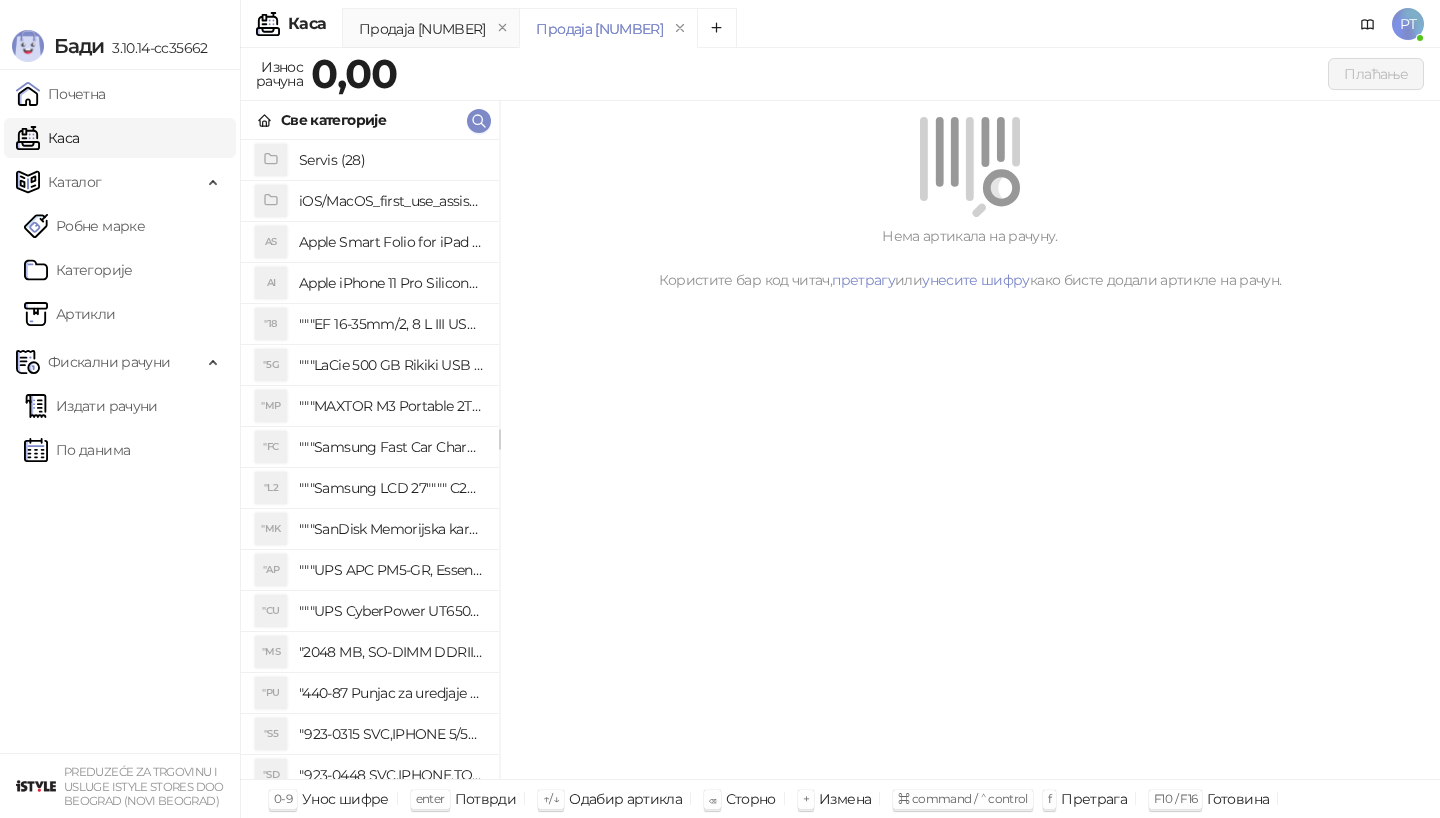 click on "Све категорије" at bounding box center [370, 120] 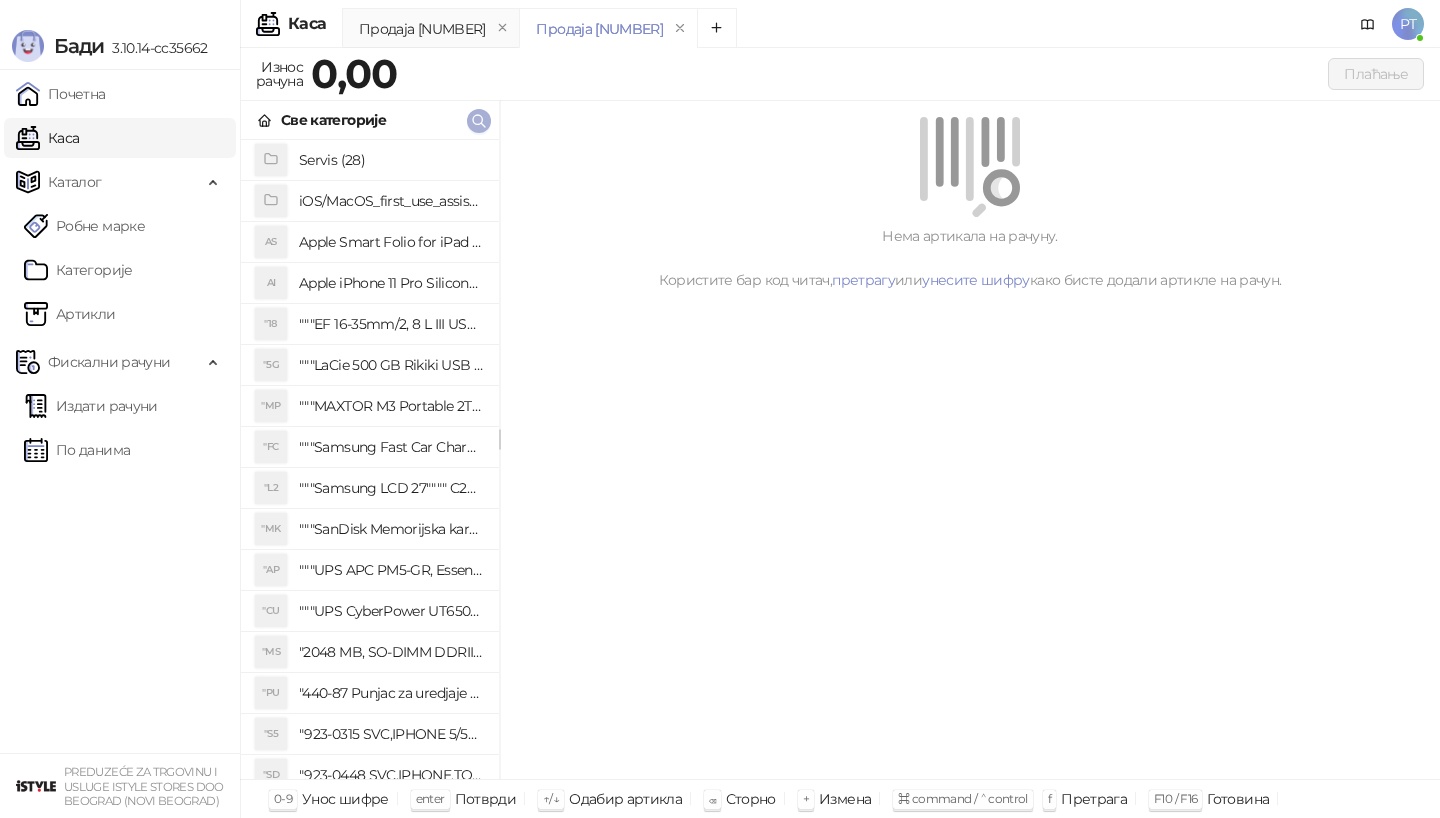 click 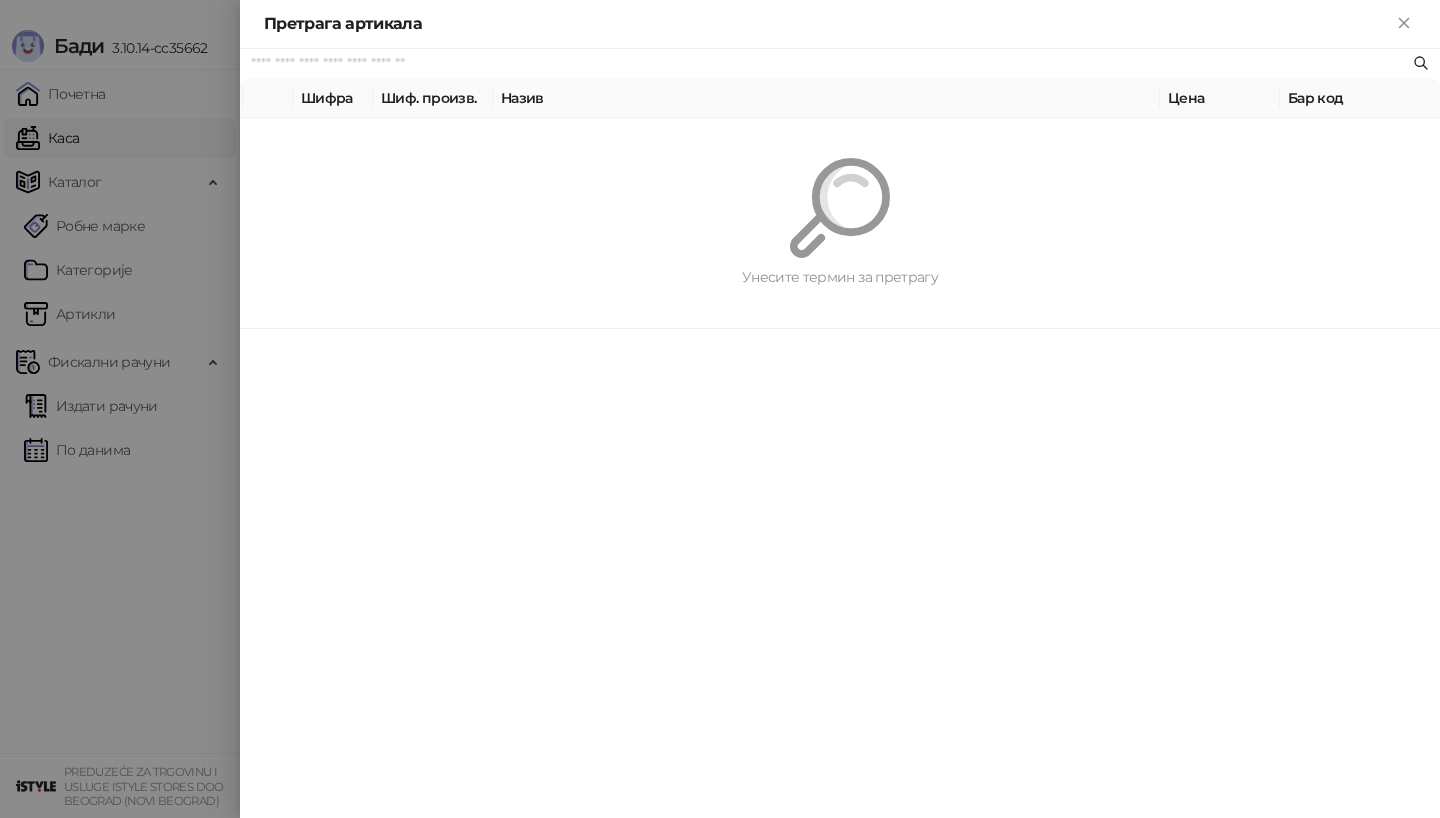 paste on "**********" 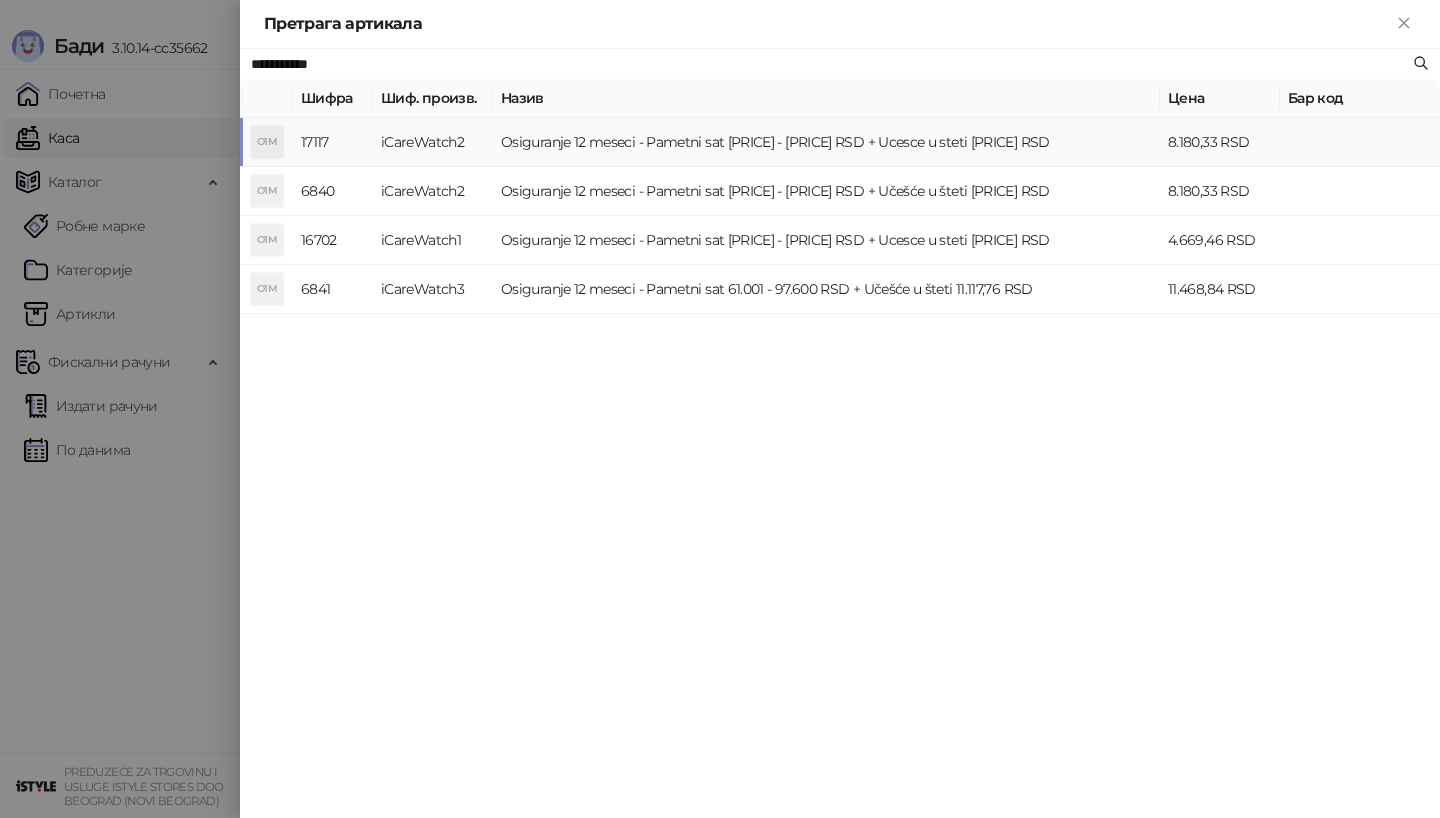 click on "O1M" at bounding box center (267, 142) 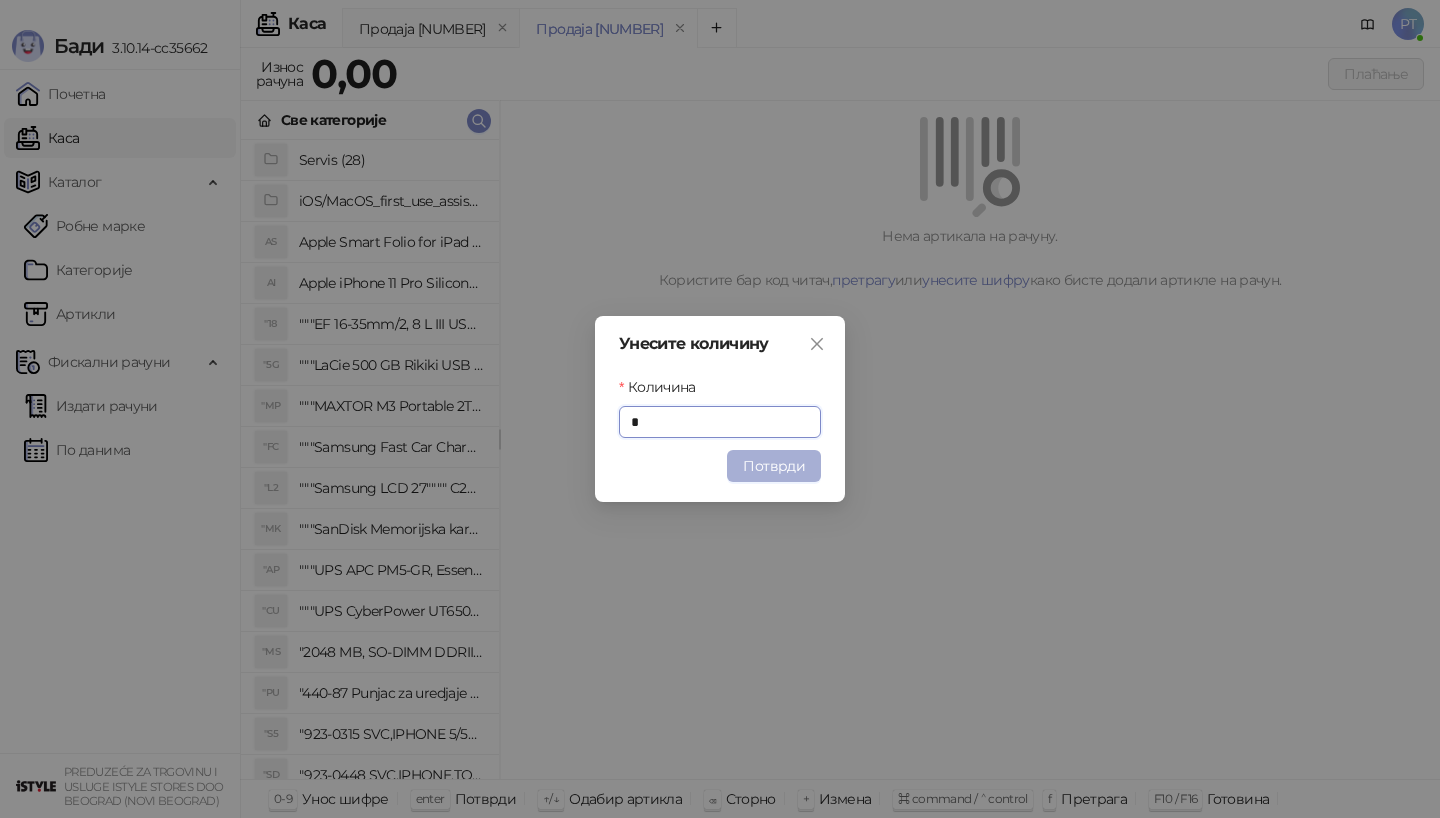 click on "Потврди" at bounding box center (774, 466) 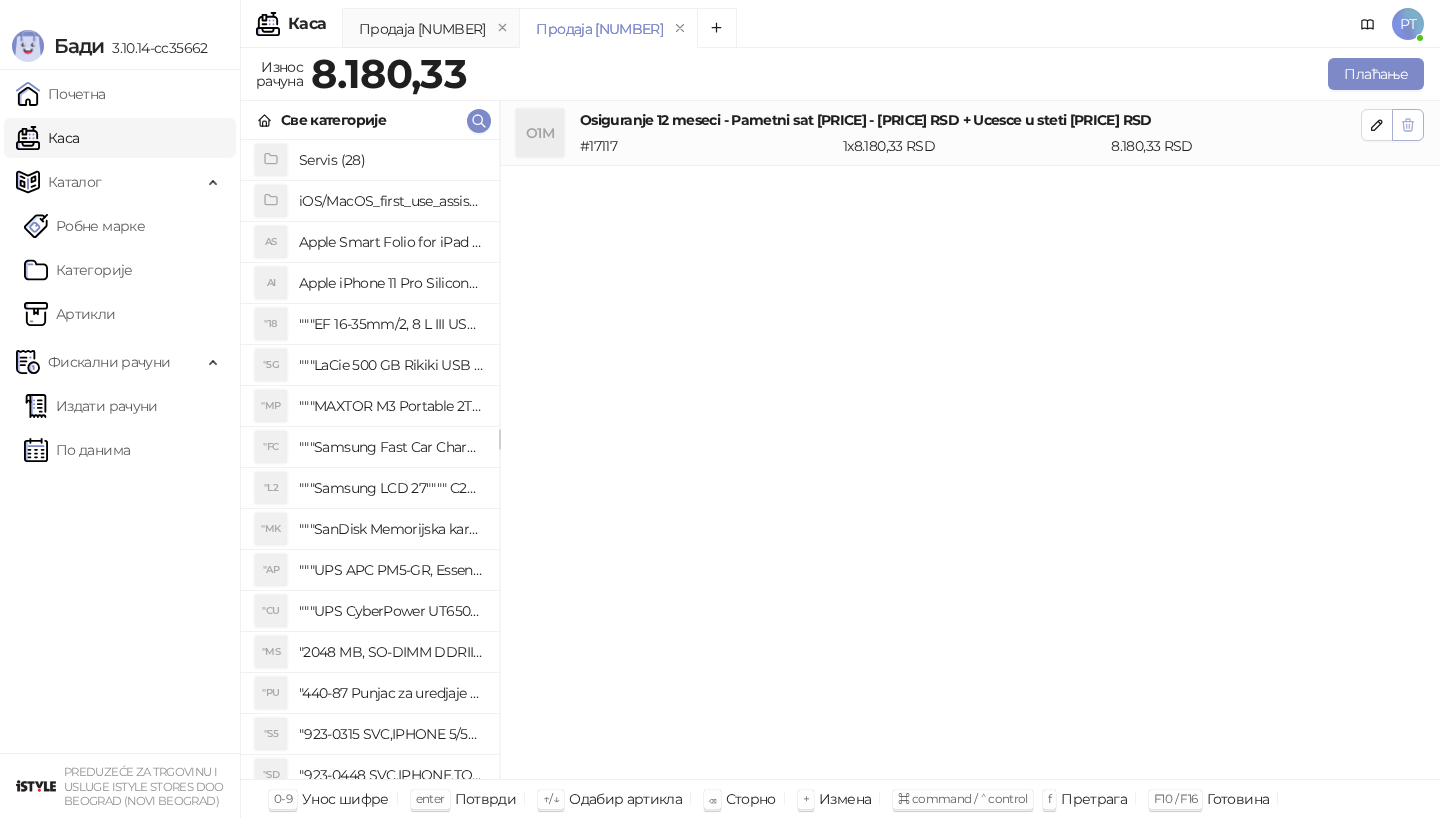 click 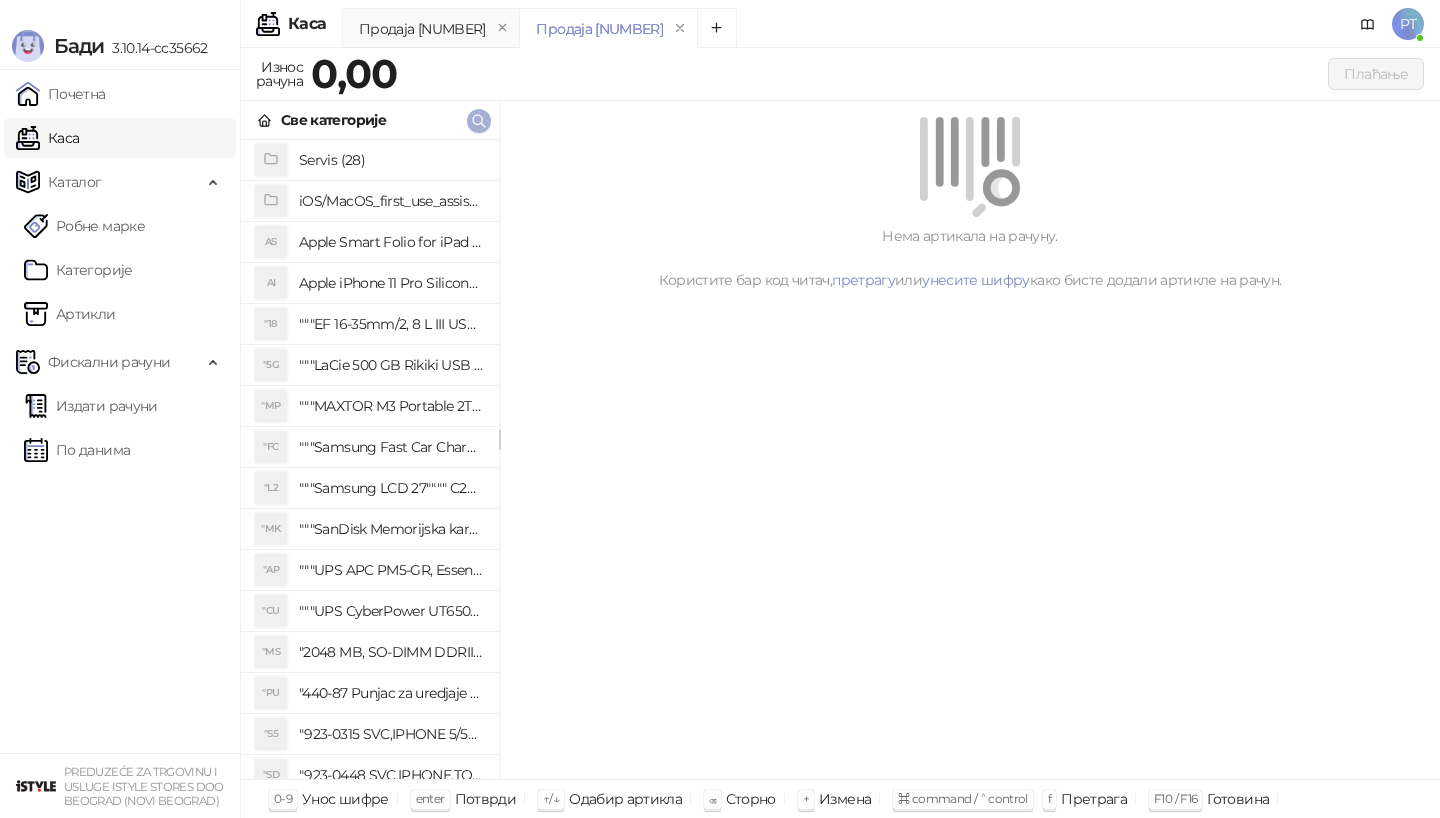 click 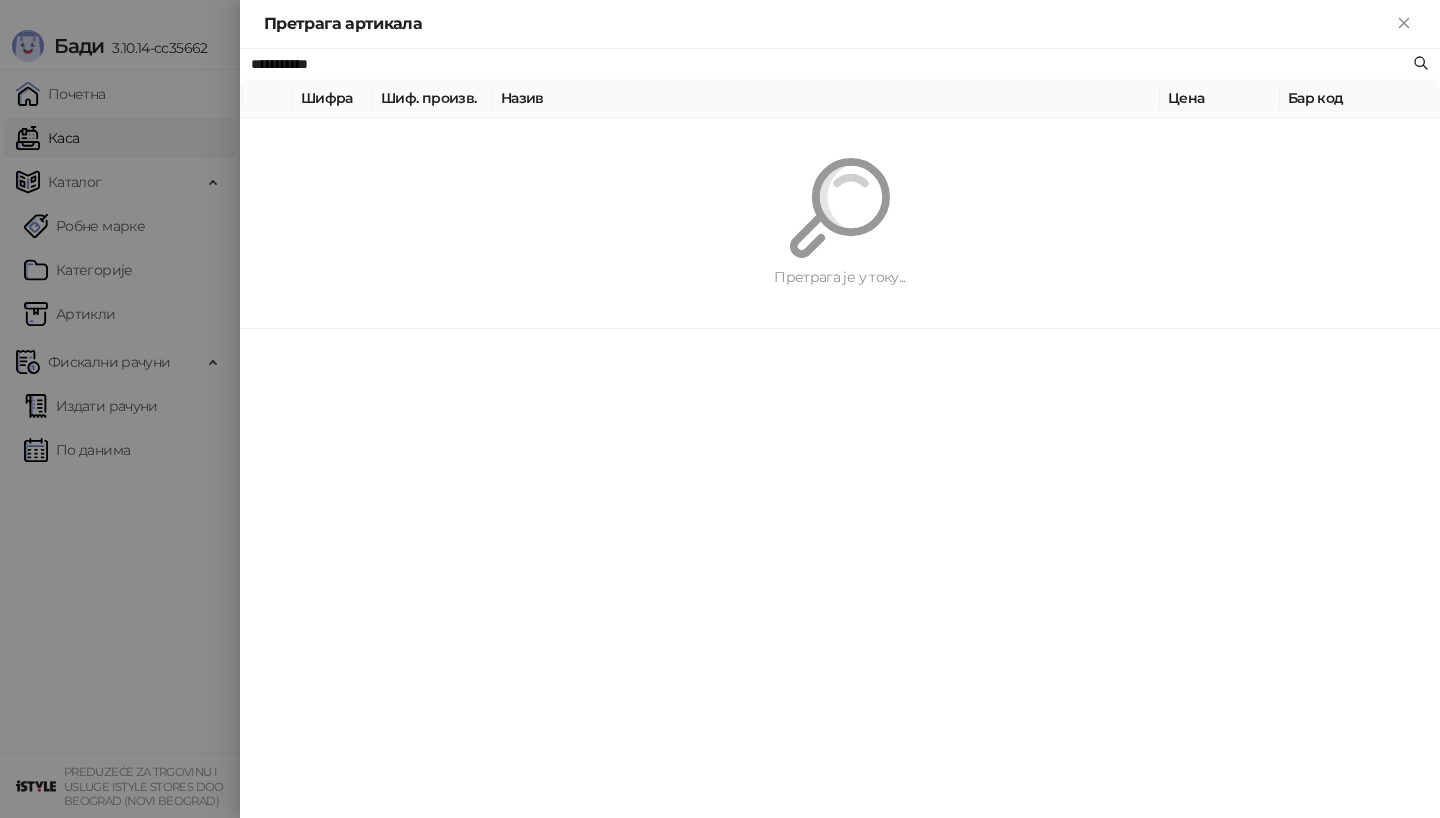 paste 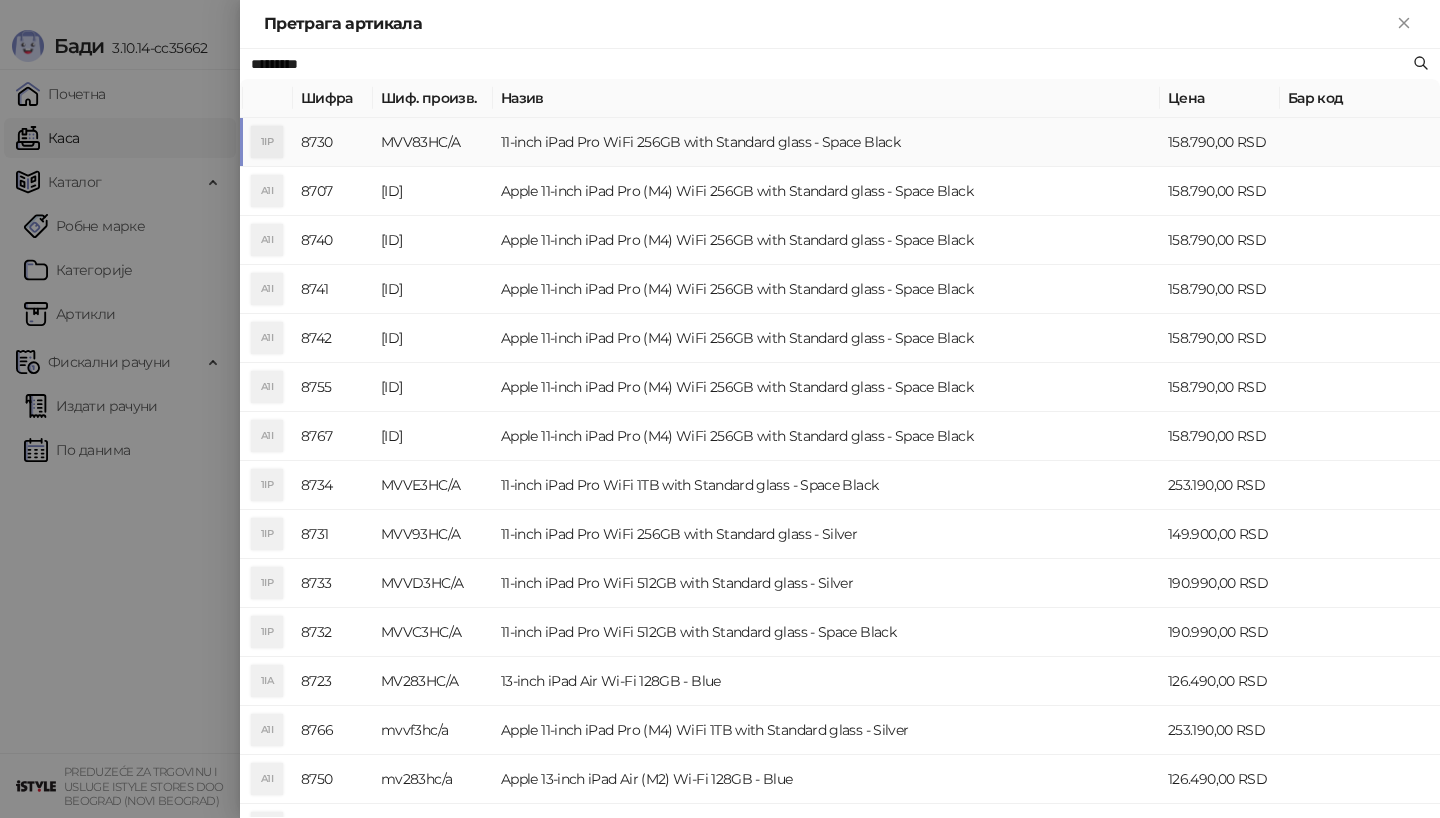 click on "1IP" at bounding box center (267, 142) 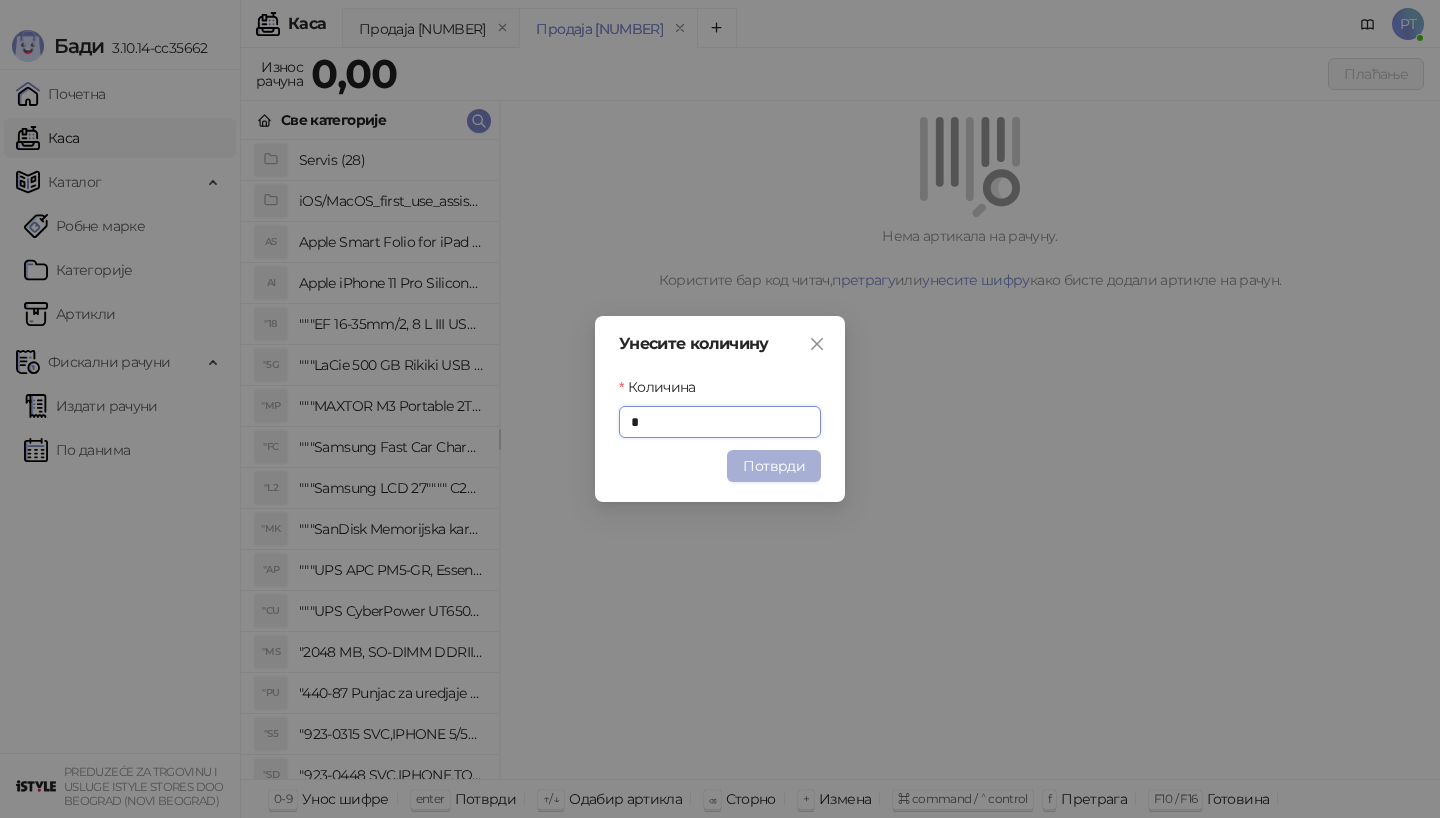 click on "Потврди" at bounding box center [774, 466] 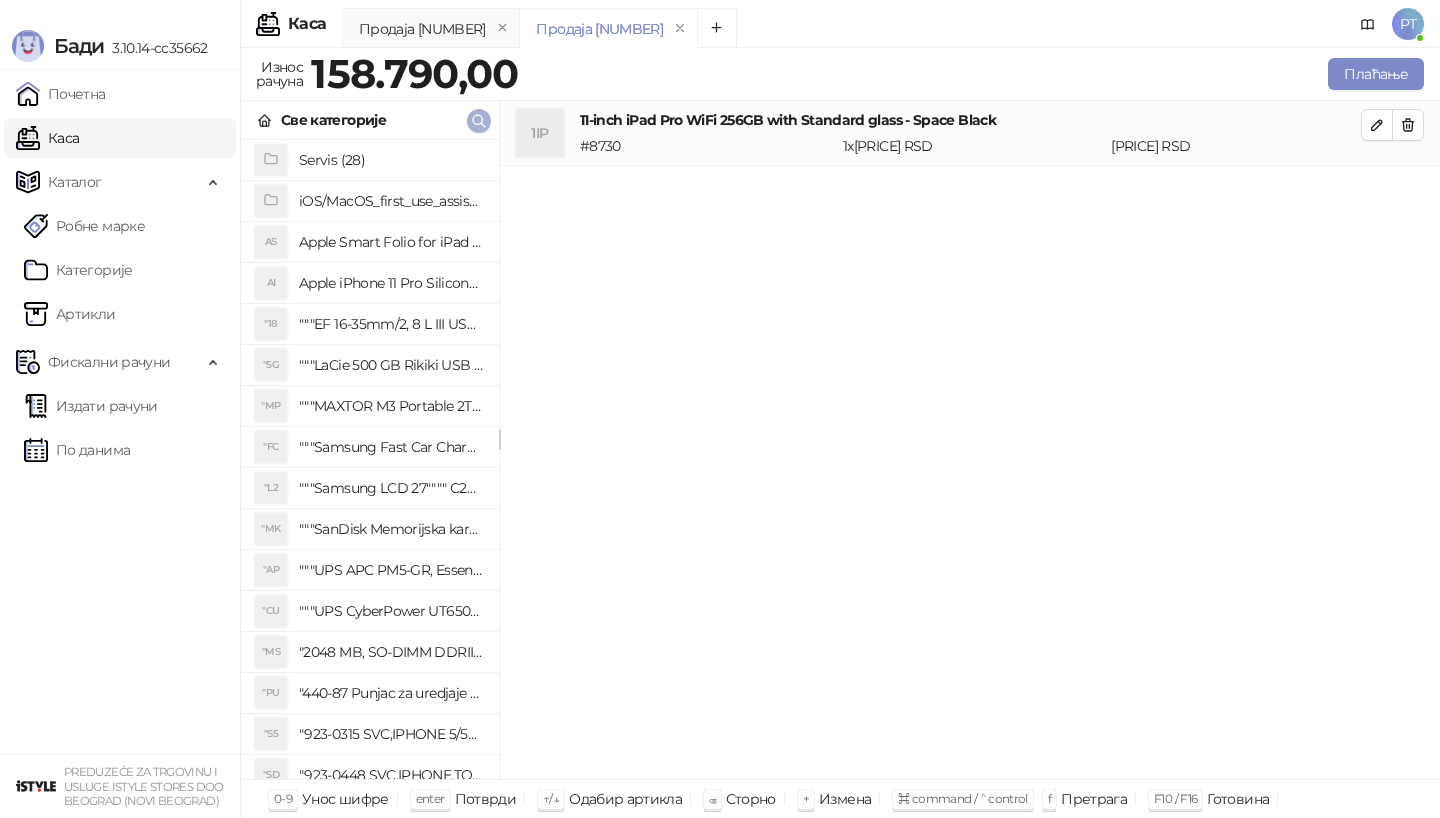 click 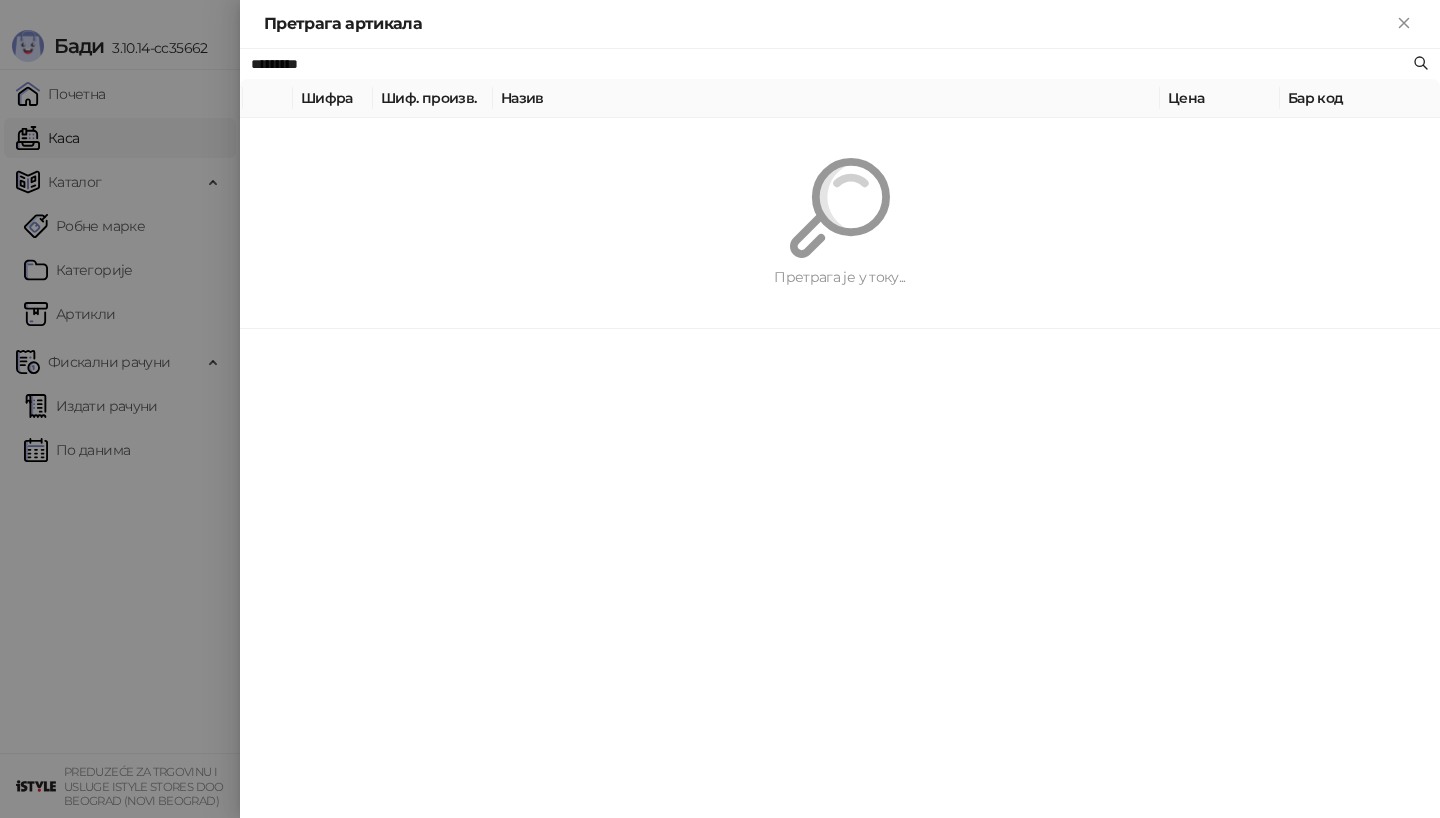paste 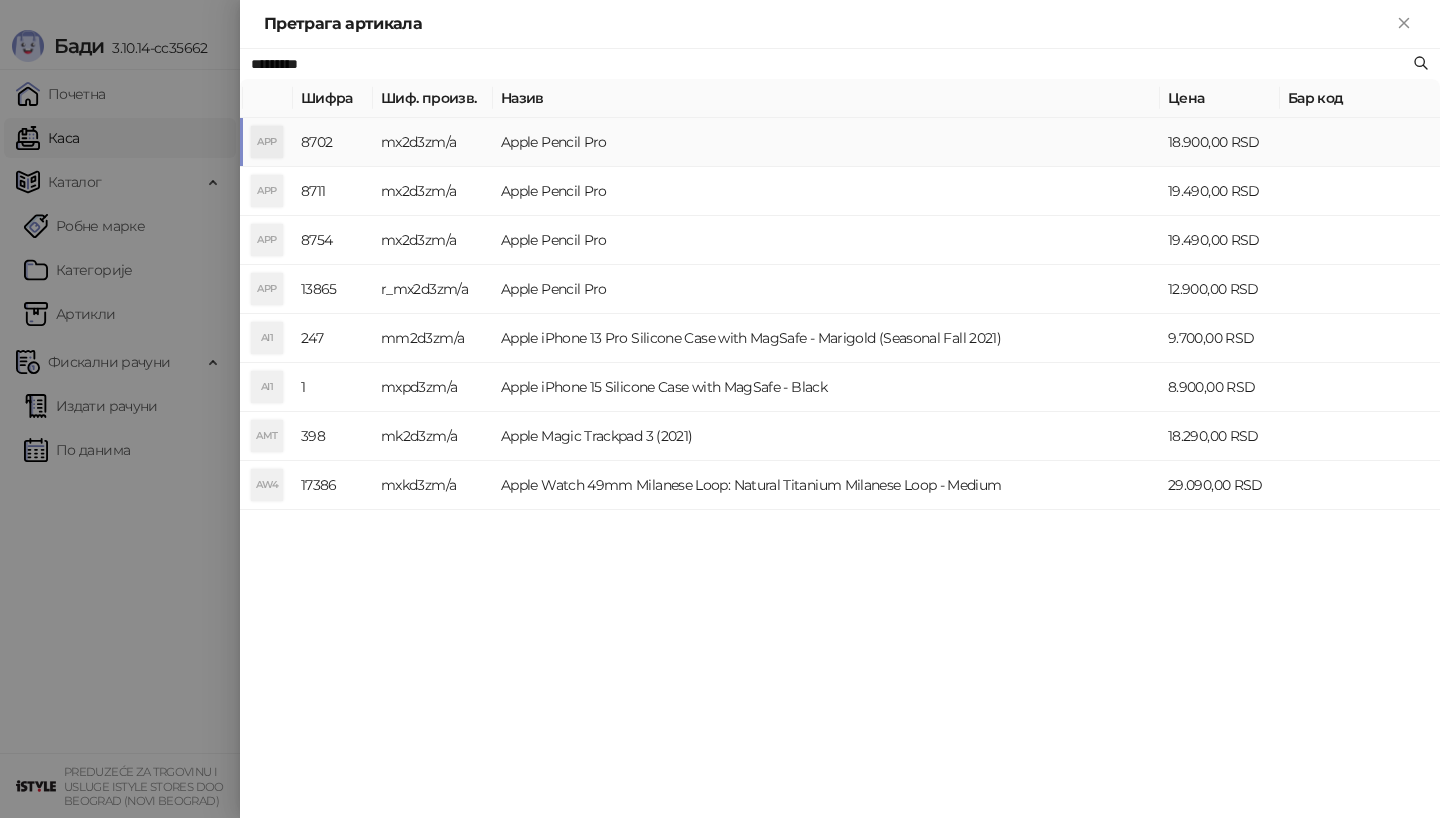 click on "APP" at bounding box center [267, 142] 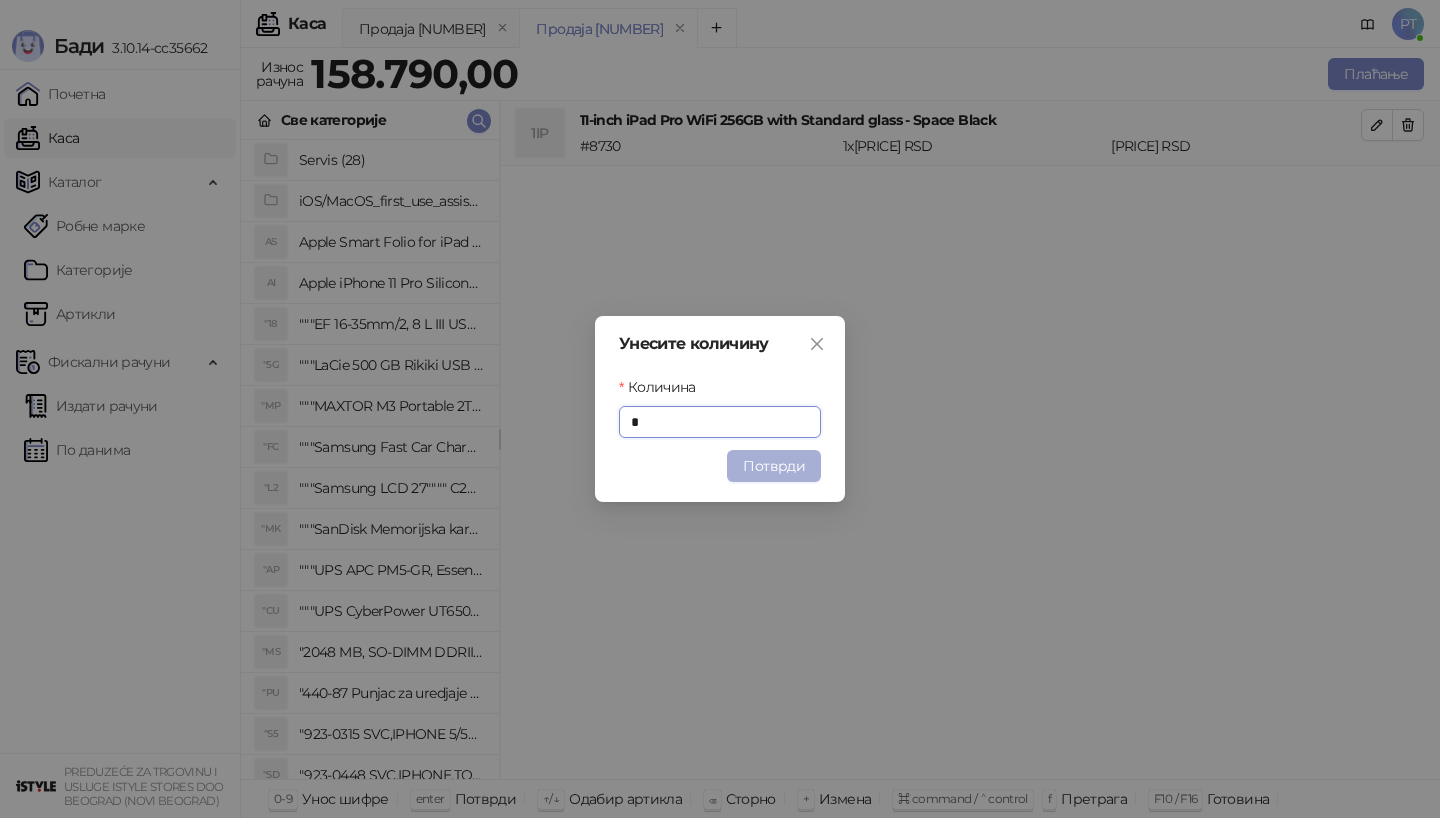 click on "Унесите количину Количина * Потврди" at bounding box center [720, 409] 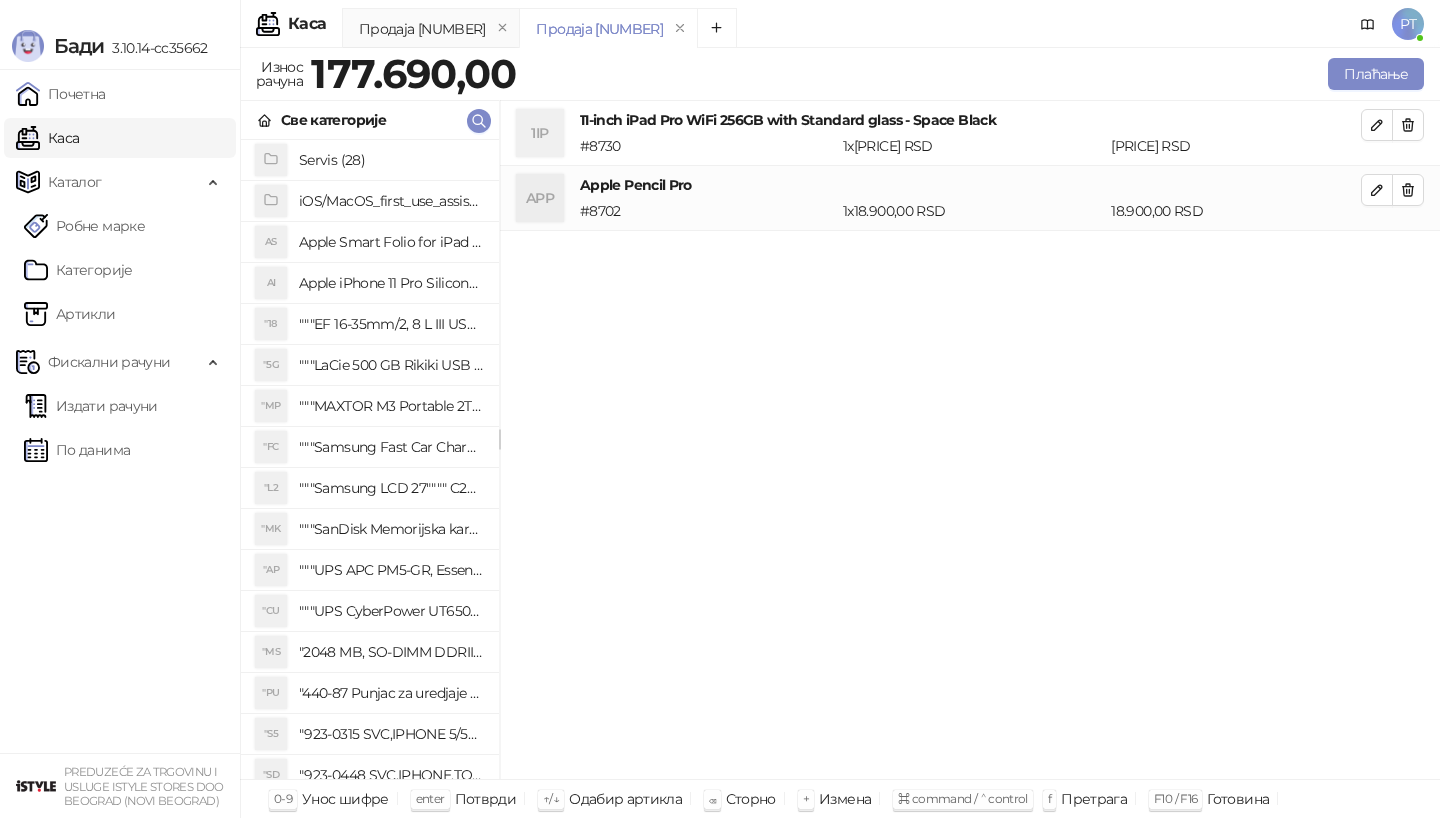 click on "Све категорије" at bounding box center [370, 120] 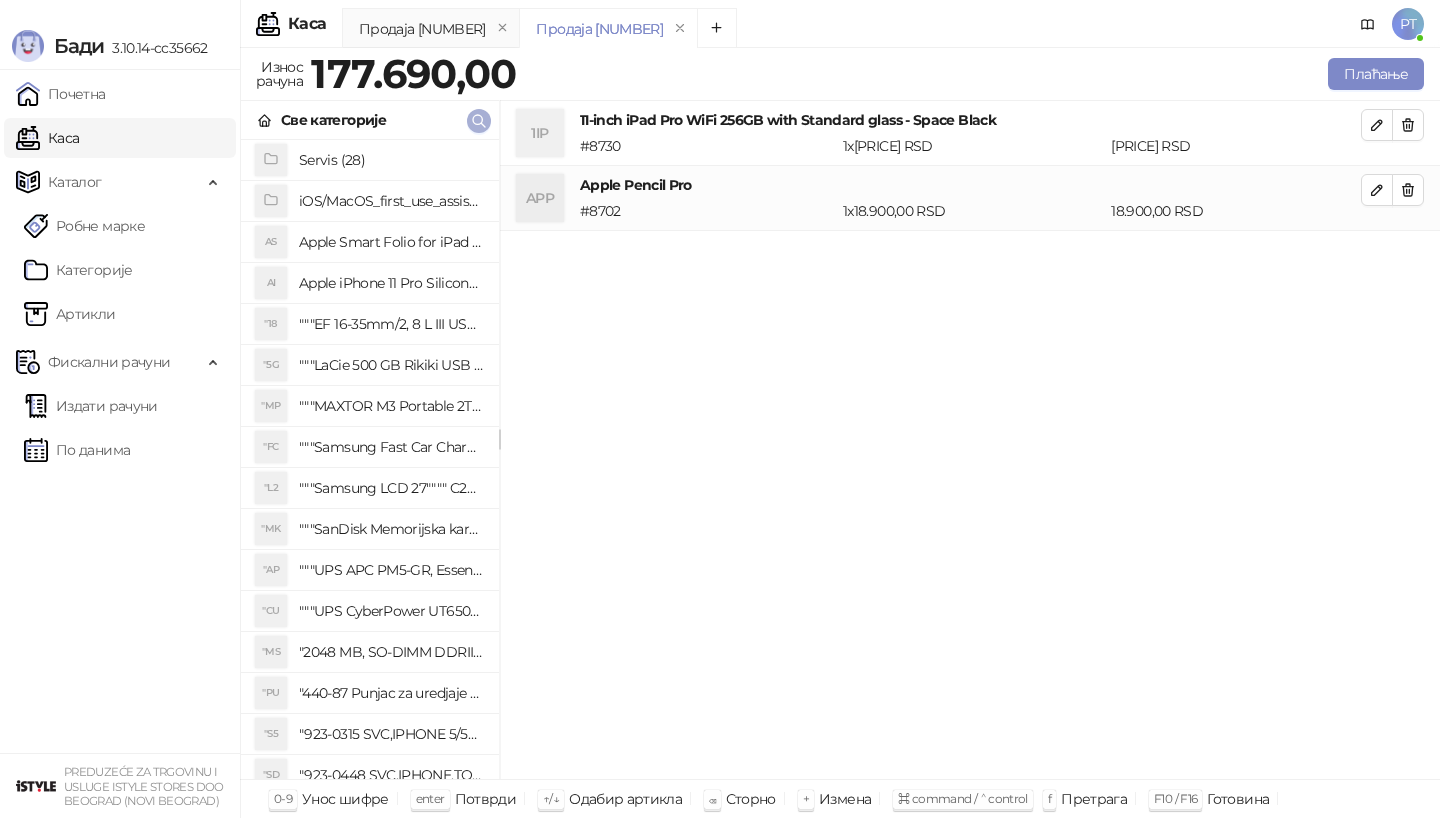 click 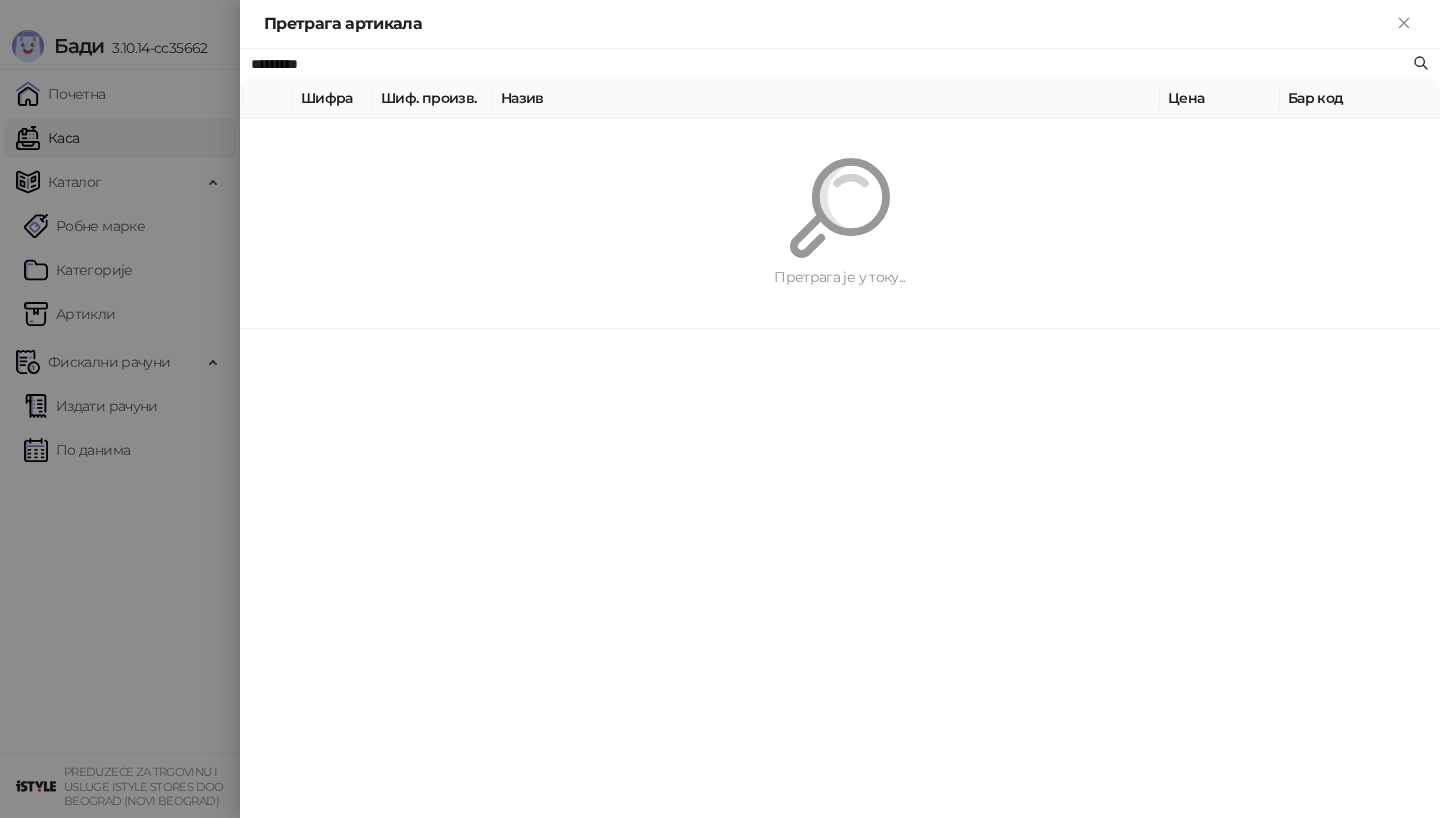 paste on "*******" 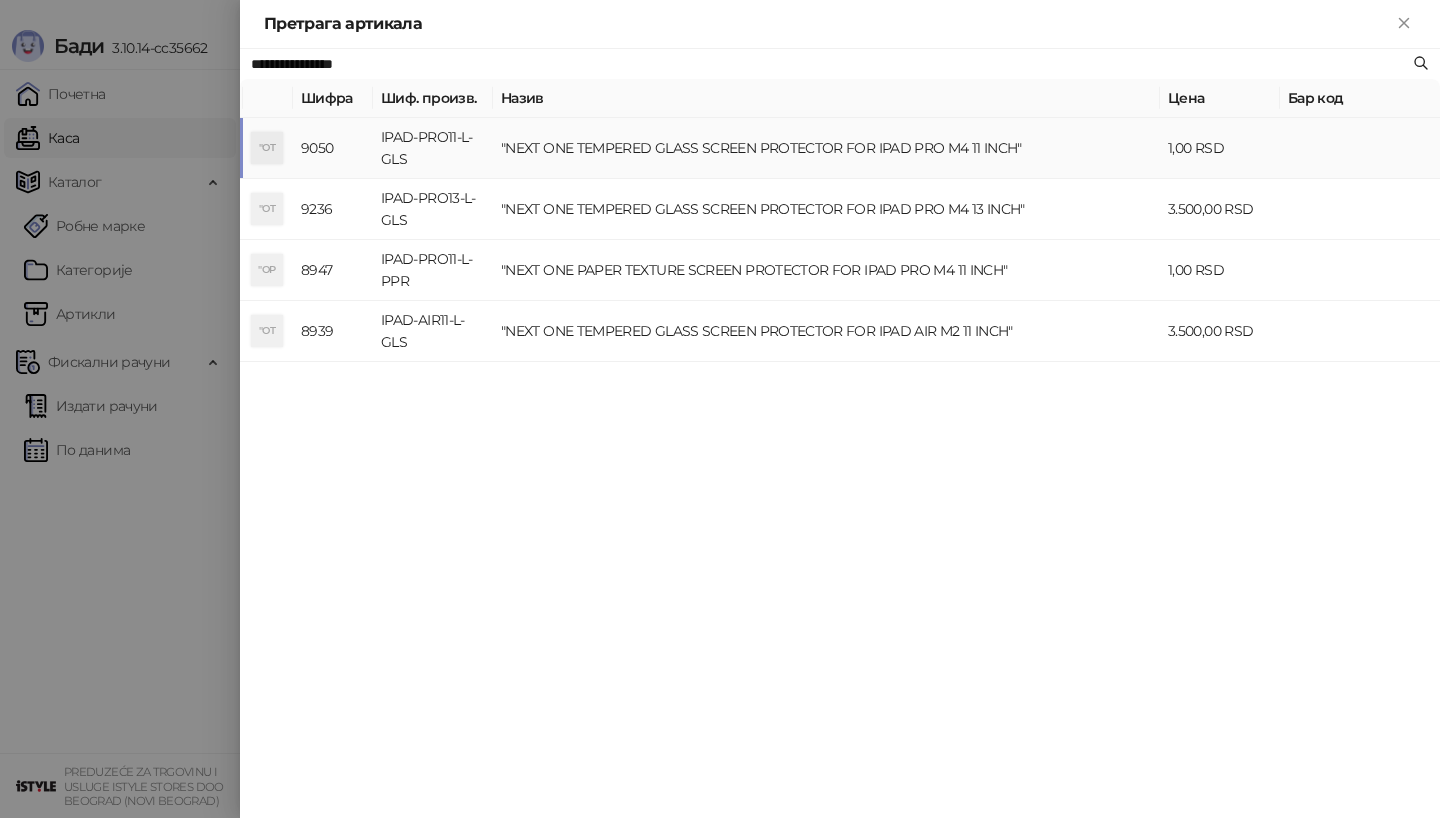 click on ""OT" at bounding box center [267, 148] 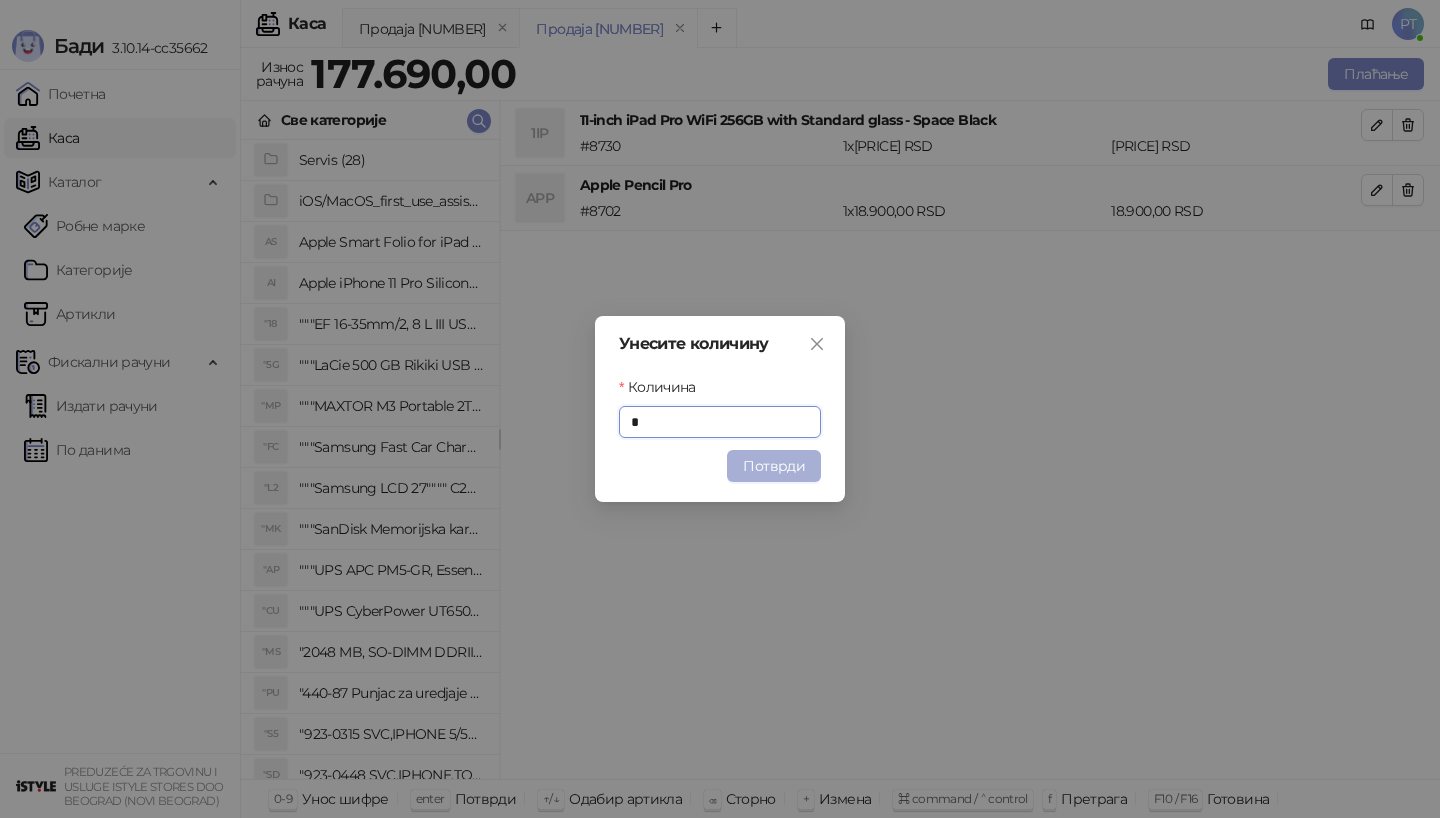 click on "Потврди" at bounding box center [774, 466] 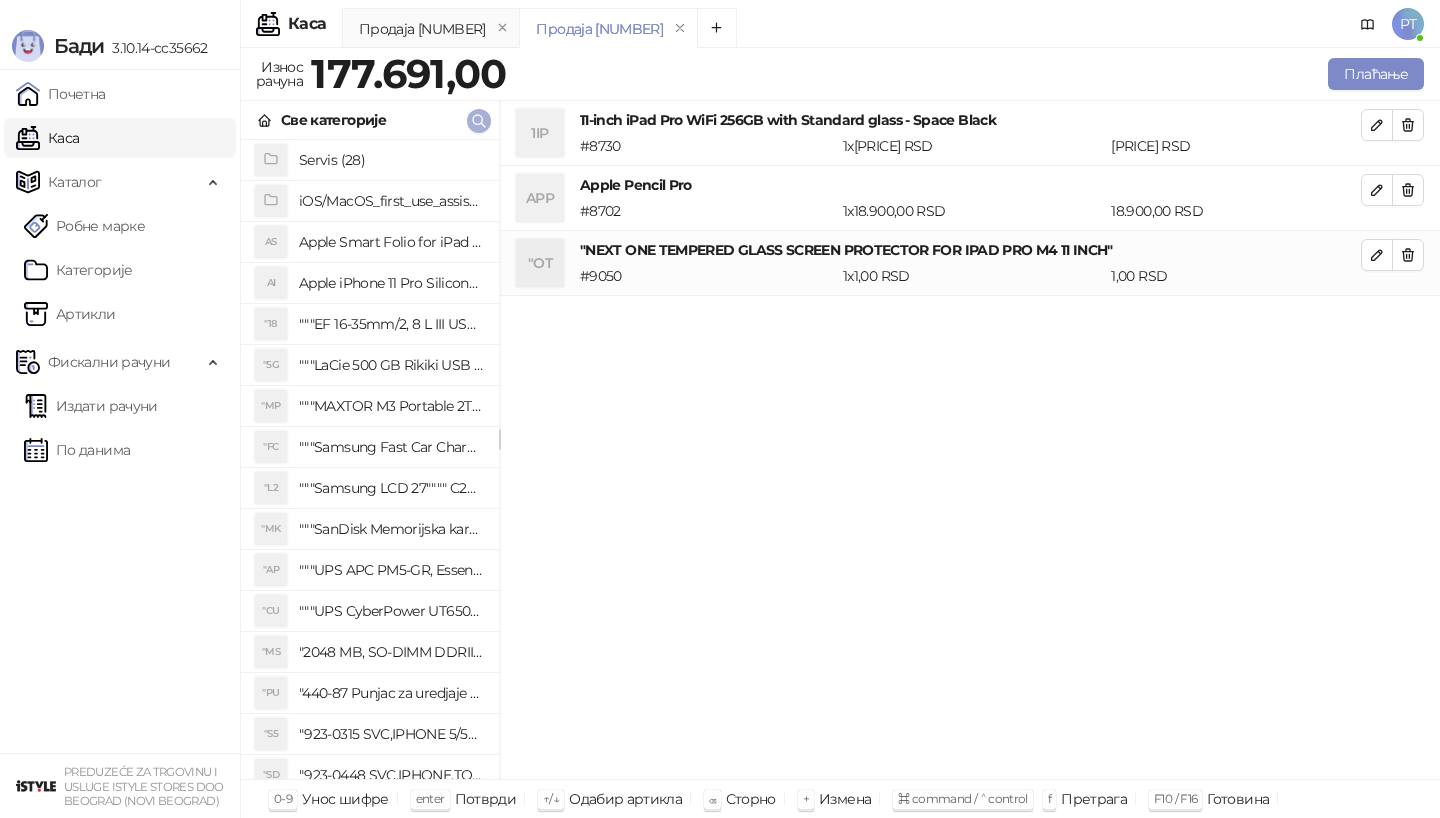click 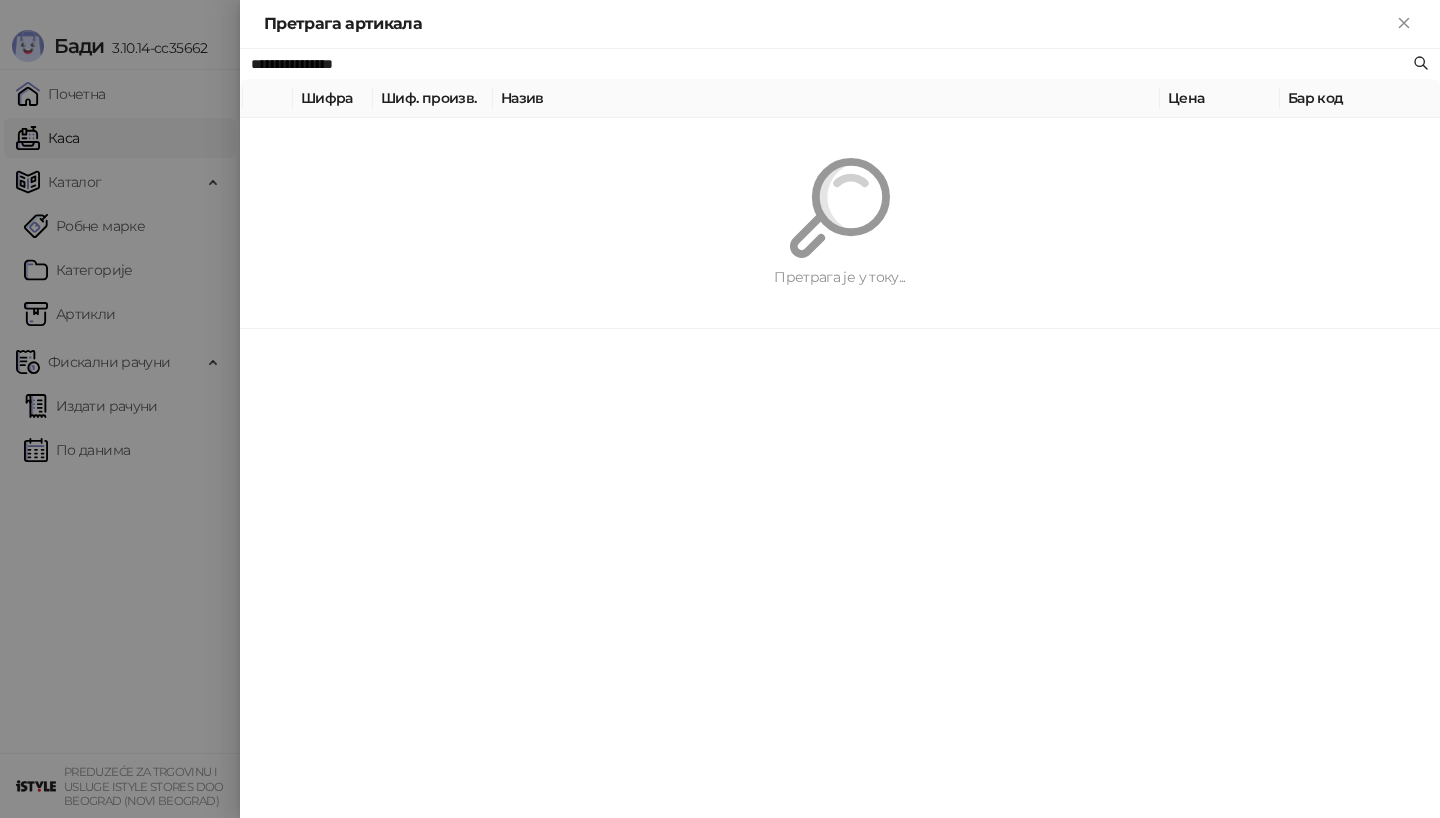 paste on "*******" 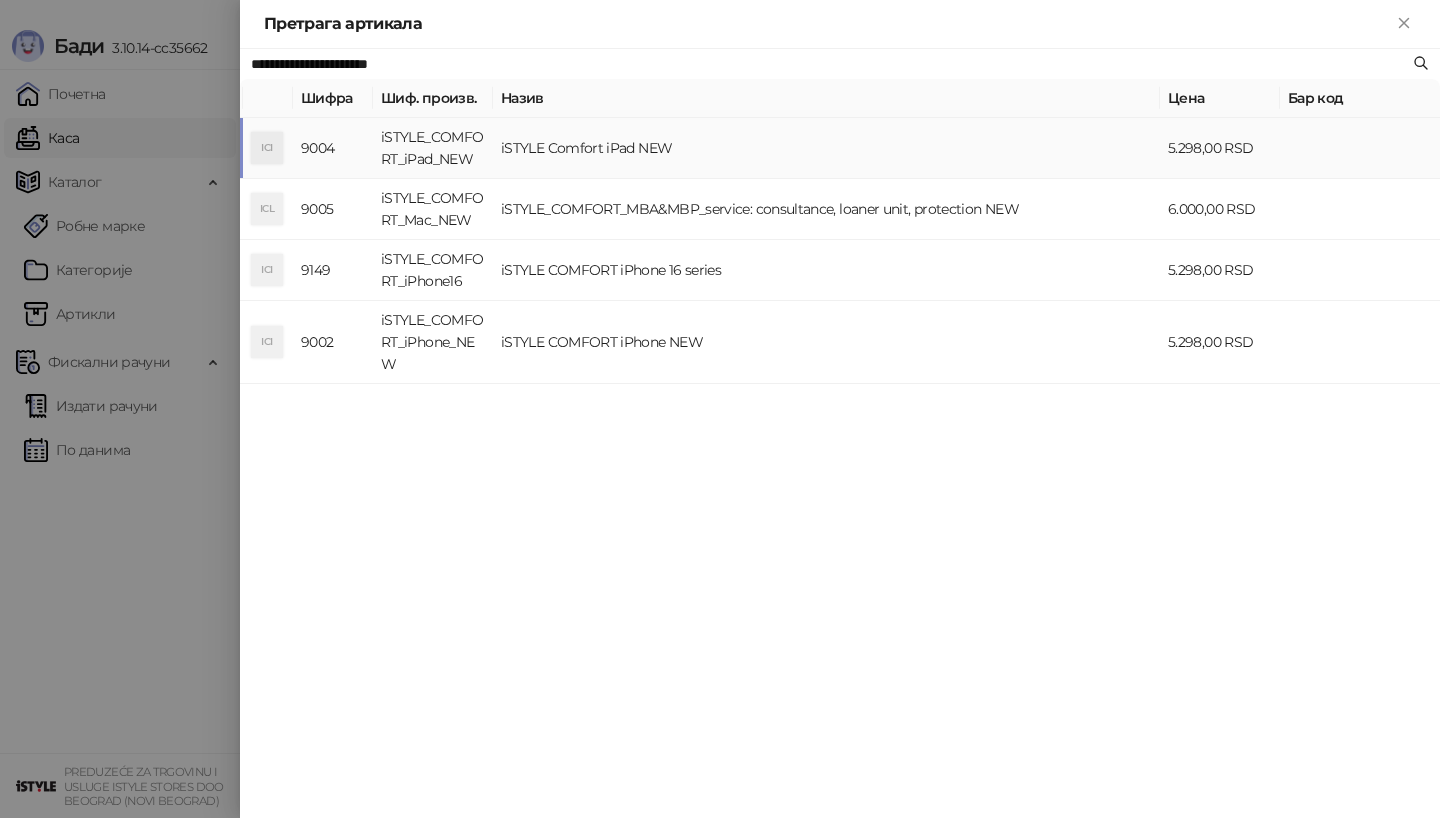 click on "ICI" at bounding box center (267, 148) 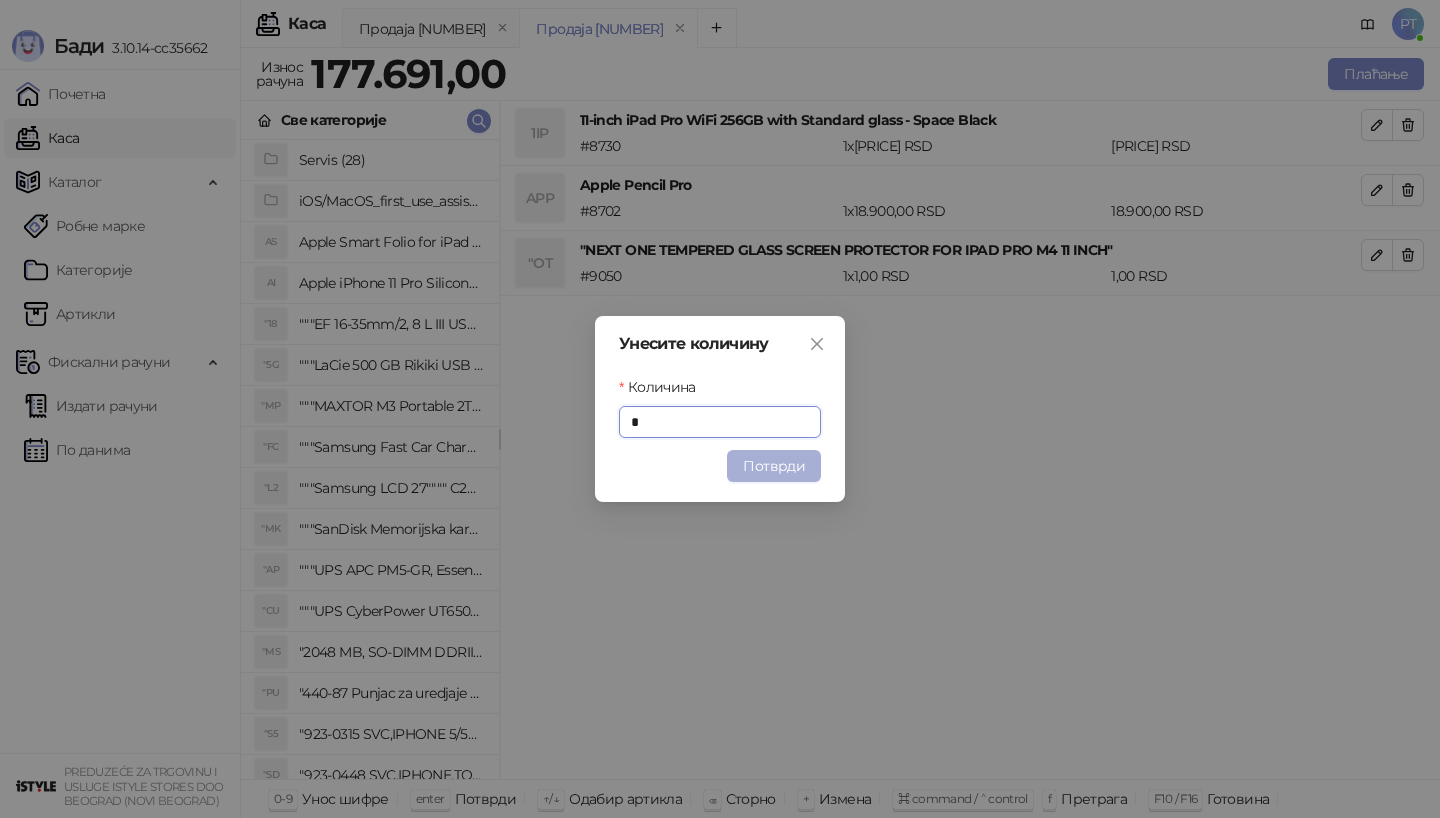 click on "Потврди" at bounding box center [774, 466] 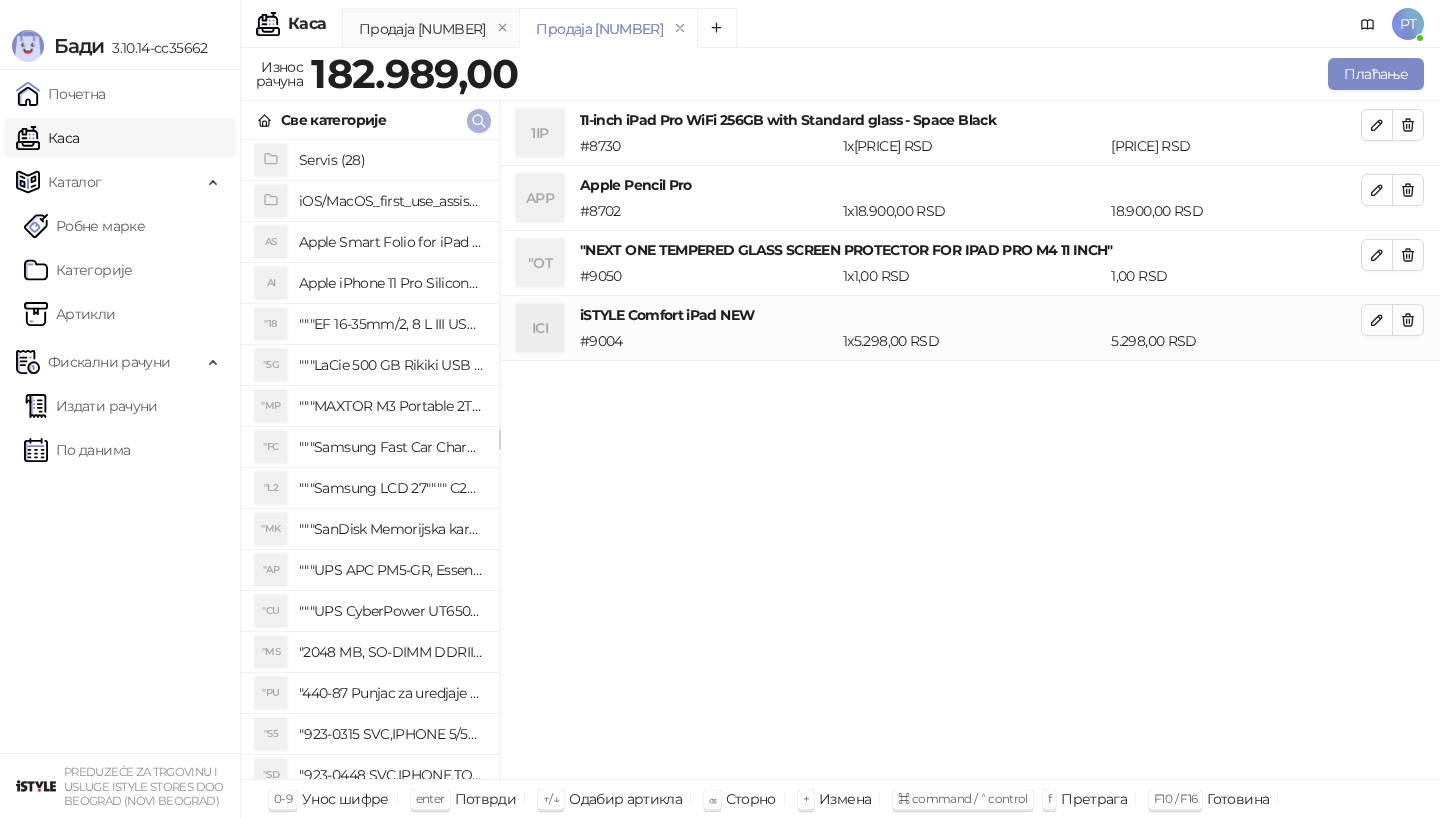 click at bounding box center [479, 121] 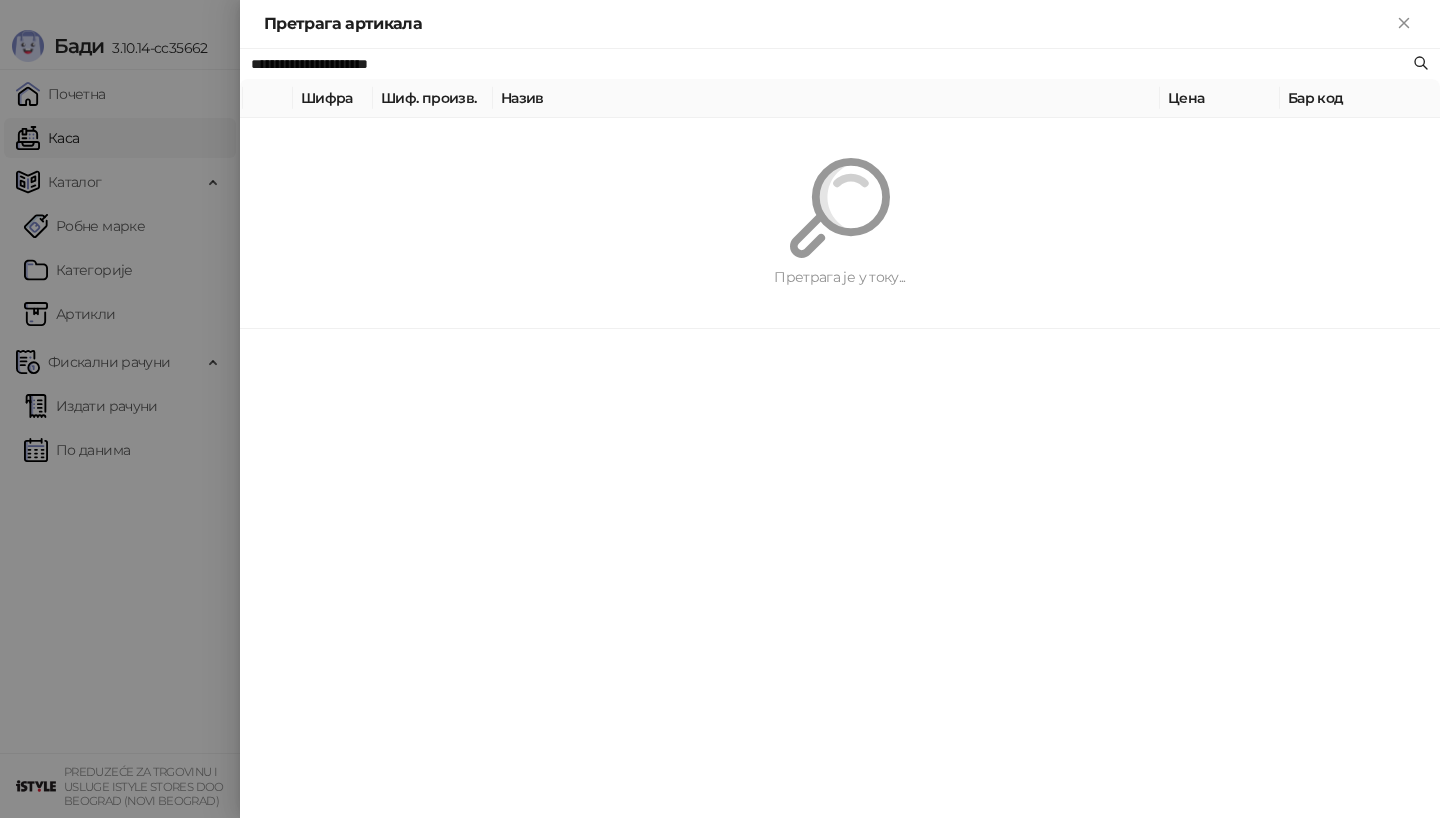 paste 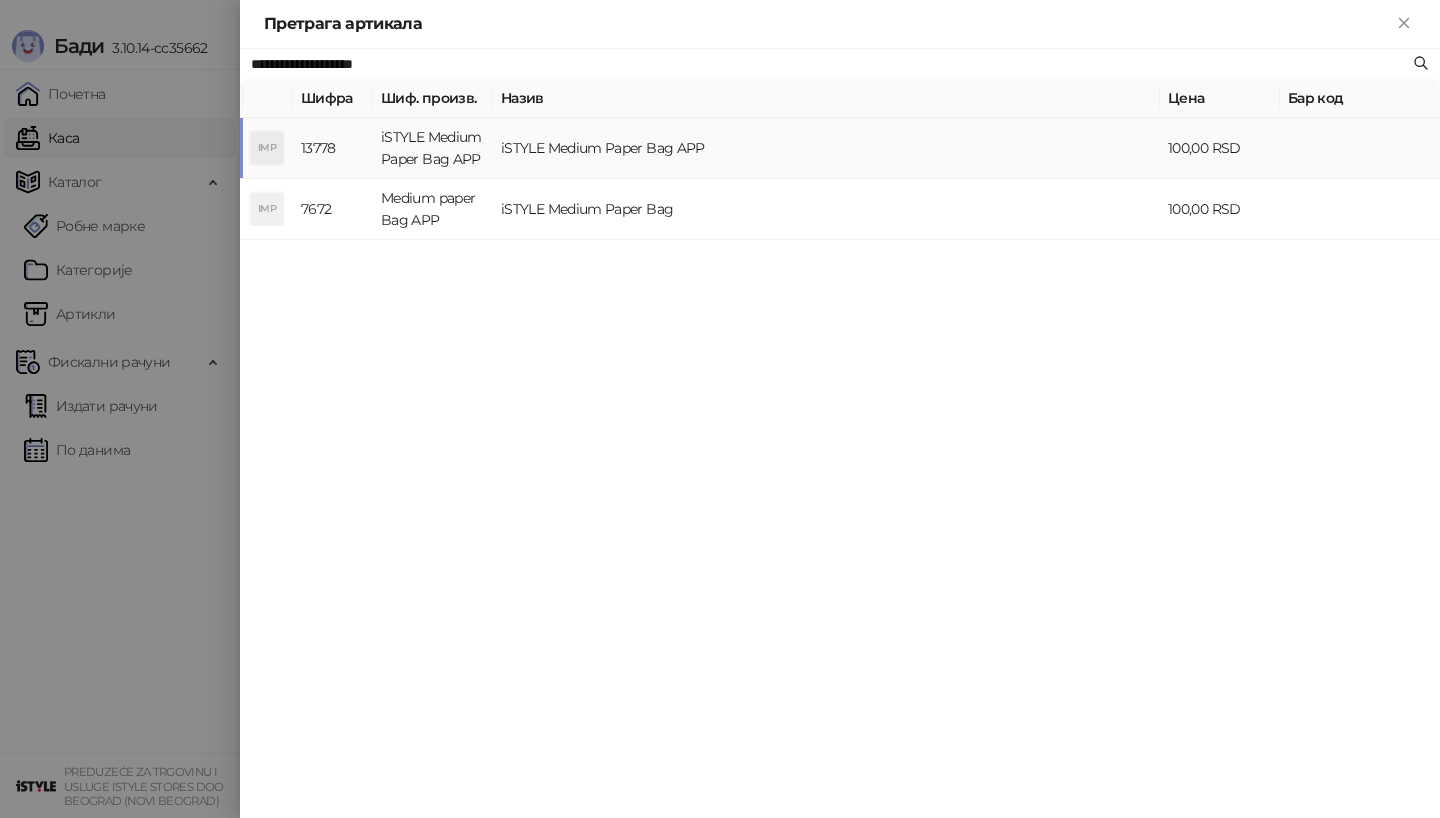 type on "**********" 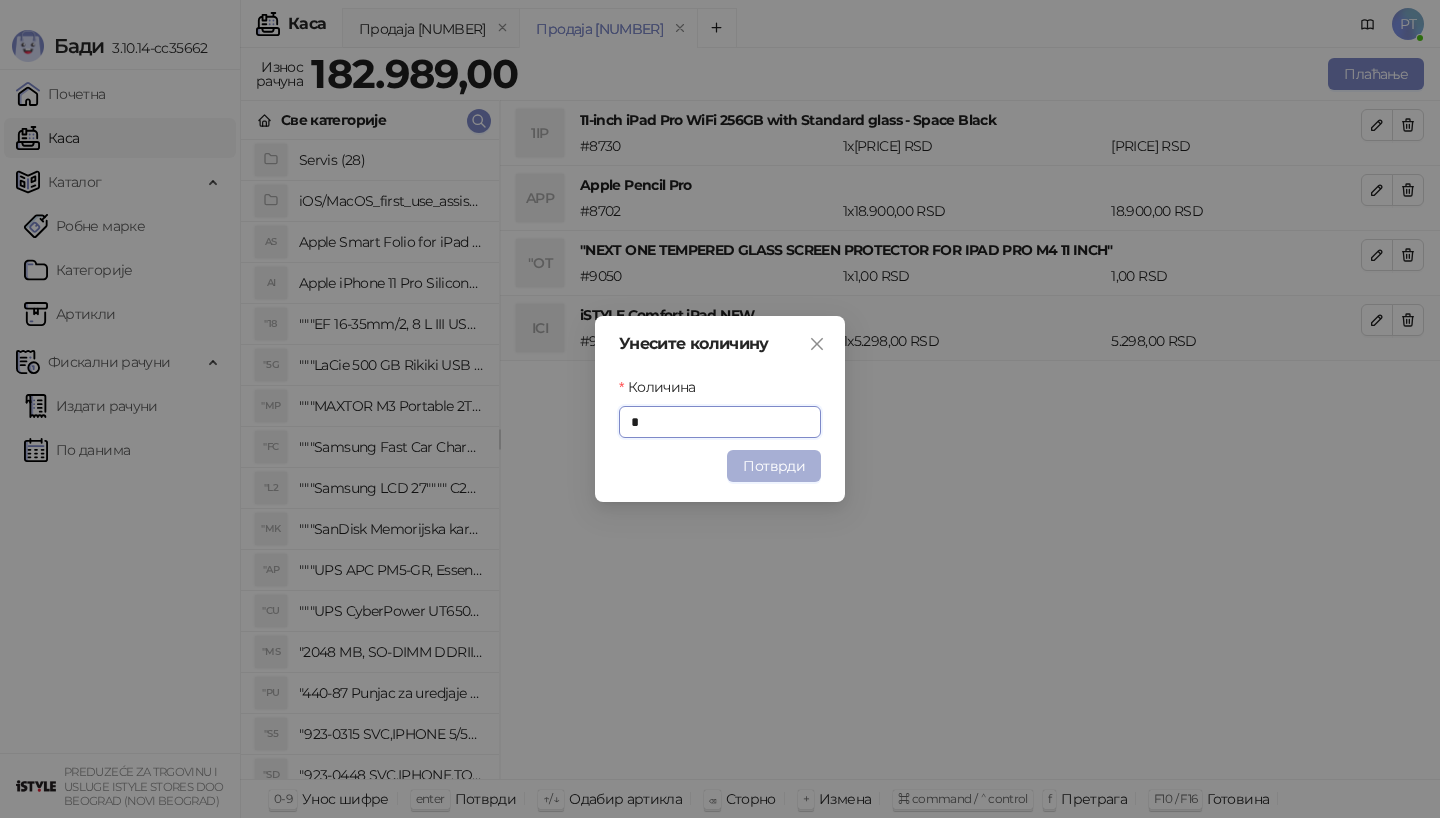 click on "Потврди" at bounding box center (774, 466) 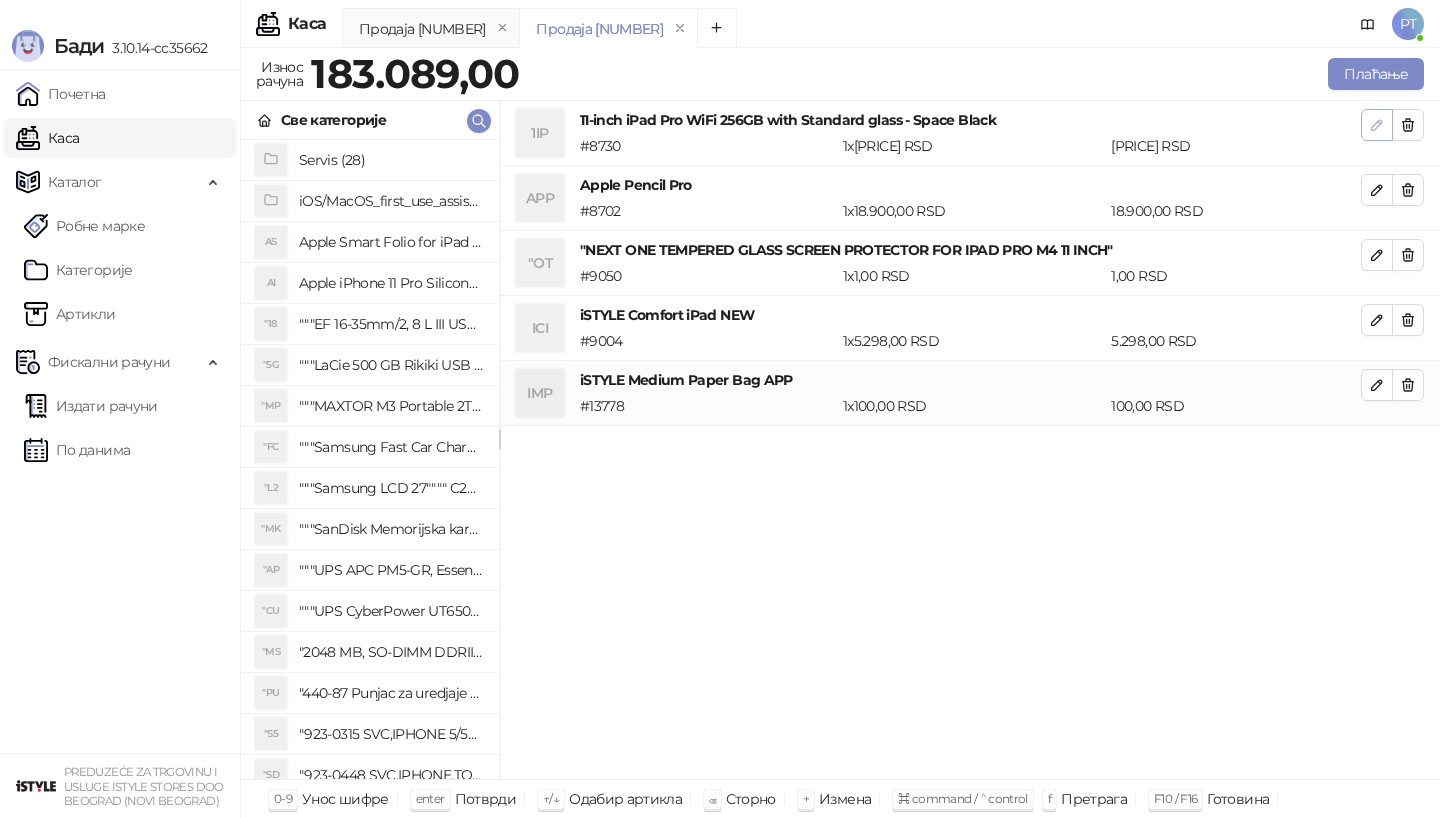click 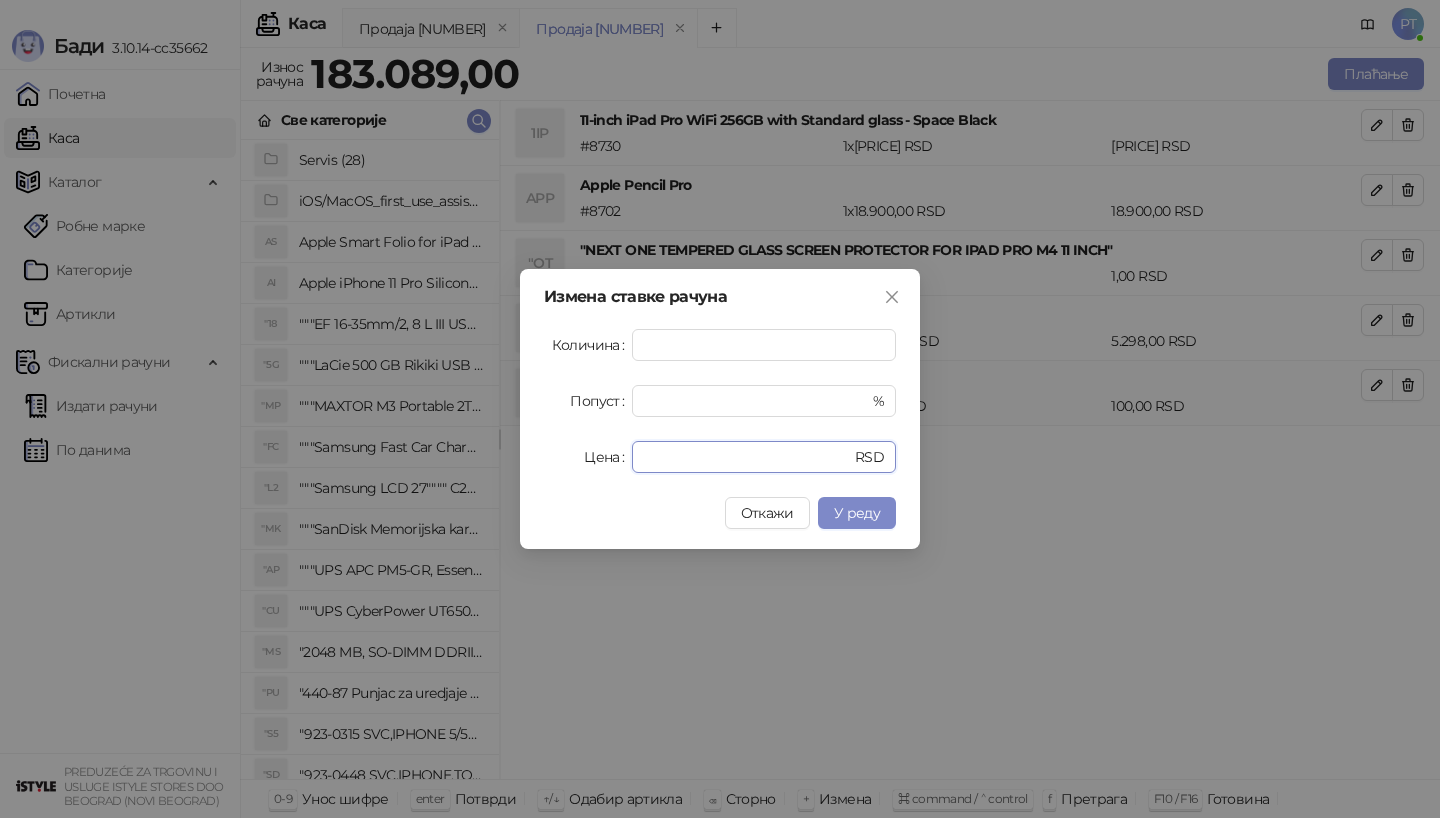 drag, startPoint x: 727, startPoint y: 452, endPoint x: 548, endPoint y: 452, distance: 179 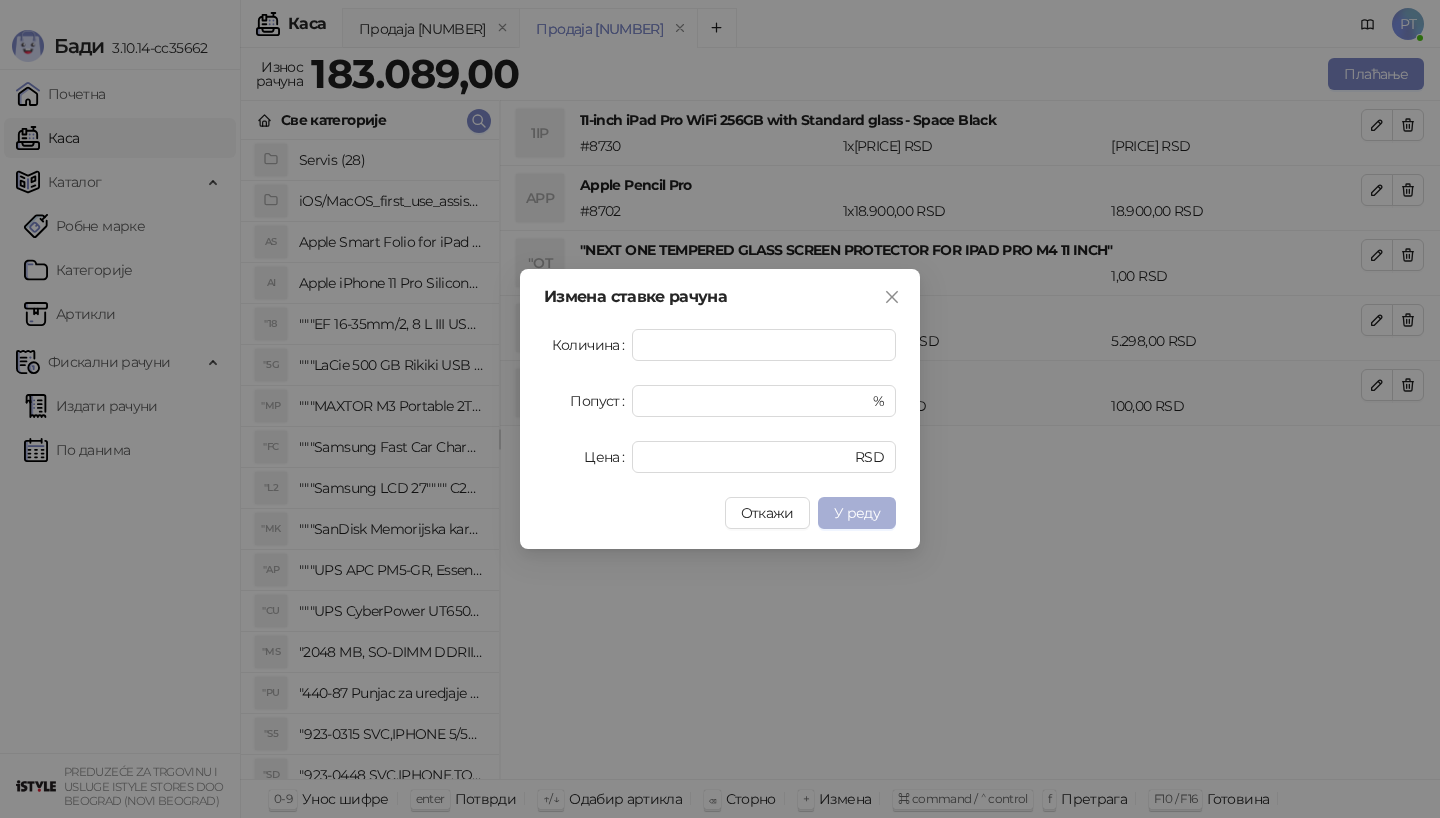 type on "******" 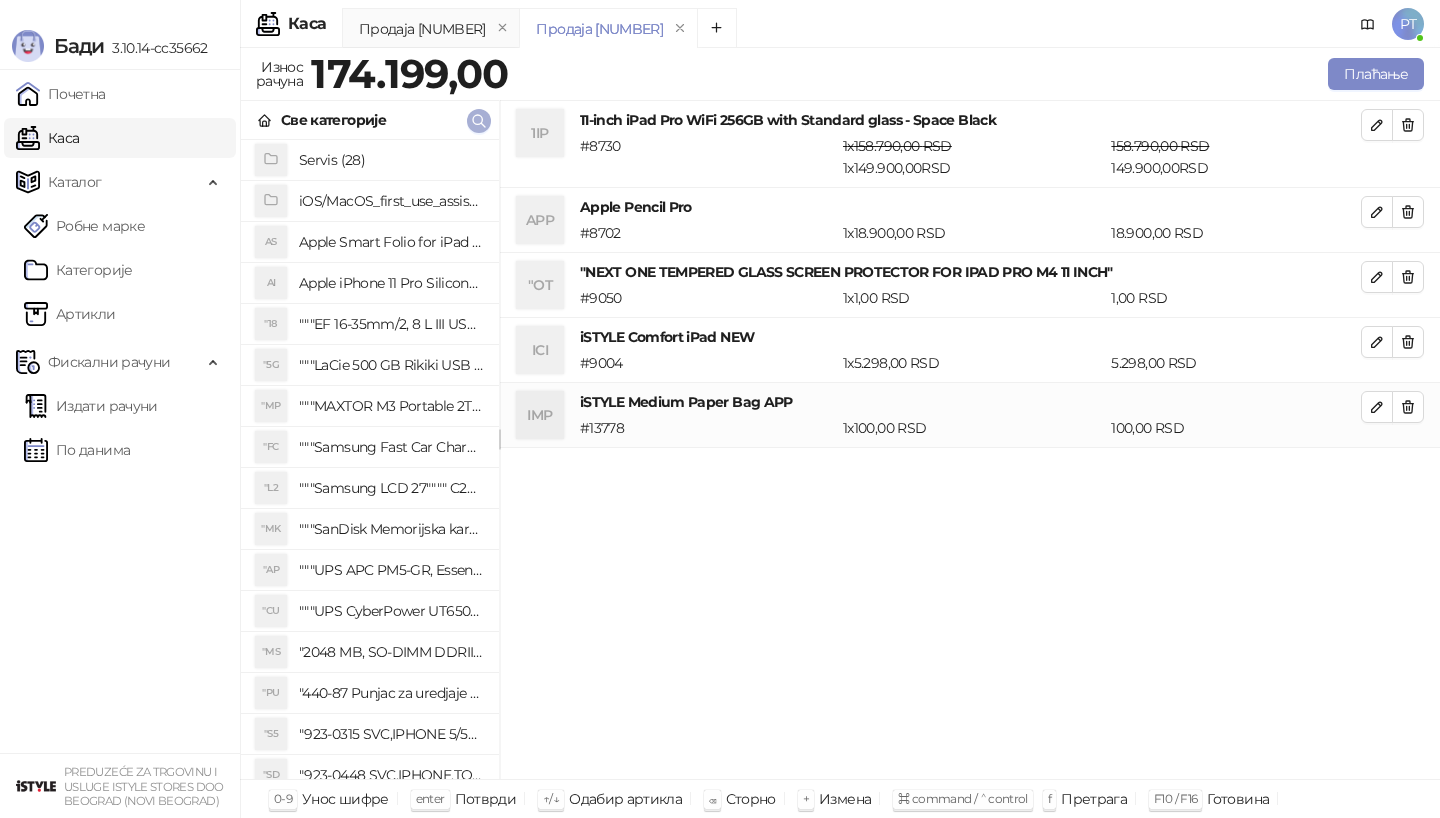 click 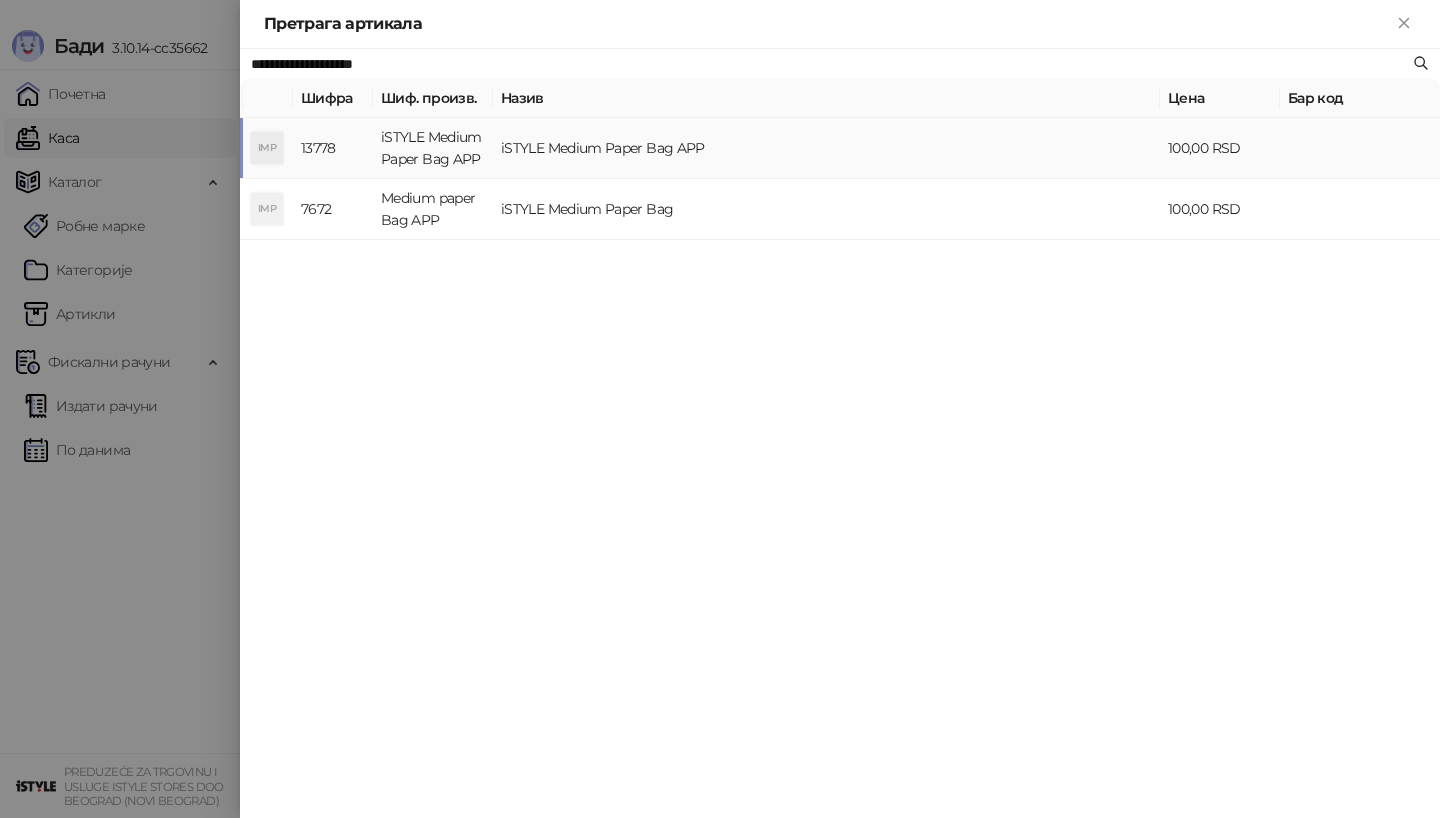 paste 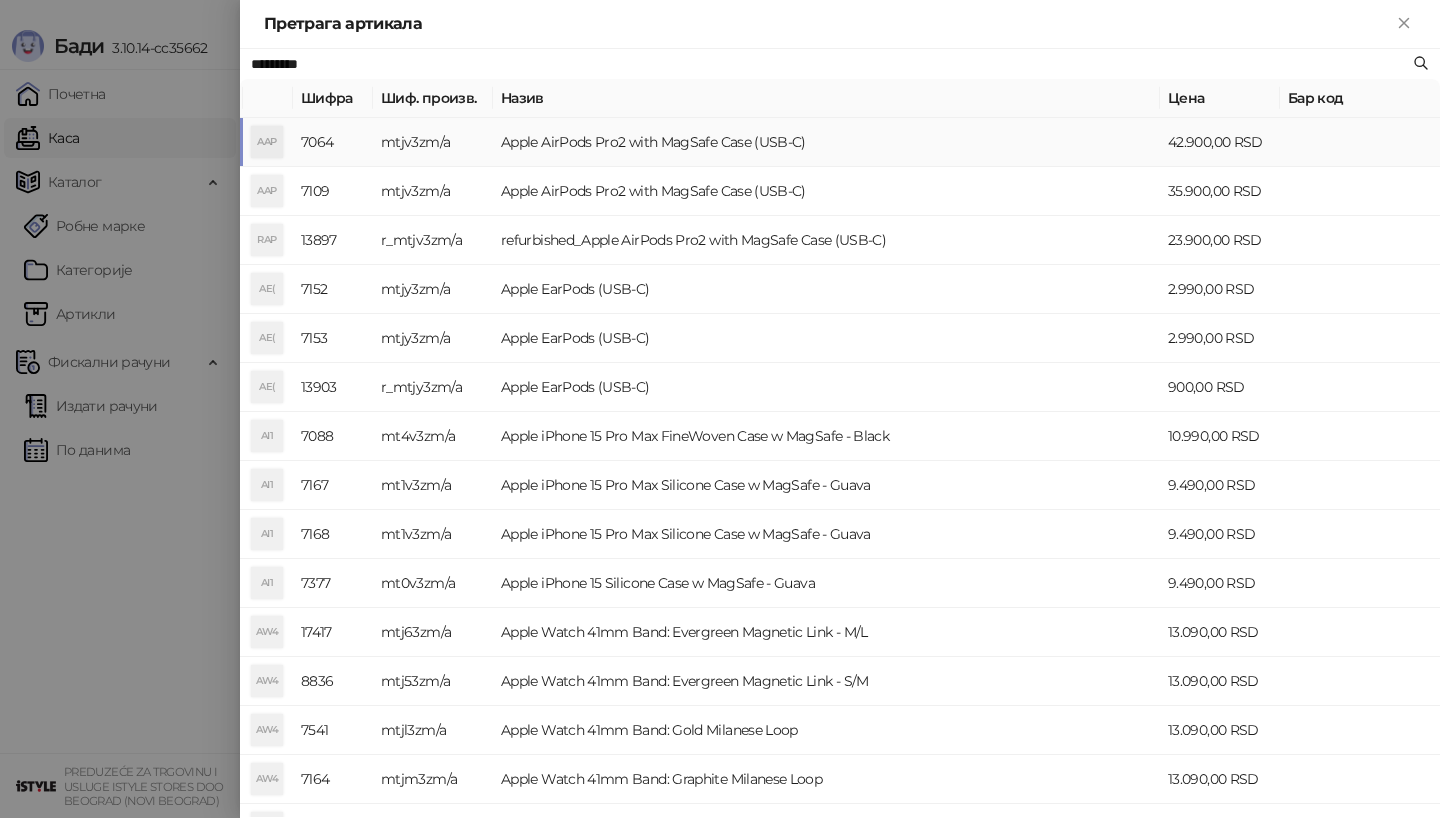 type on "*********" 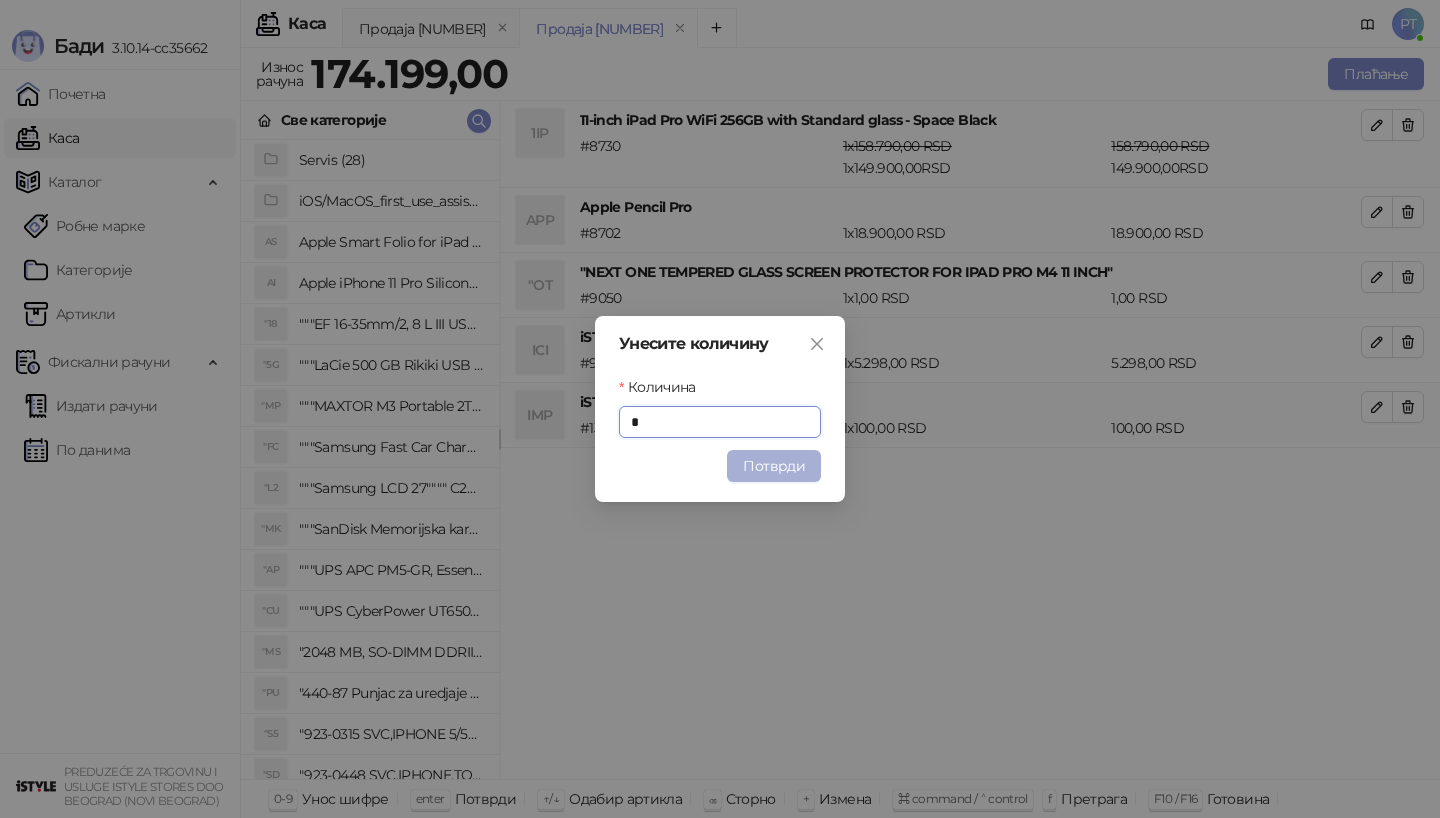 click on "Потврди" at bounding box center [774, 466] 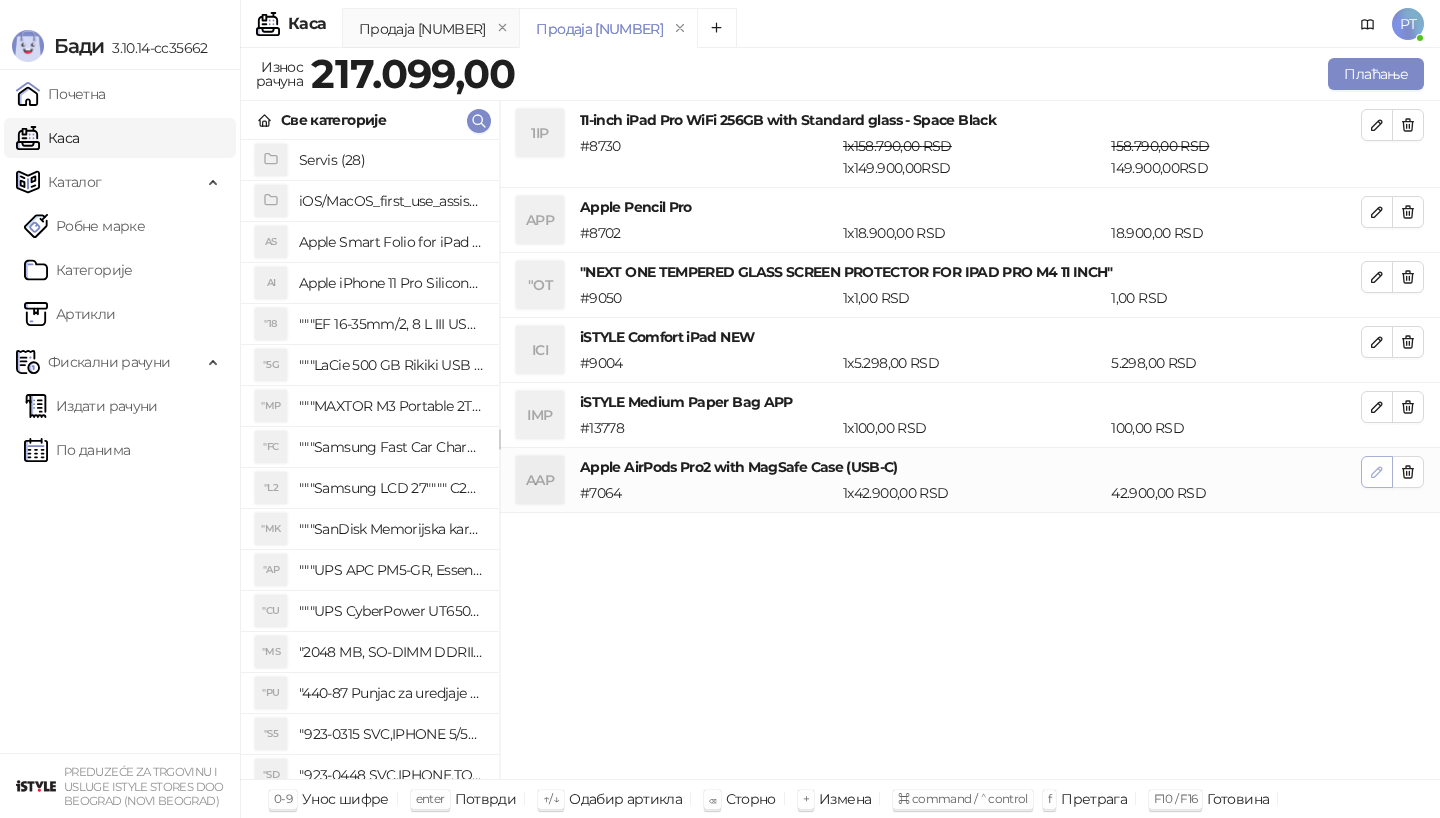click at bounding box center [1377, 472] 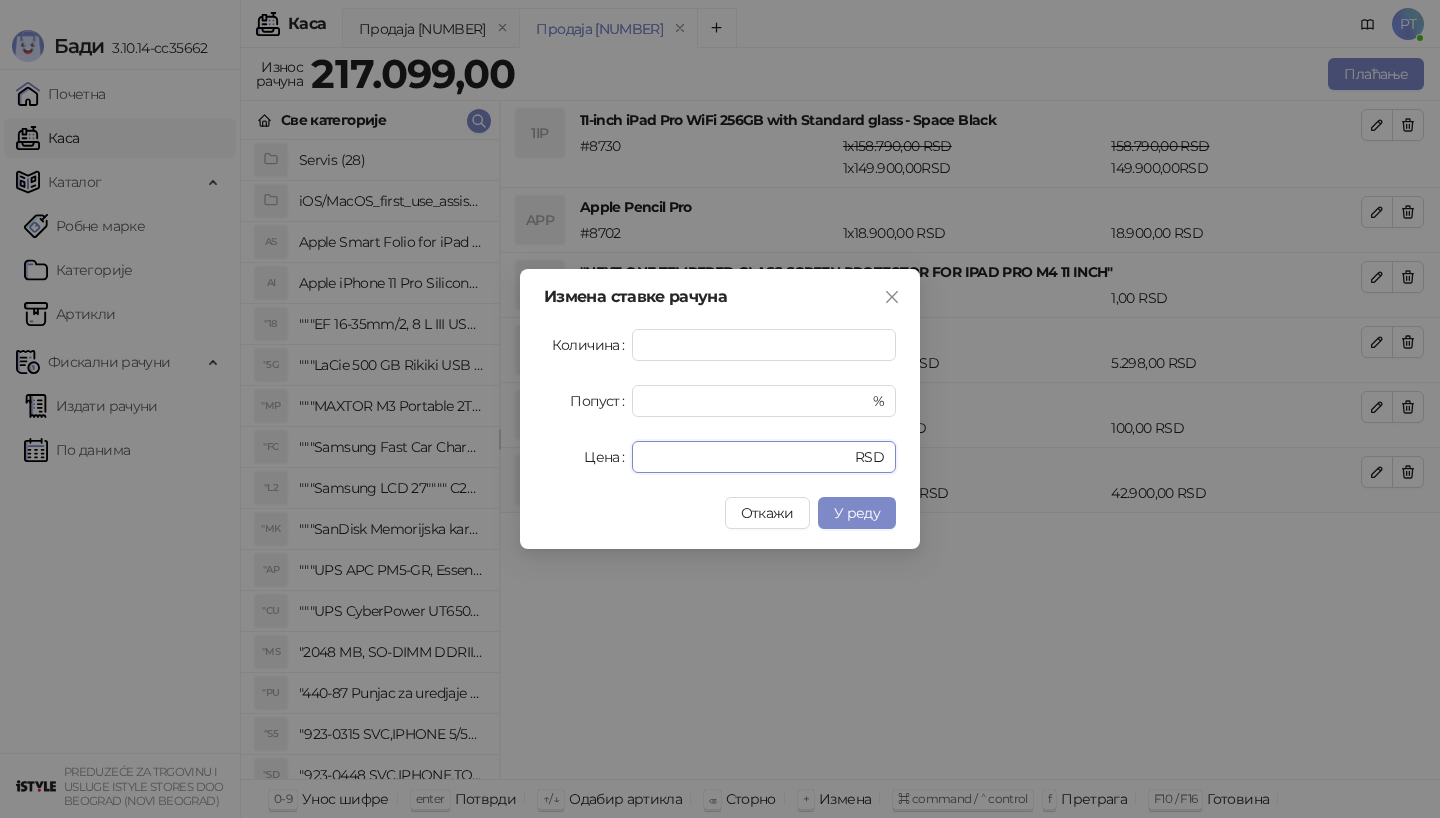 drag, startPoint x: 694, startPoint y: 453, endPoint x: 555, endPoint y: 459, distance: 139.12944 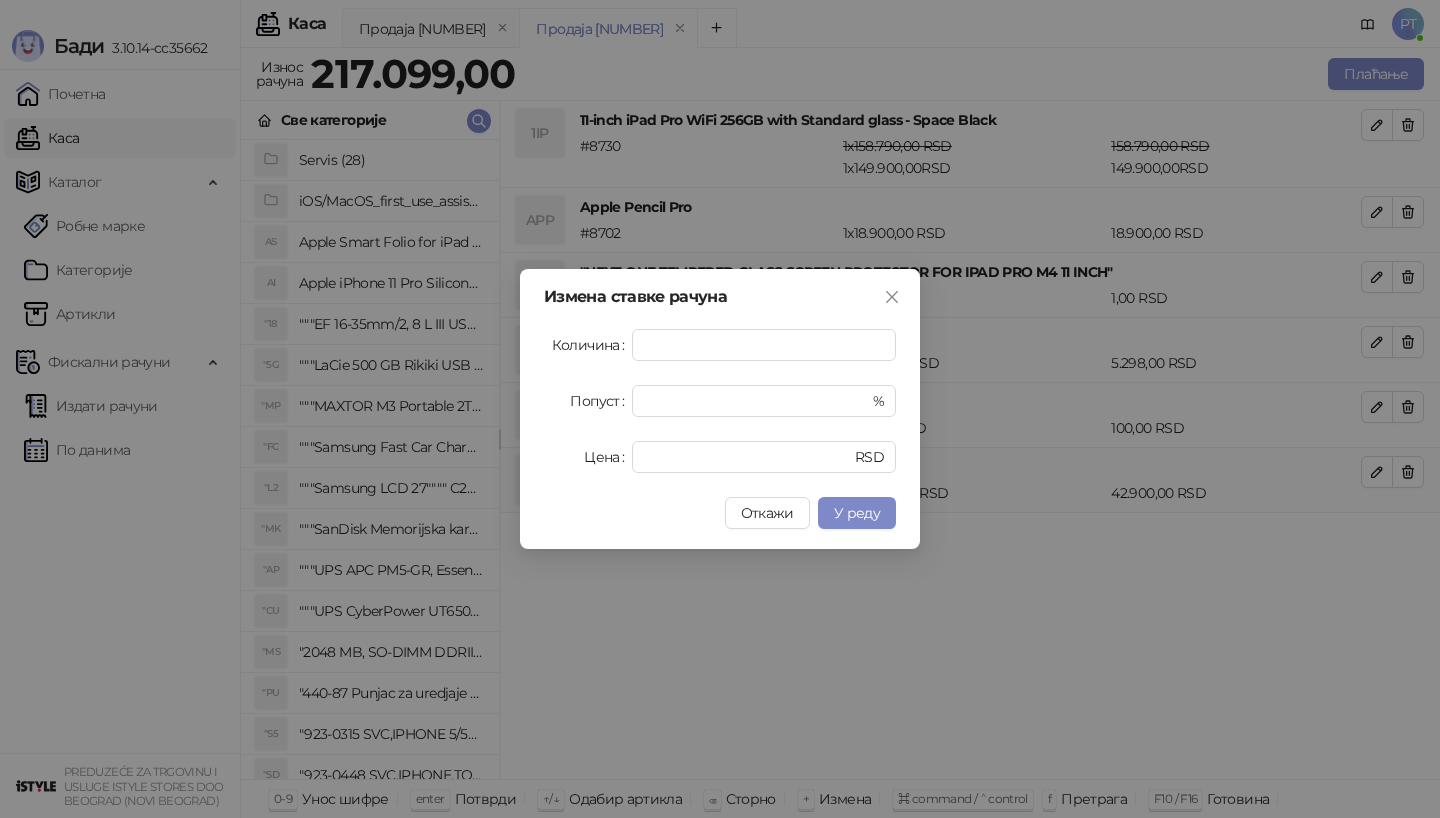 type on "*****" 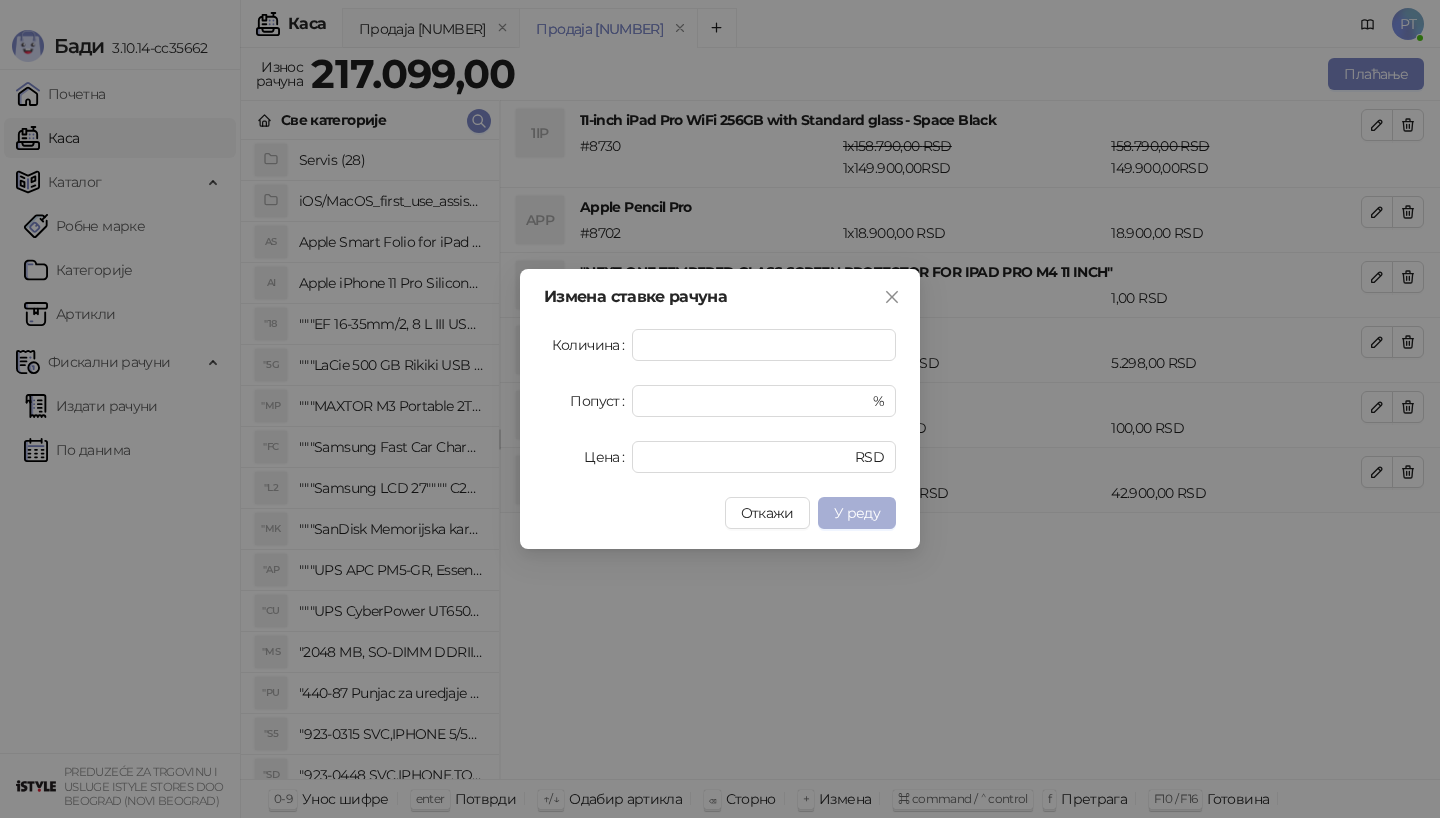 click on "У реду" at bounding box center (857, 513) 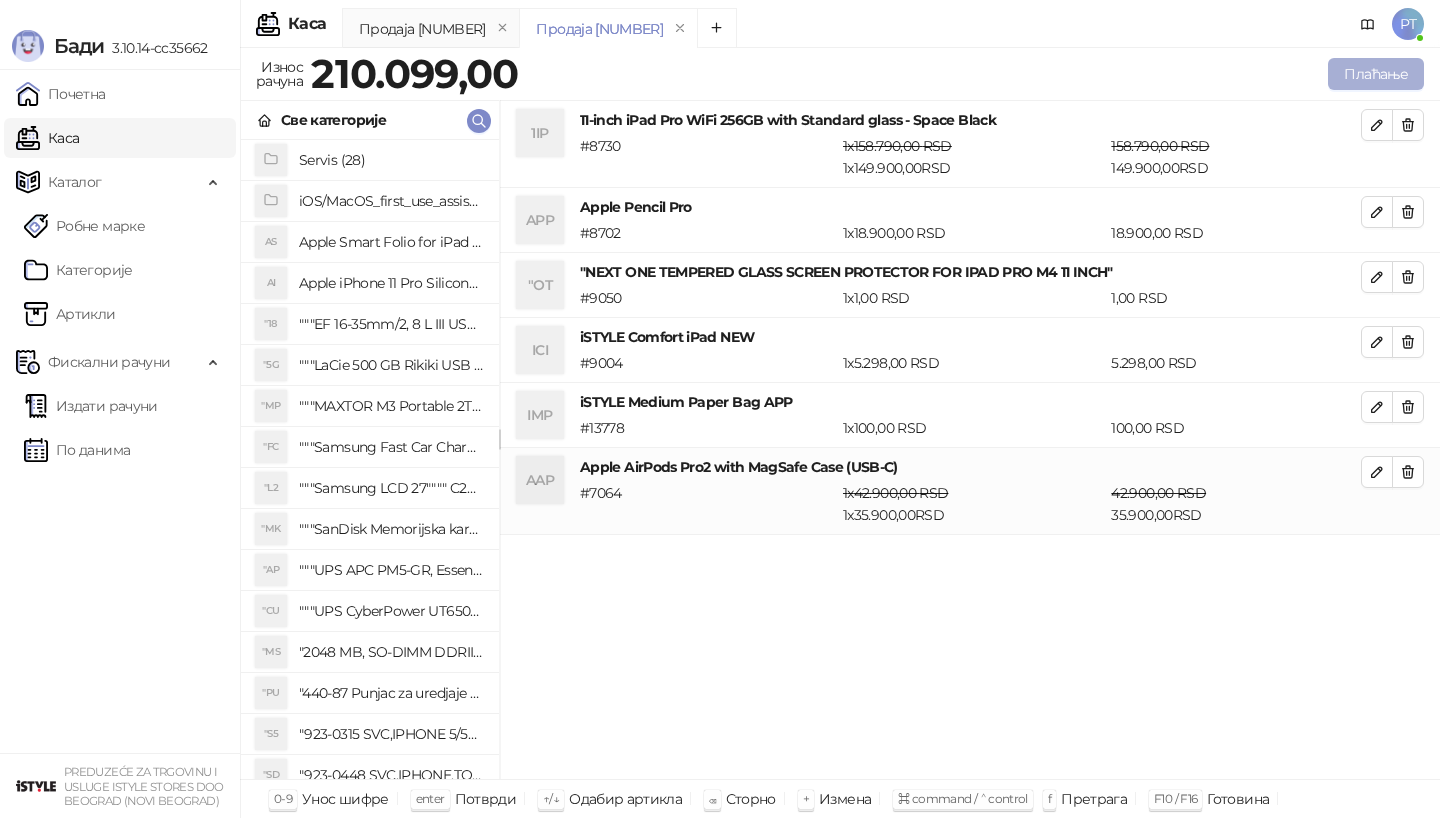 click on "Плаћање" at bounding box center (1376, 74) 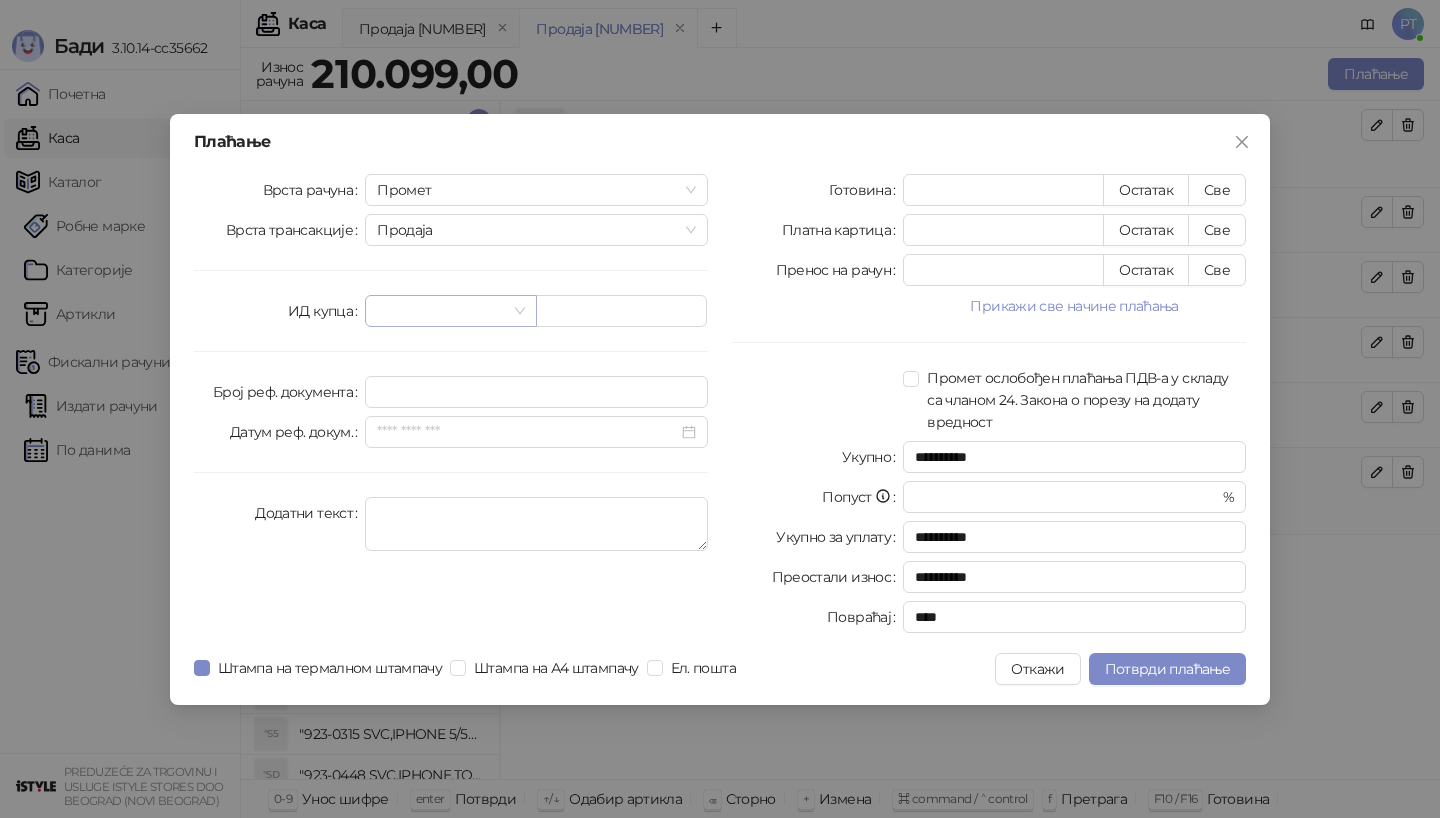 click at bounding box center (450, 311) 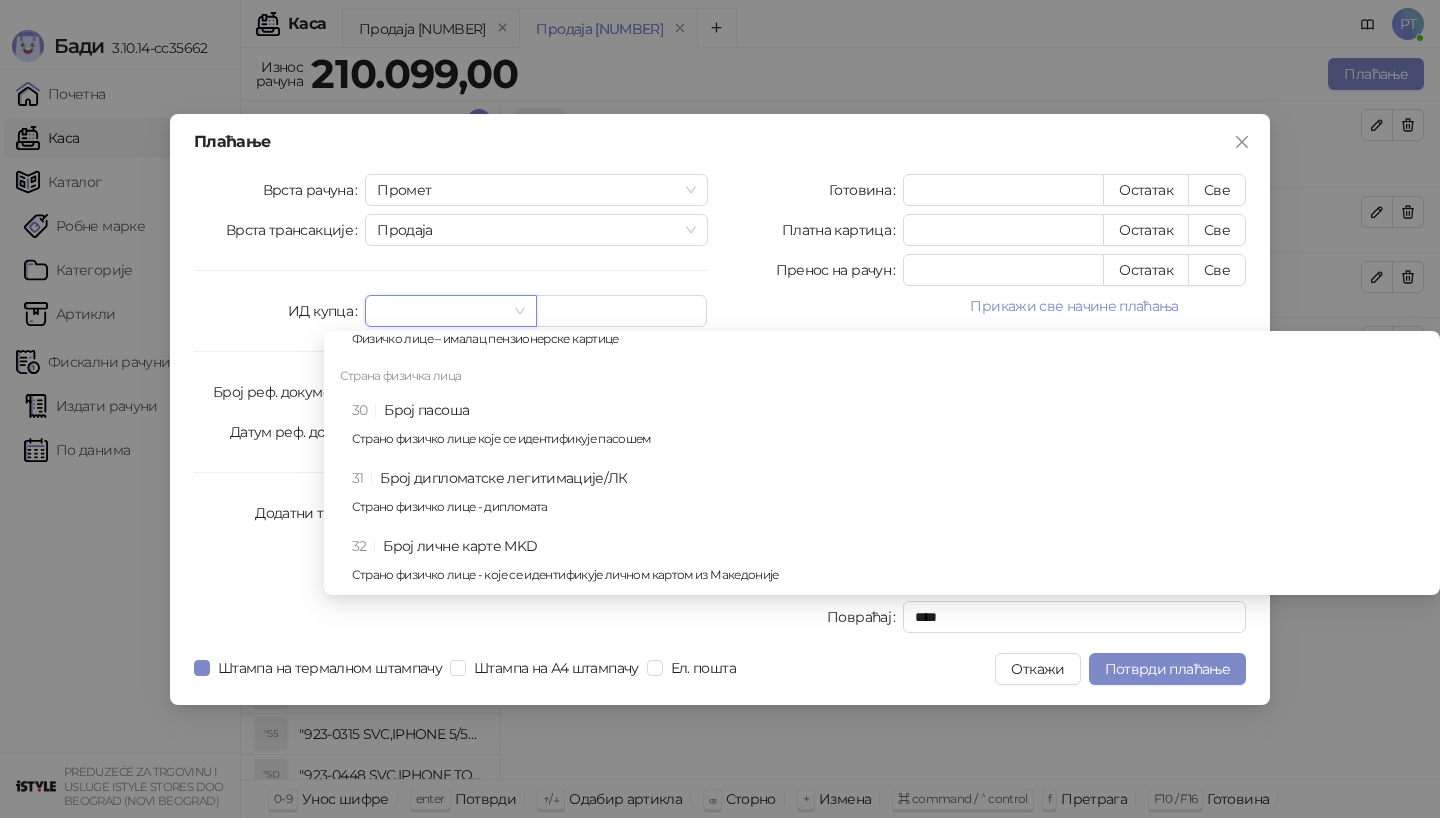 scroll, scrollTop: 863, scrollLeft: 0, axis: vertical 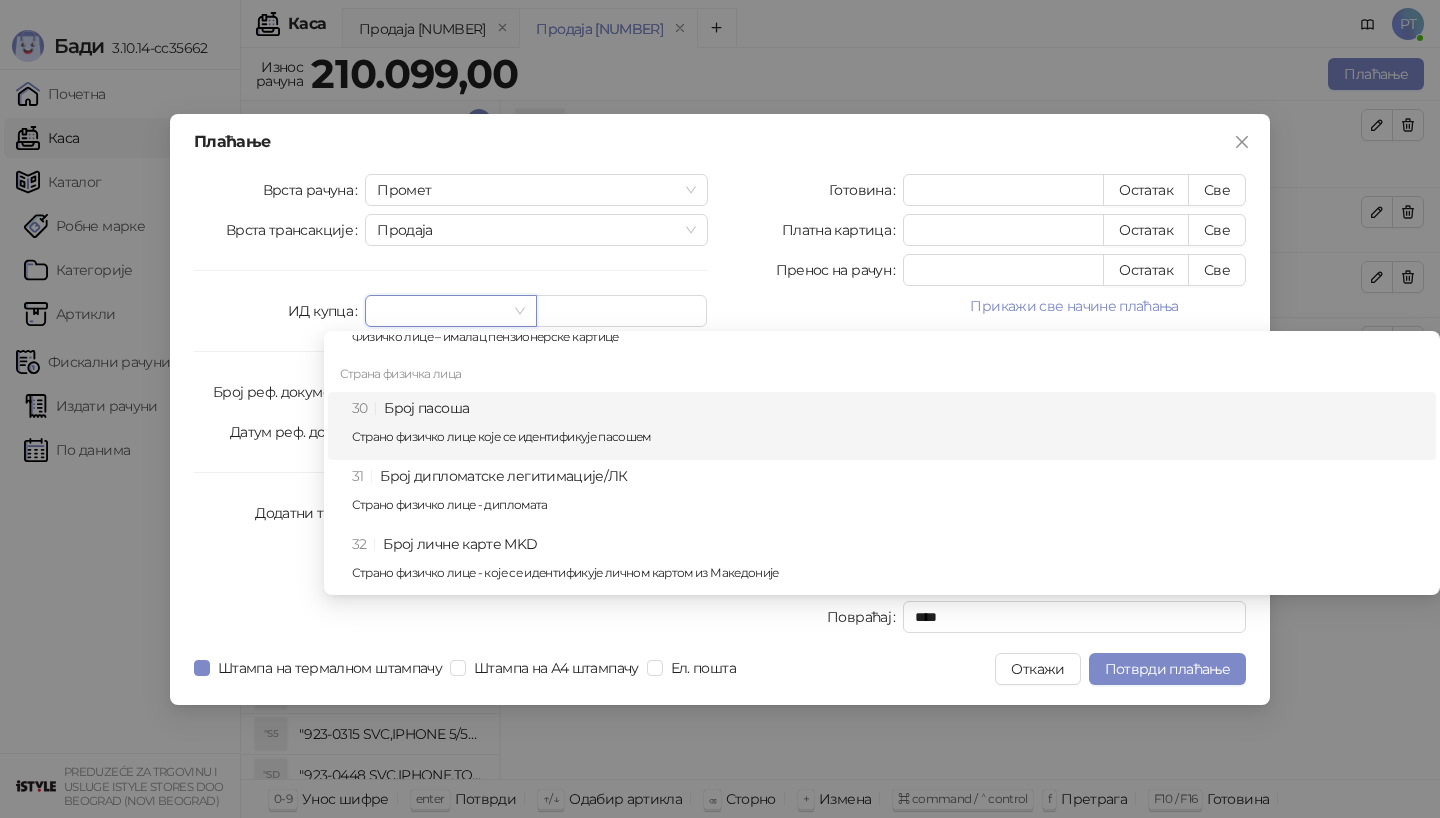 click on "30 Број пасоша Страно физичко лице које се идентификује пасошем" at bounding box center (888, 426) 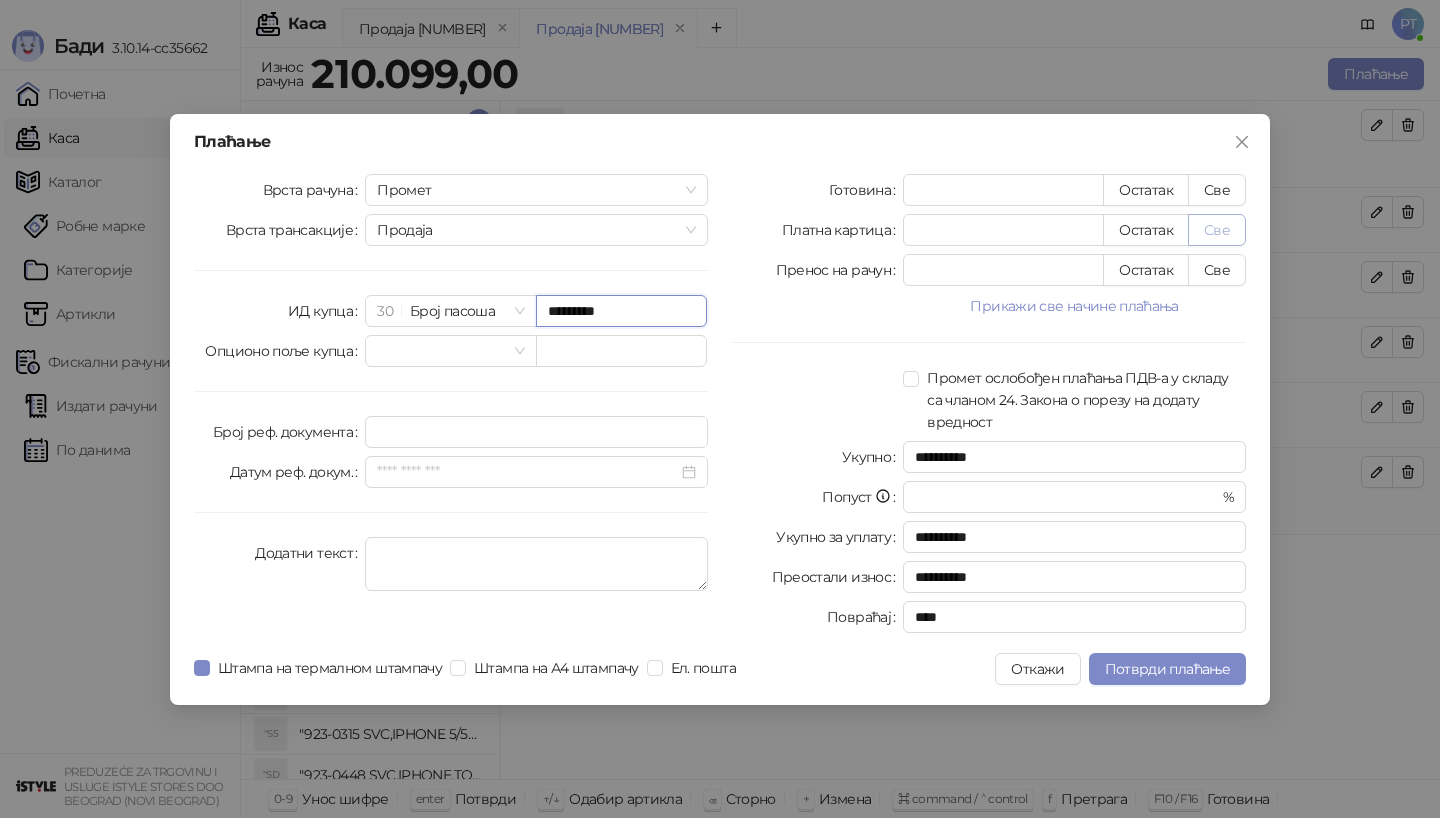 type on "*********" 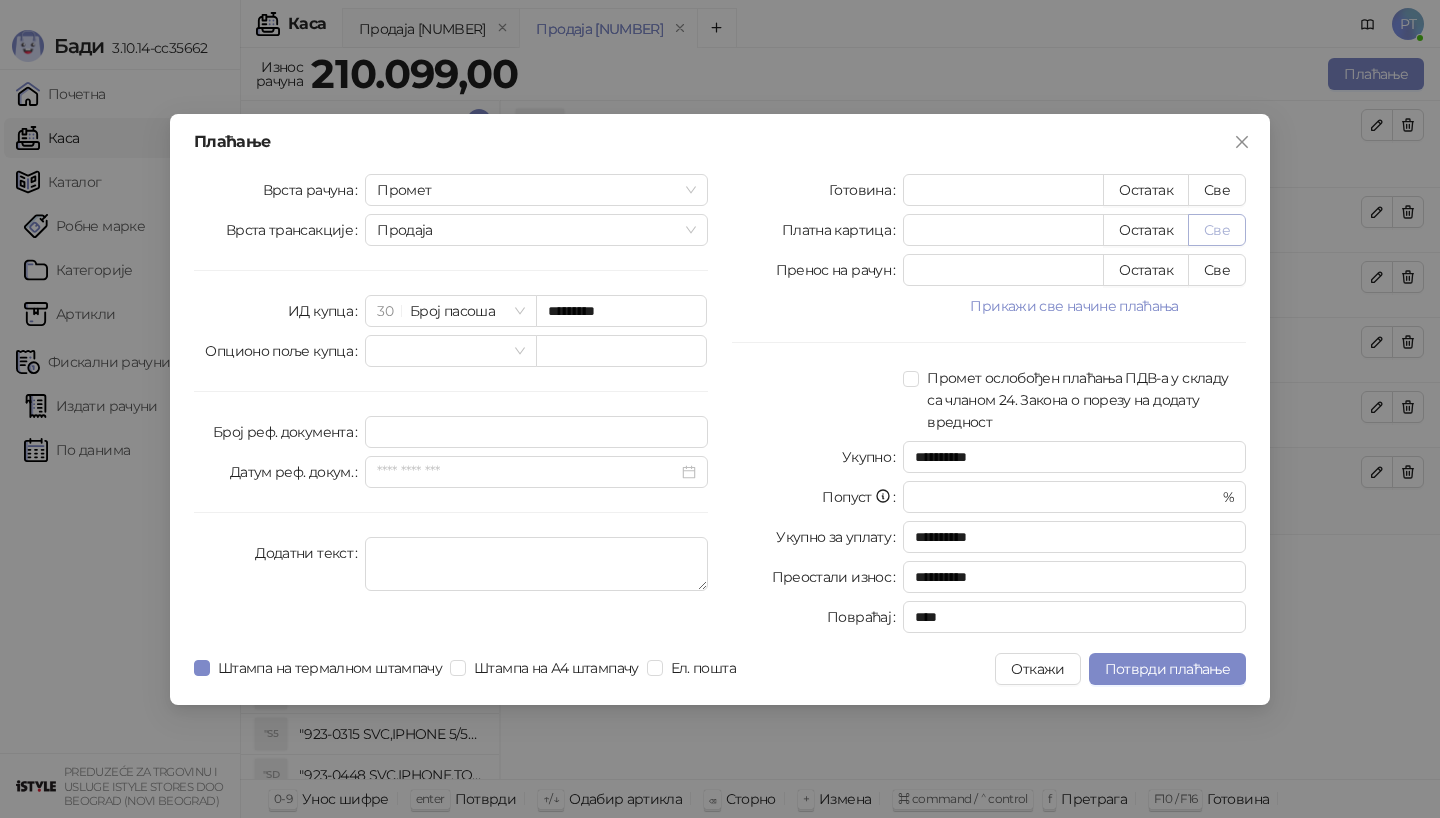 click on "Све" at bounding box center (1217, 230) 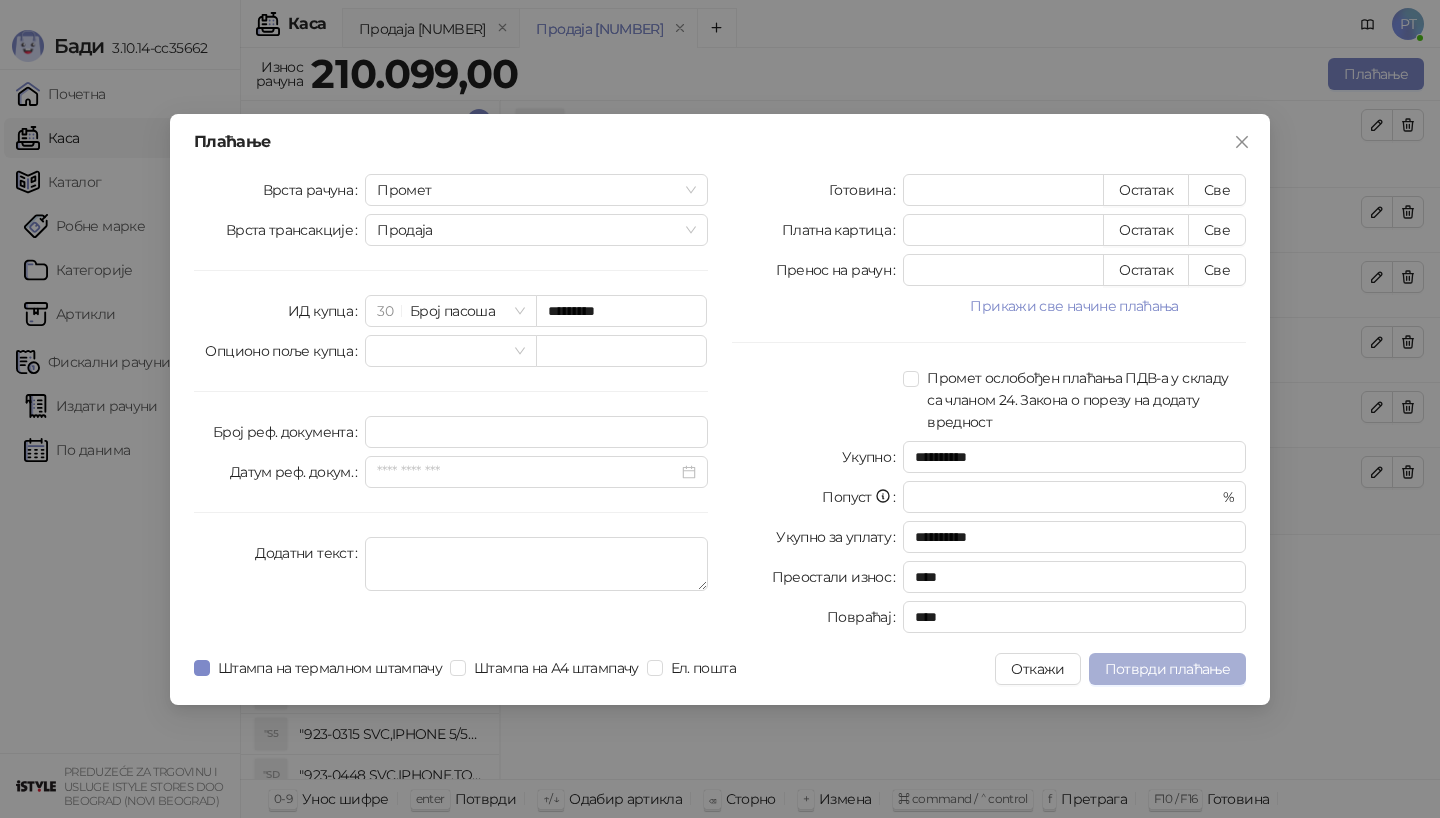 click on "Потврди плаћање" at bounding box center [1167, 669] 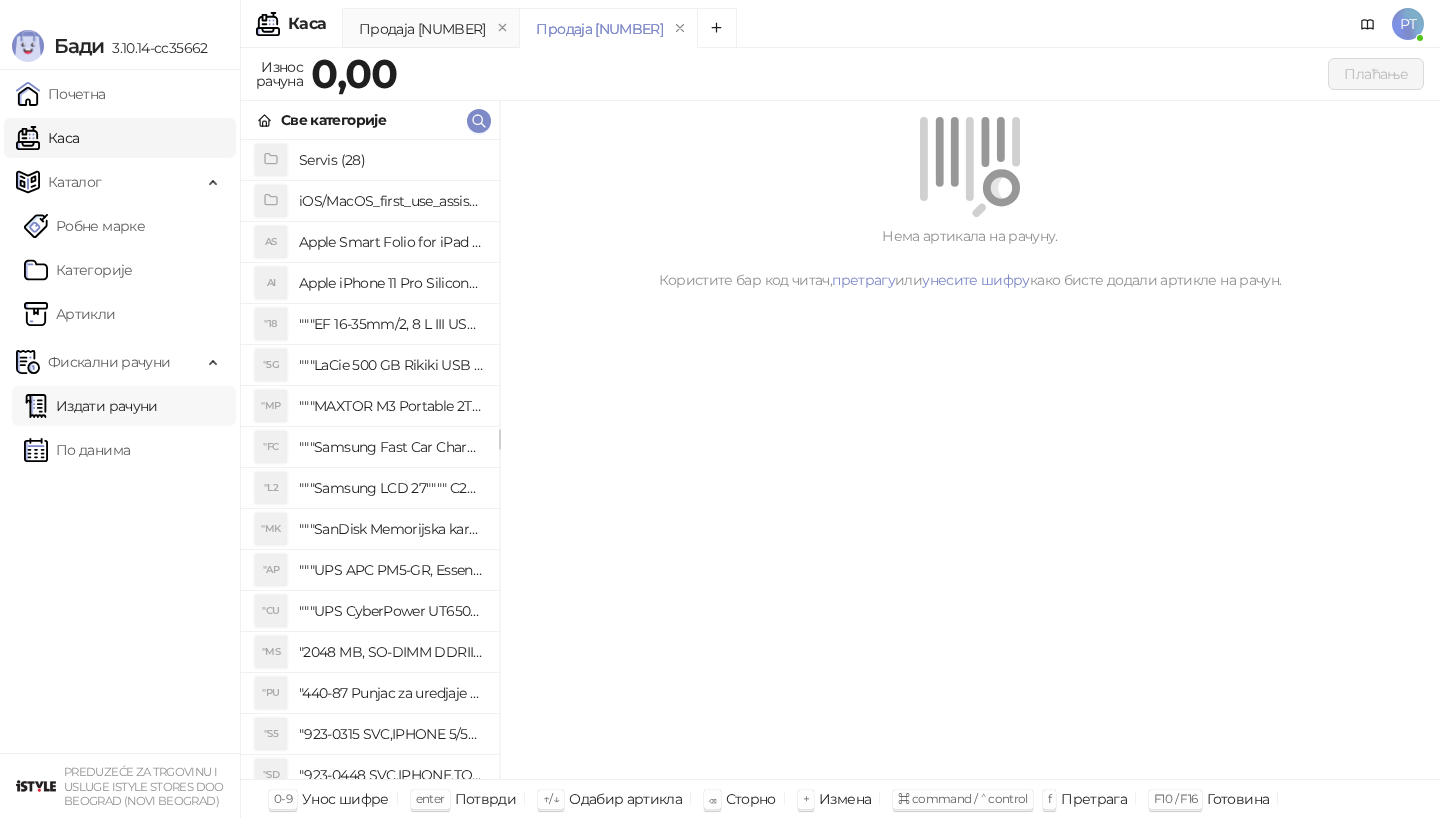 click on "Издати рачуни" at bounding box center (91, 406) 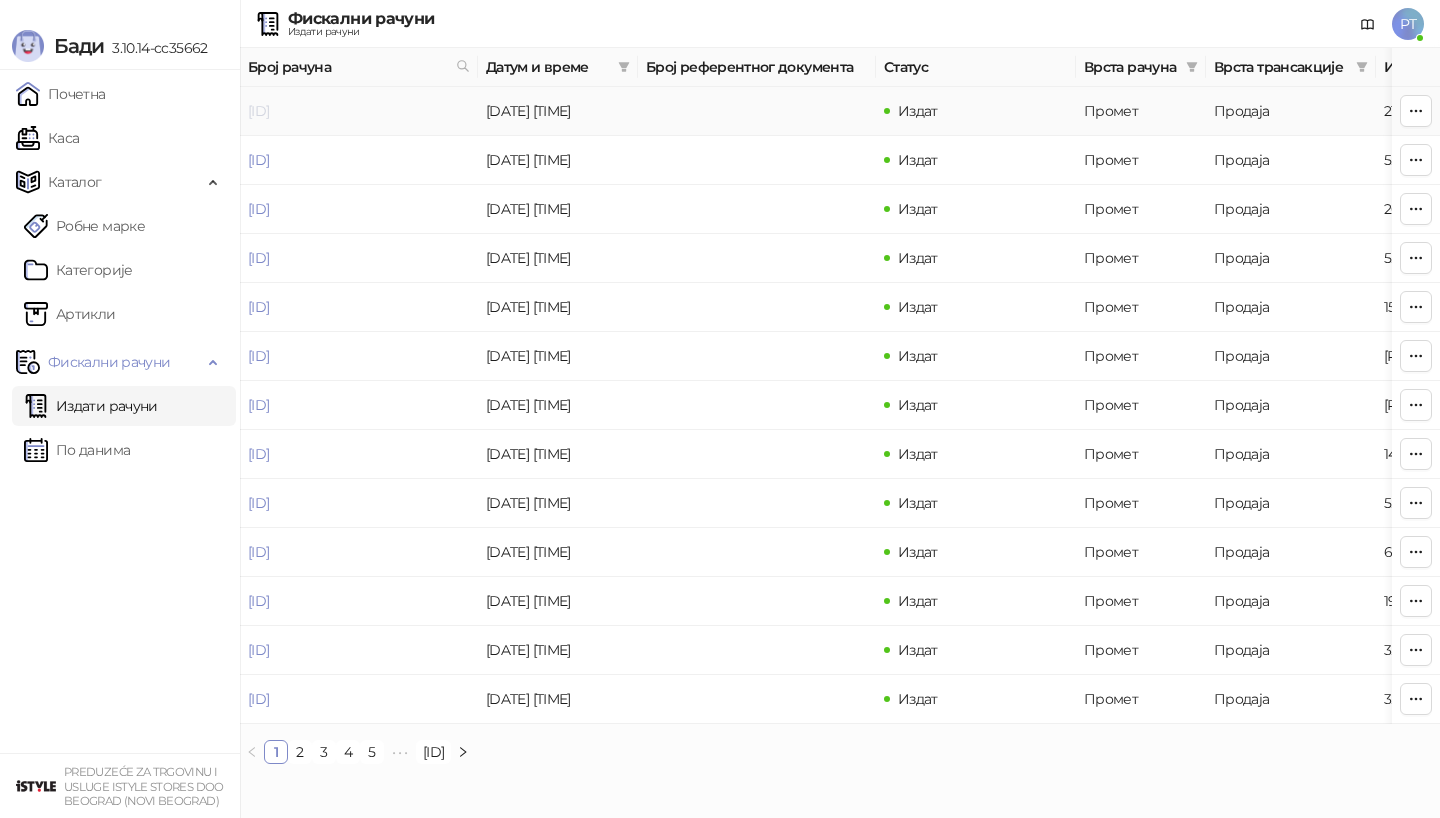 click on "[ID]" at bounding box center [258, 111] 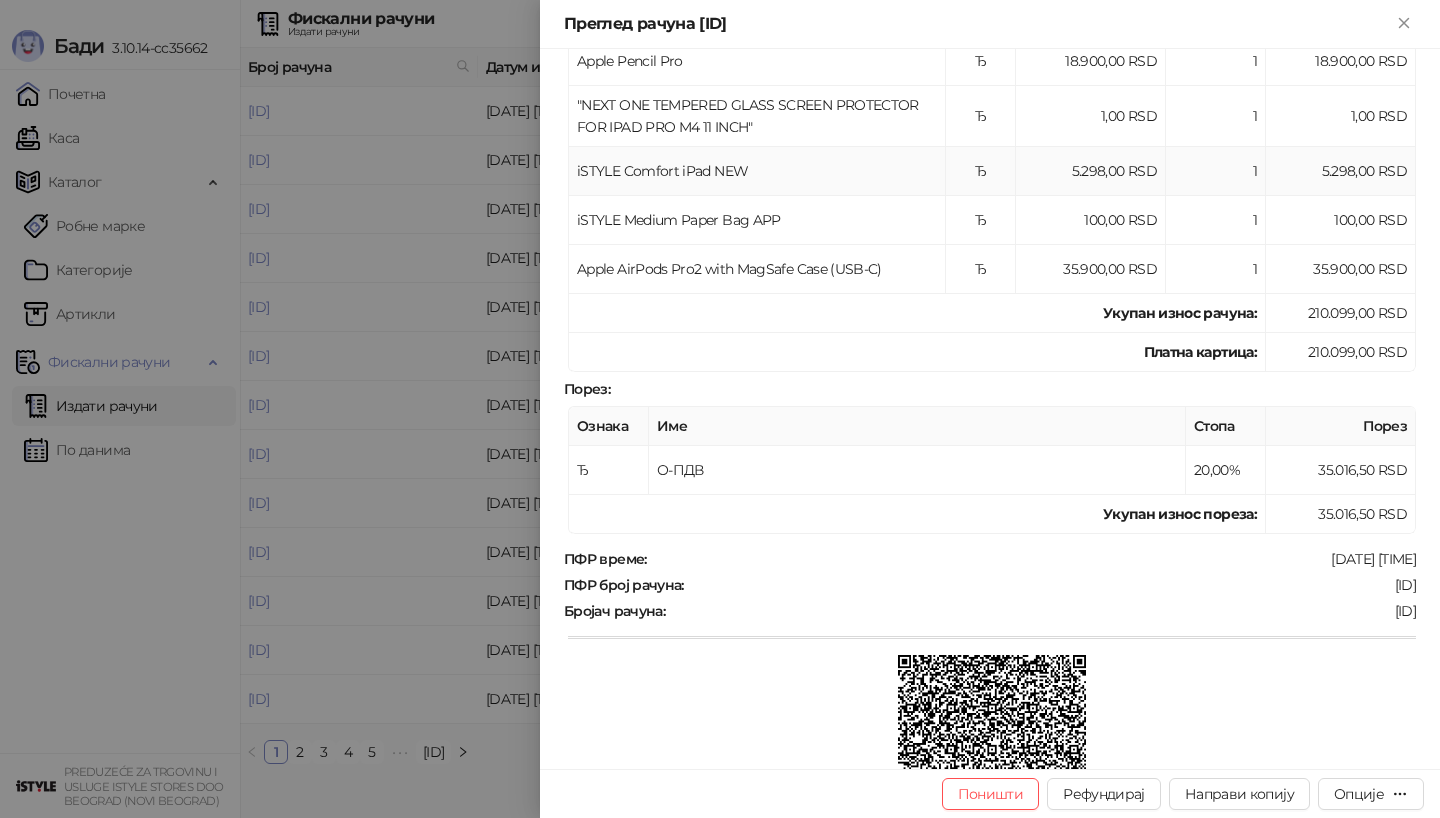 scroll, scrollTop: 597, scrollLeft: 0, axis: vertical 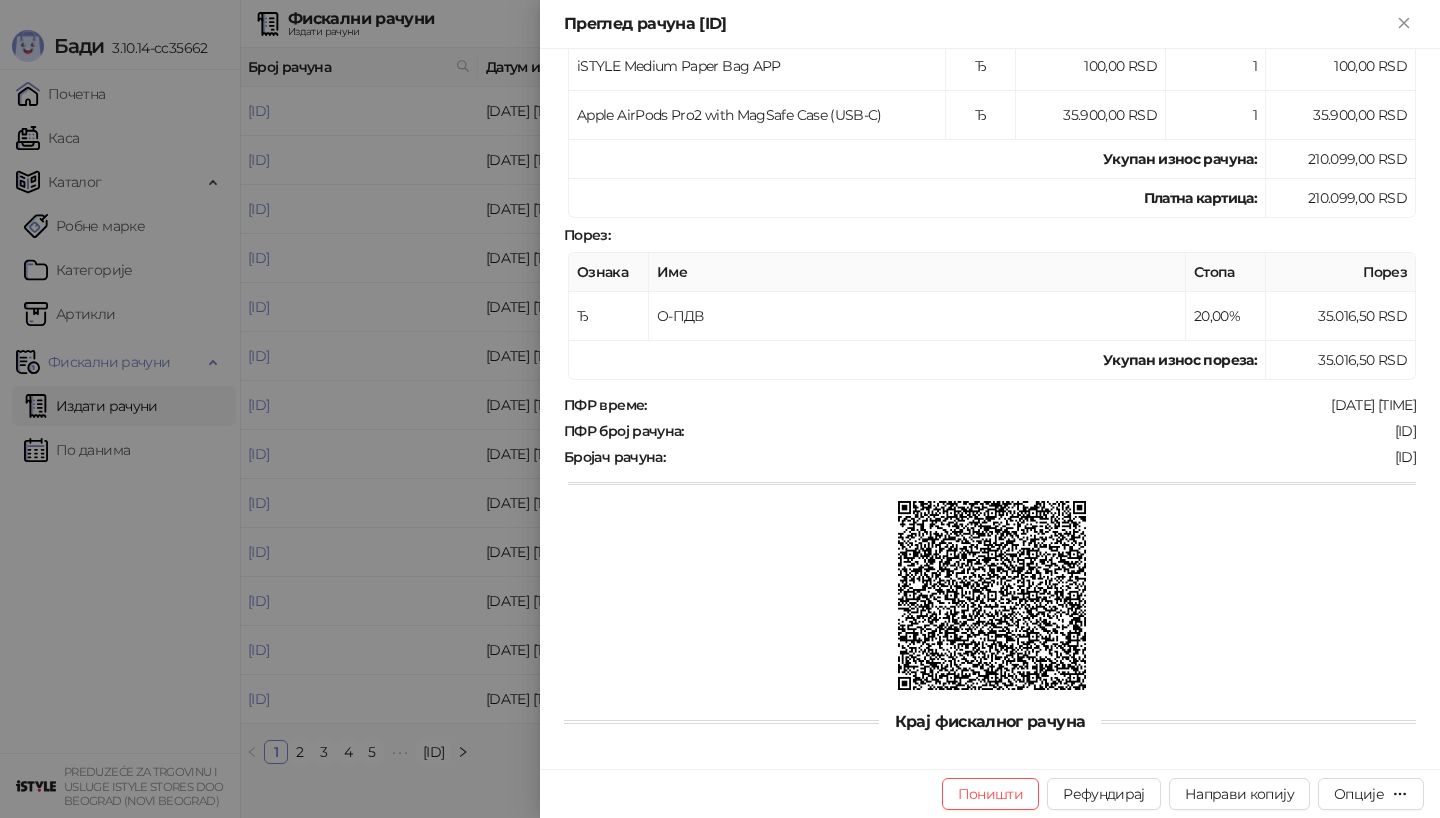 drag, startPoint x: 1228, startPoint y: 419, endPoint x: 1415, endPoint y: 431, distance: 187.38463 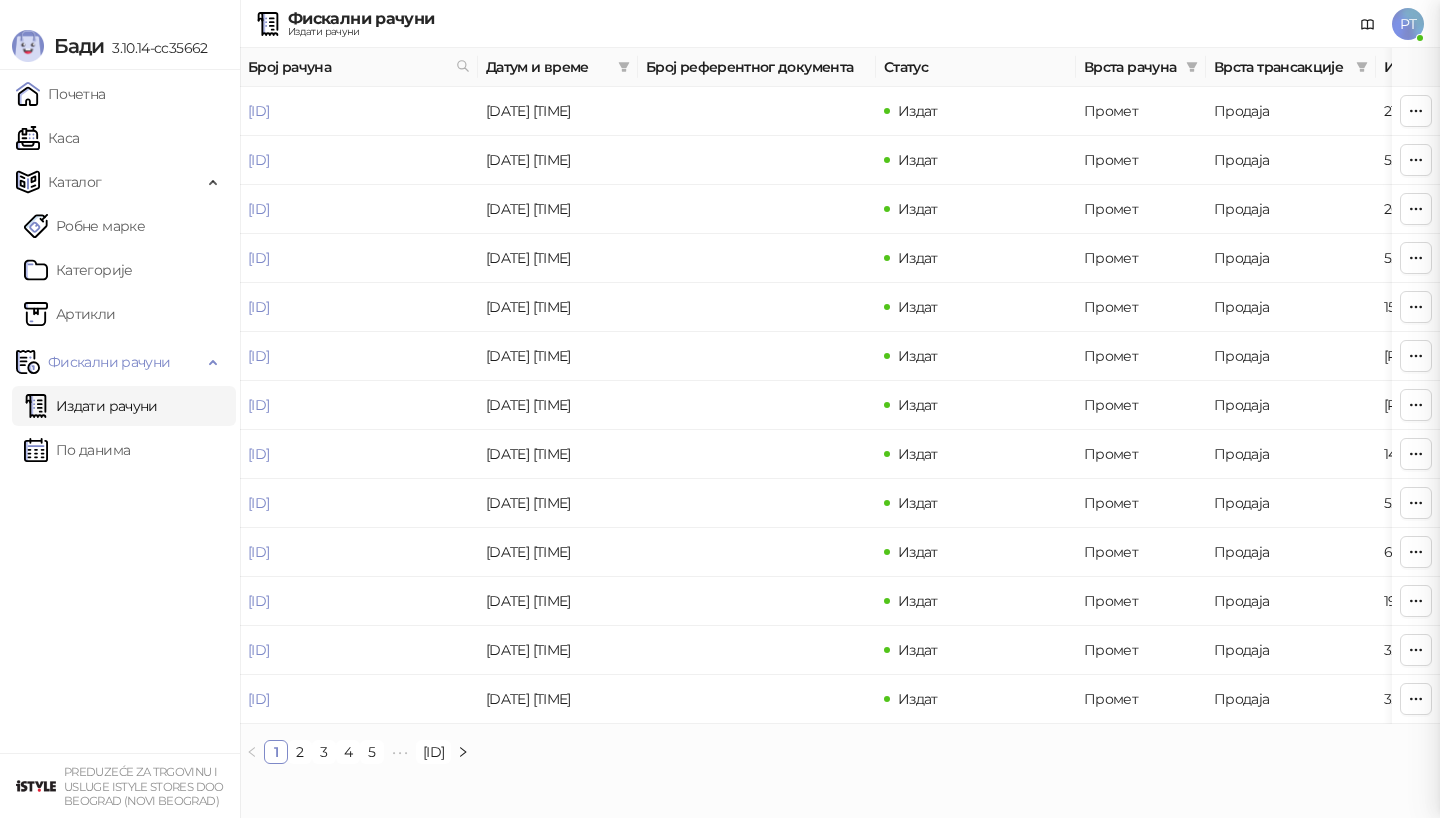 click at bounding box center (720, 409) 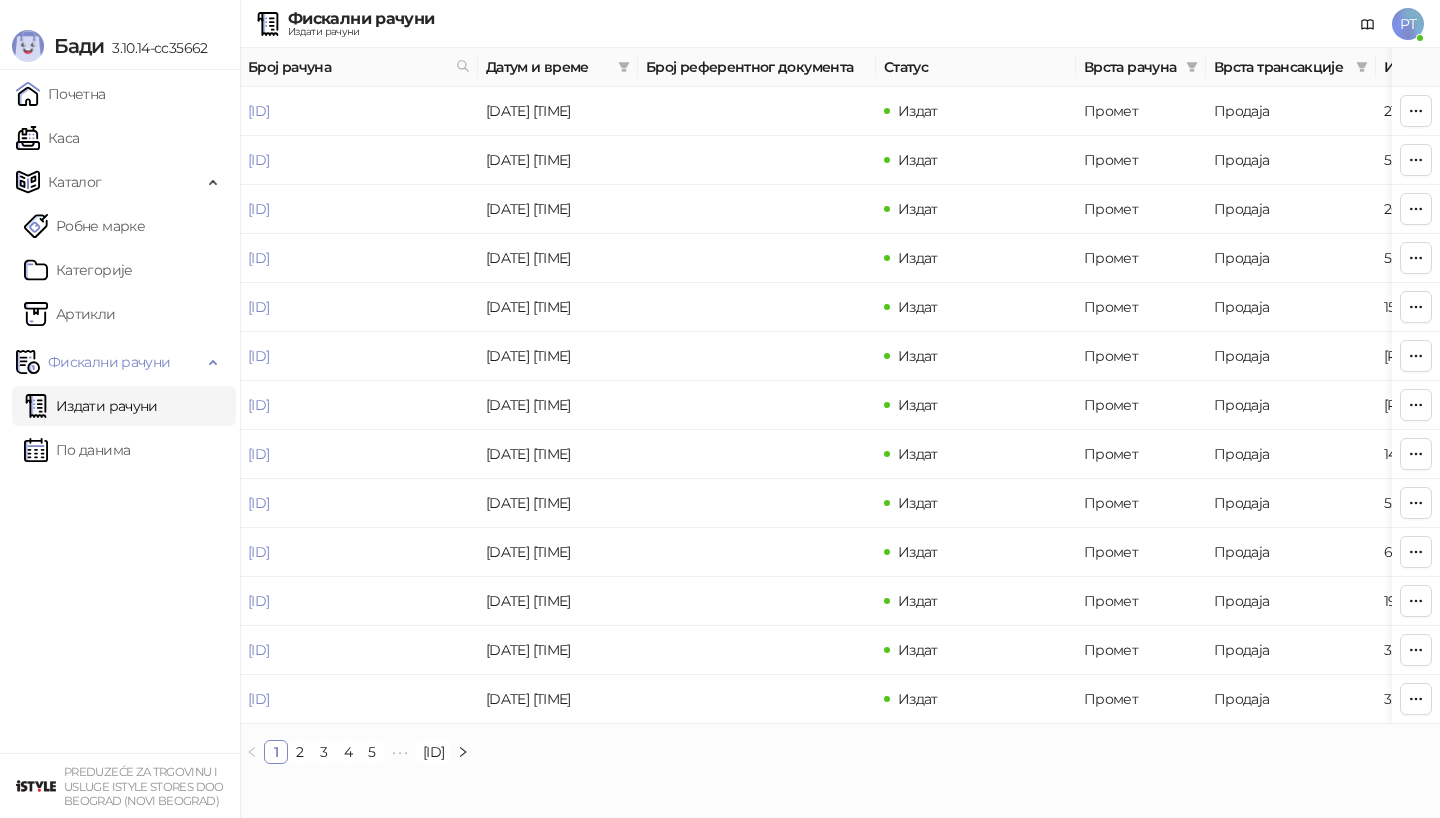 click on "Каса" at bounding box center (47, 138) 